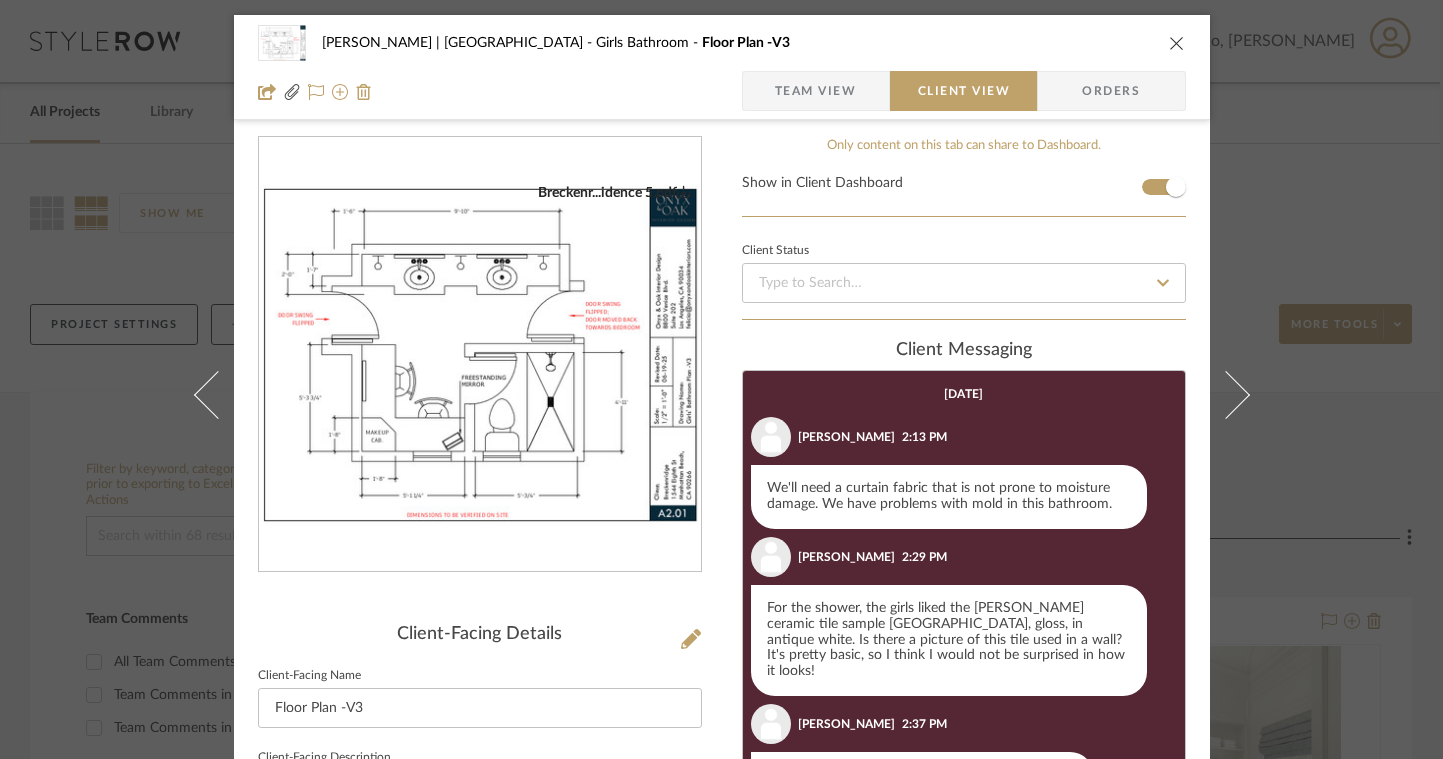 scroll, scrollTop: 0, scrollLeft: 0, axis: both 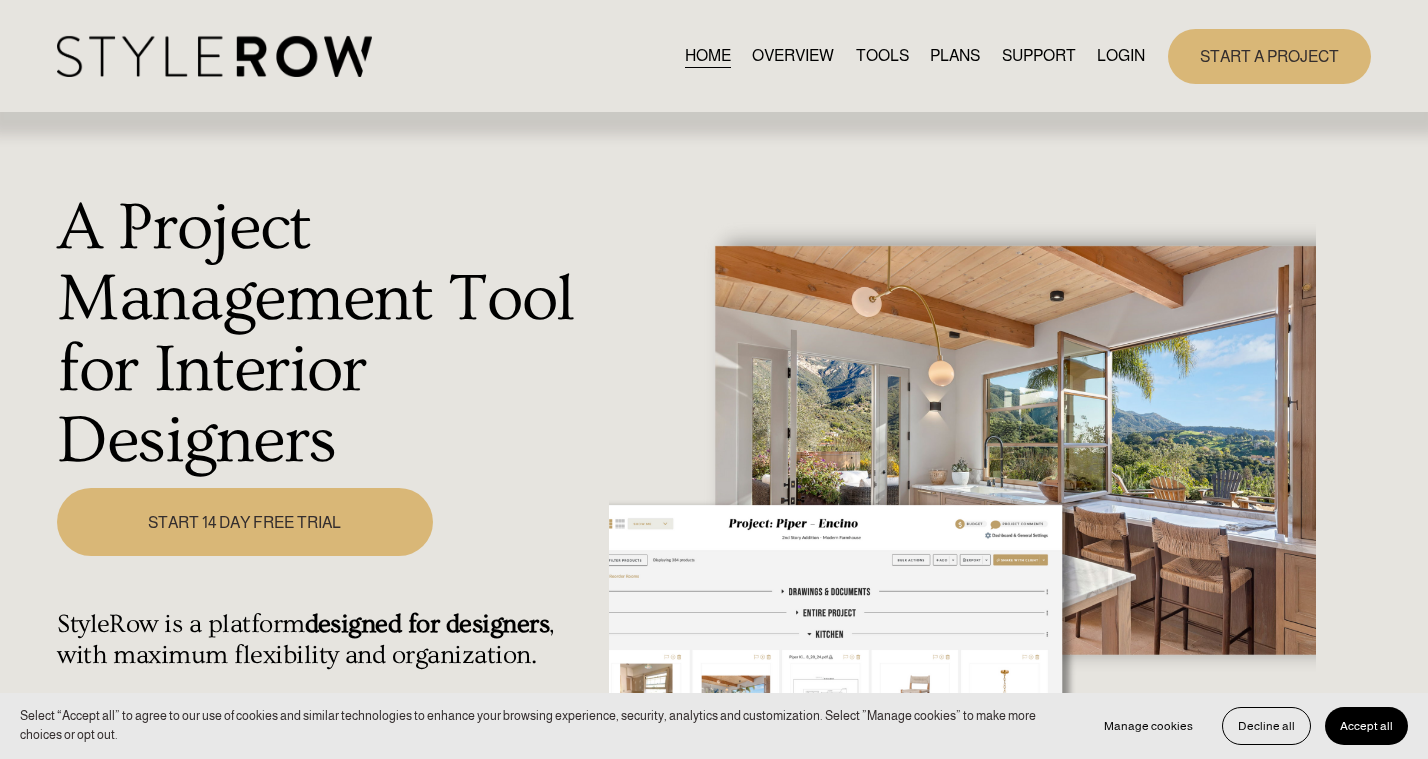 click on "LOGIN" at bounding box center (1121, 56) 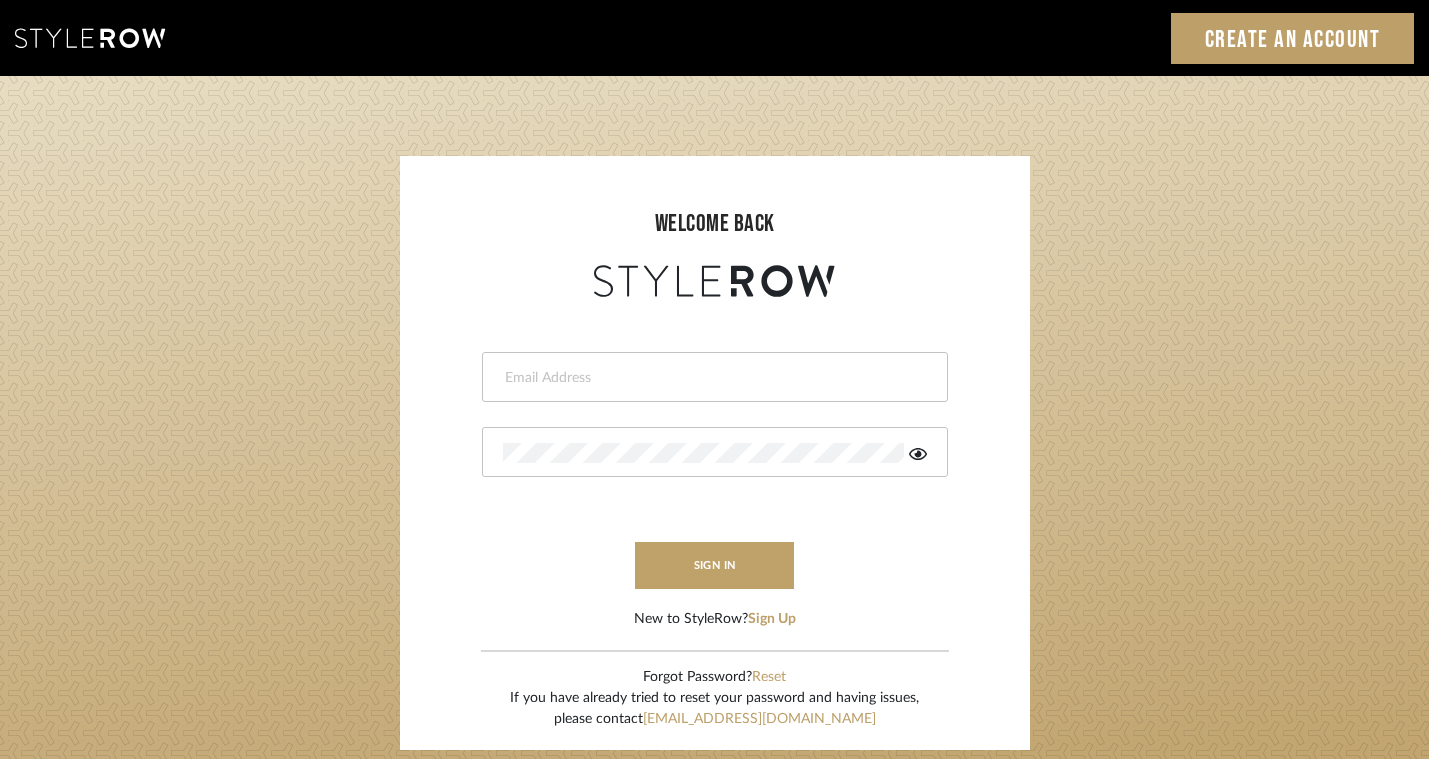 scroll, scrollTop: 0, scrollLeft: 0, axis: both 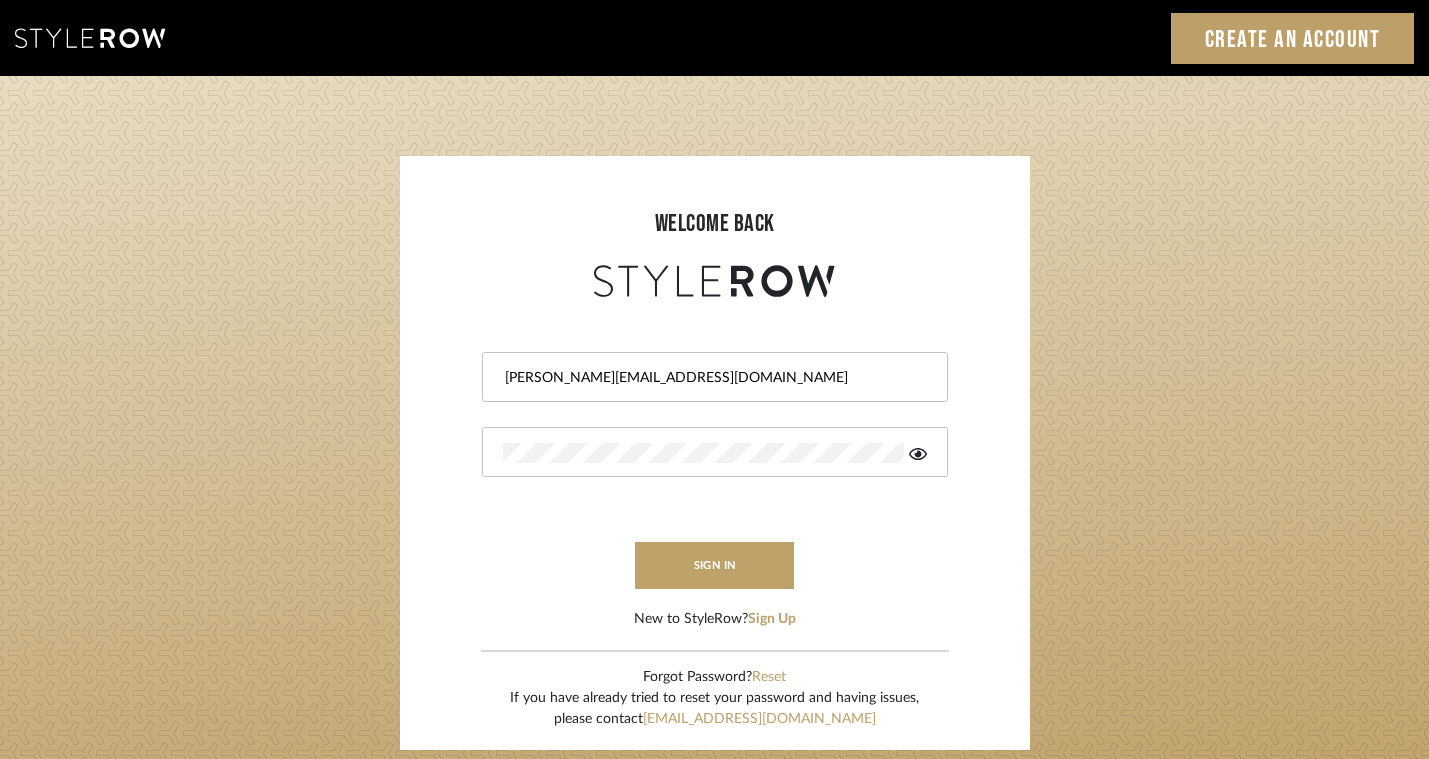 click on "felicia@onyxandoakinteriors.com This field is required This field is required  sign in   New to StyleRow?  Sign Up" at bounding box center [715, 466] 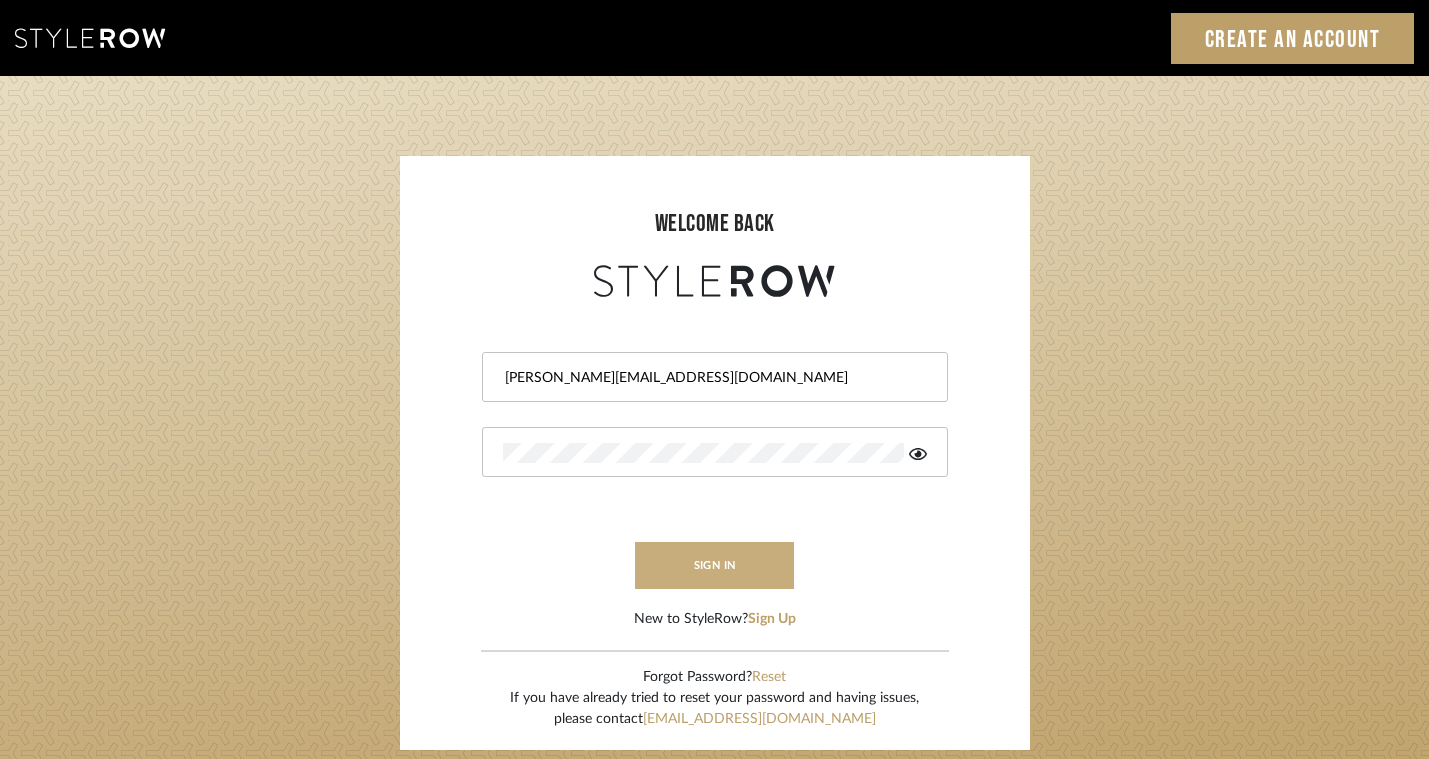 click on "sign in" at bounding box center [715, 565] 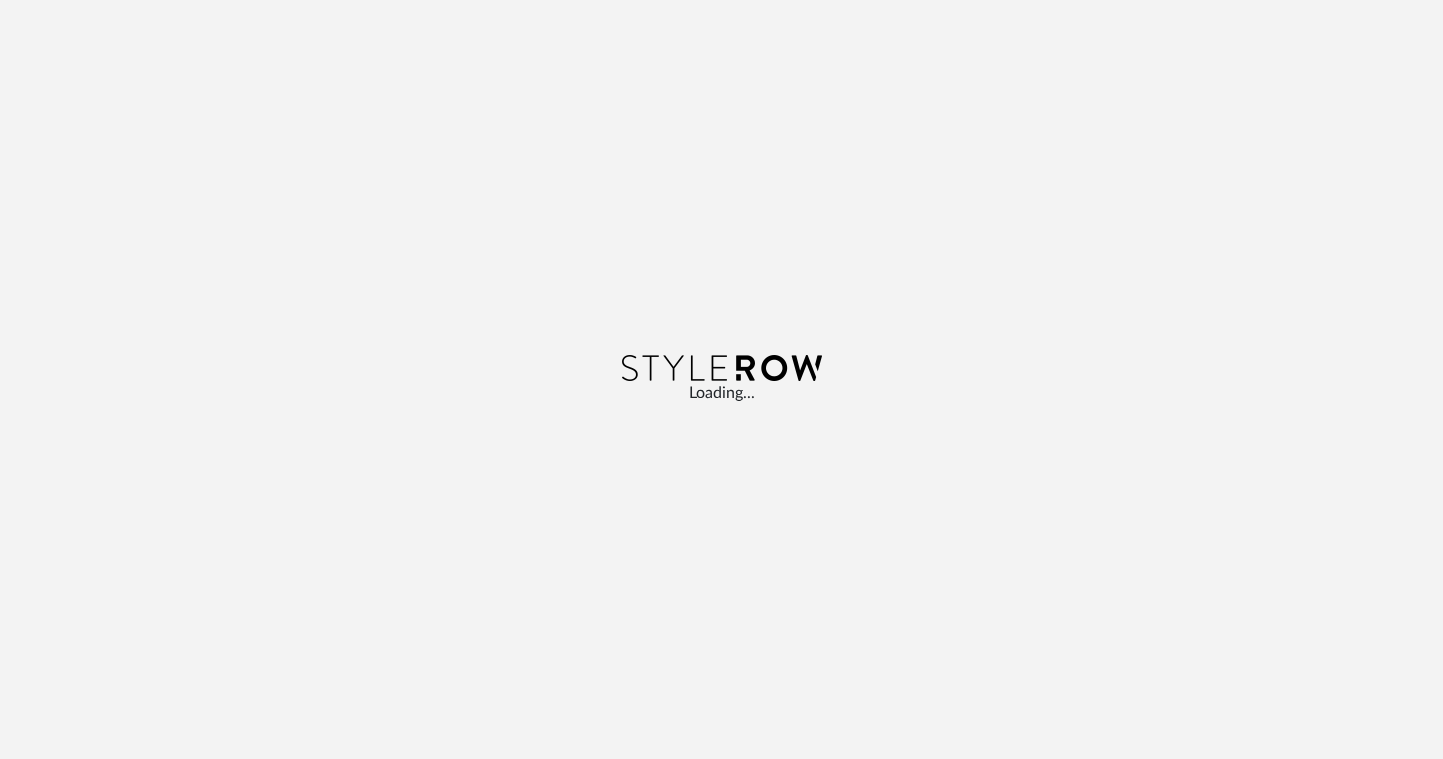 scroll, scrollTop: 0, scrollLeft: 0, axis: both 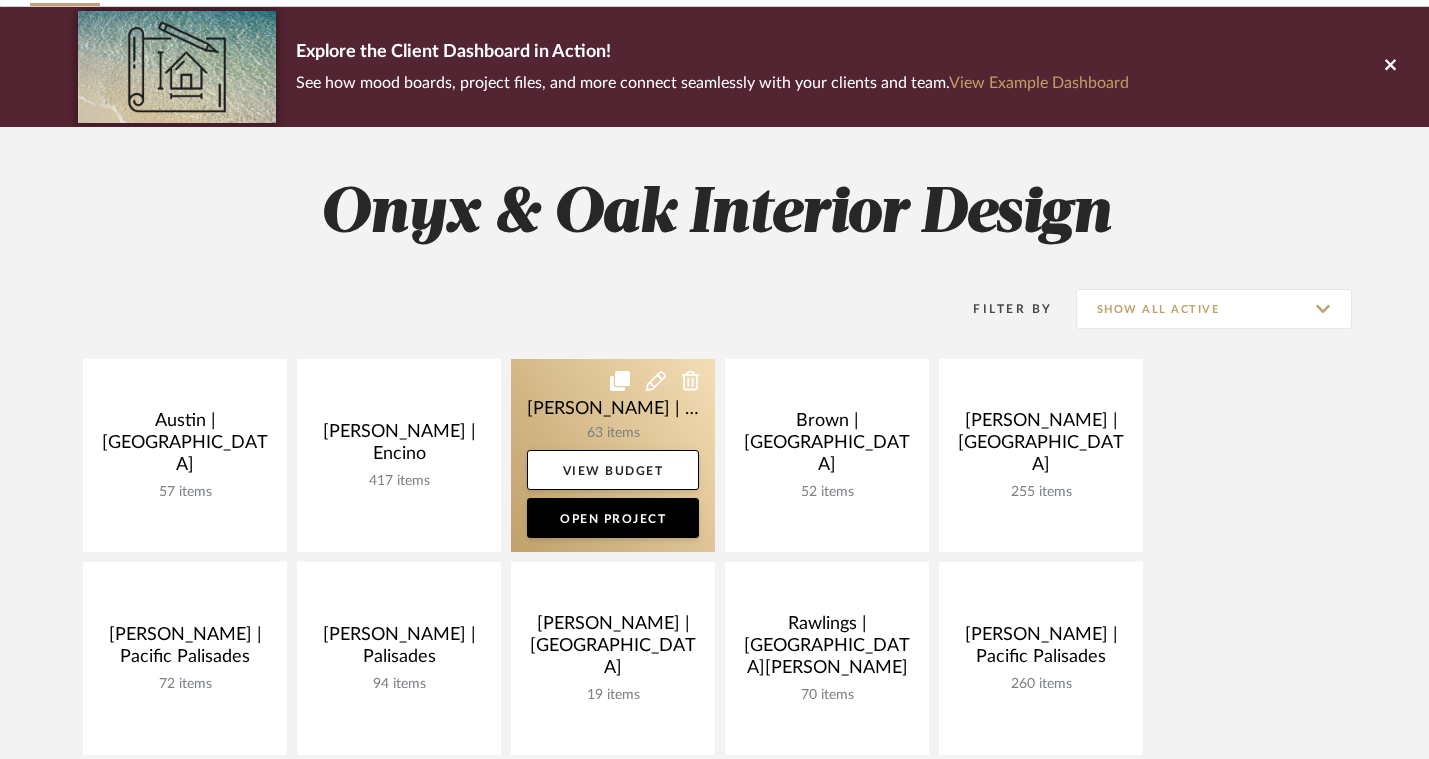click 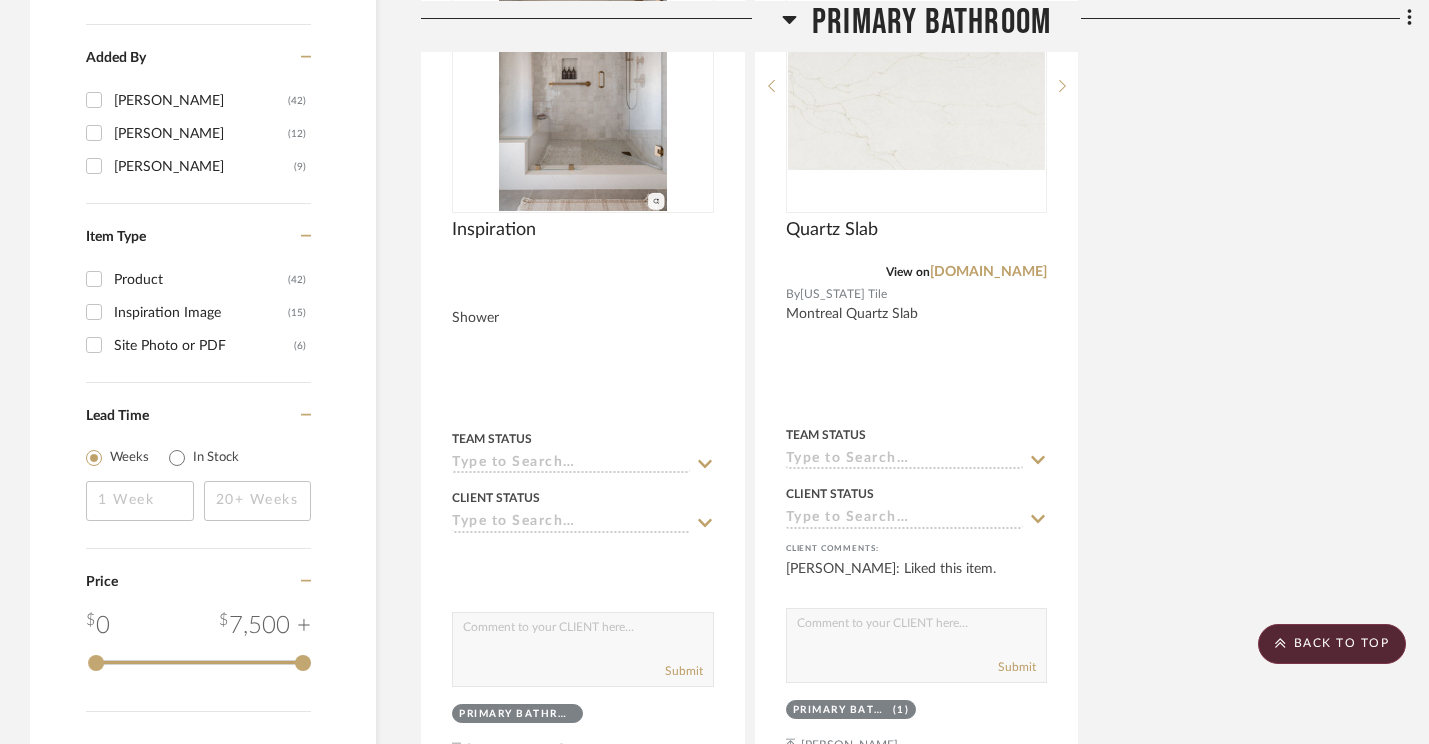 scroll, scrollTop: 2703, scrollLeft: 0, axis: vertical 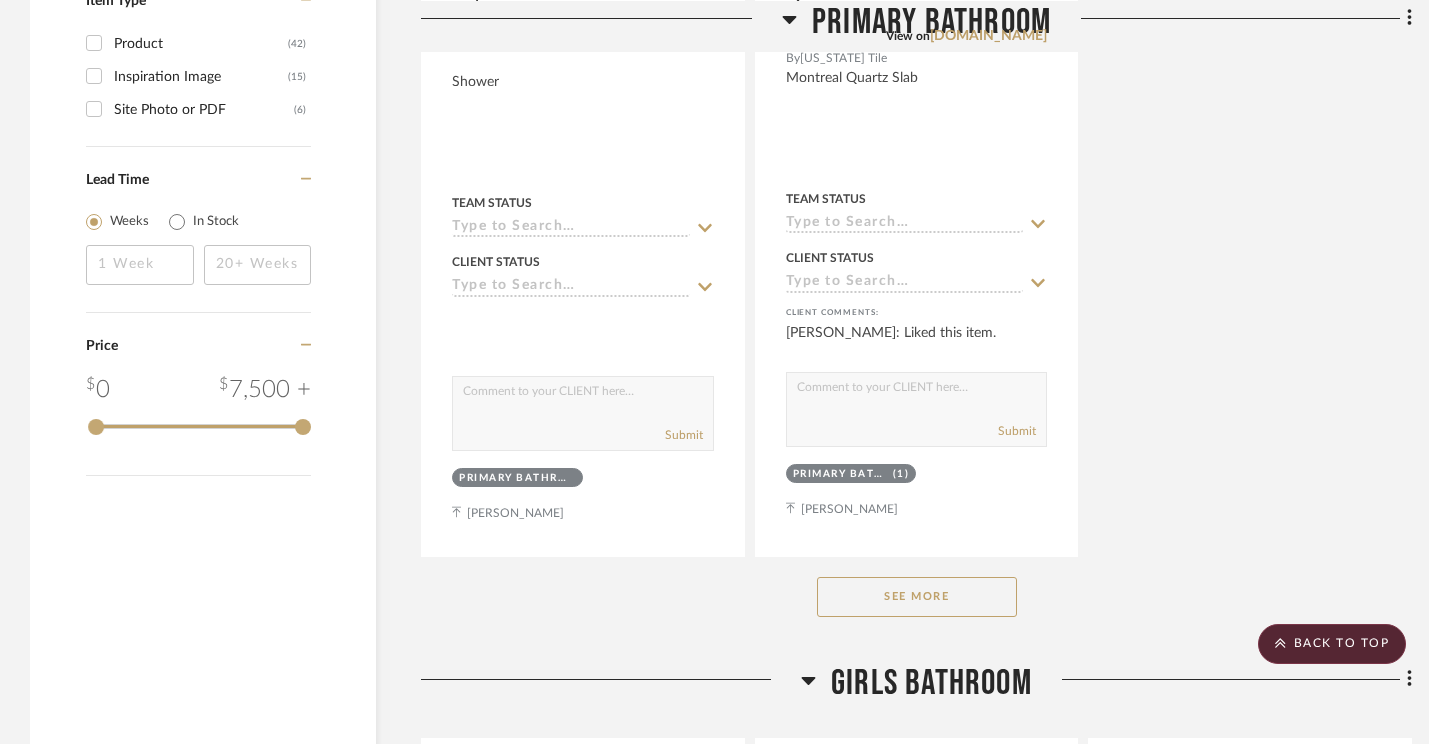 click on "See More" 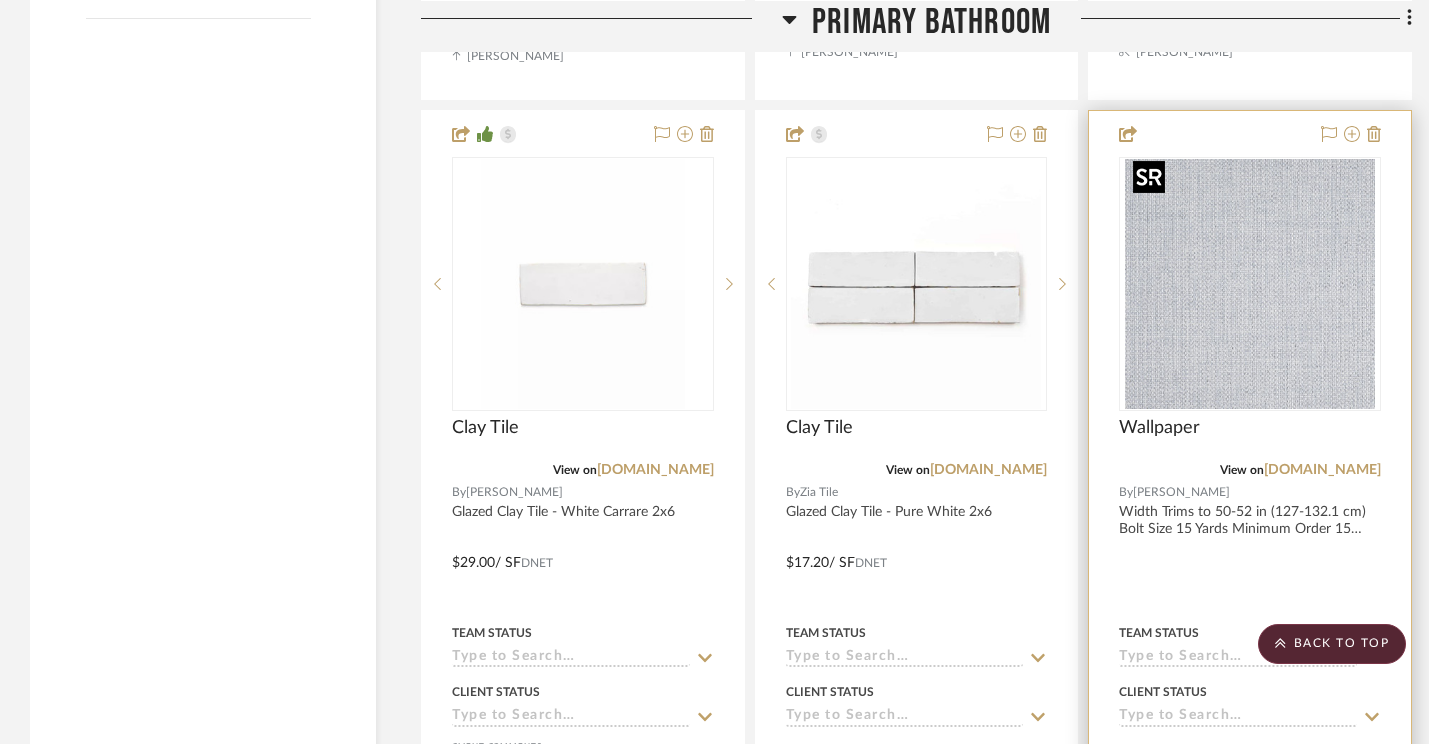 scroll, scrollTop: 3247, scrollLeft: 0, axis: vertical 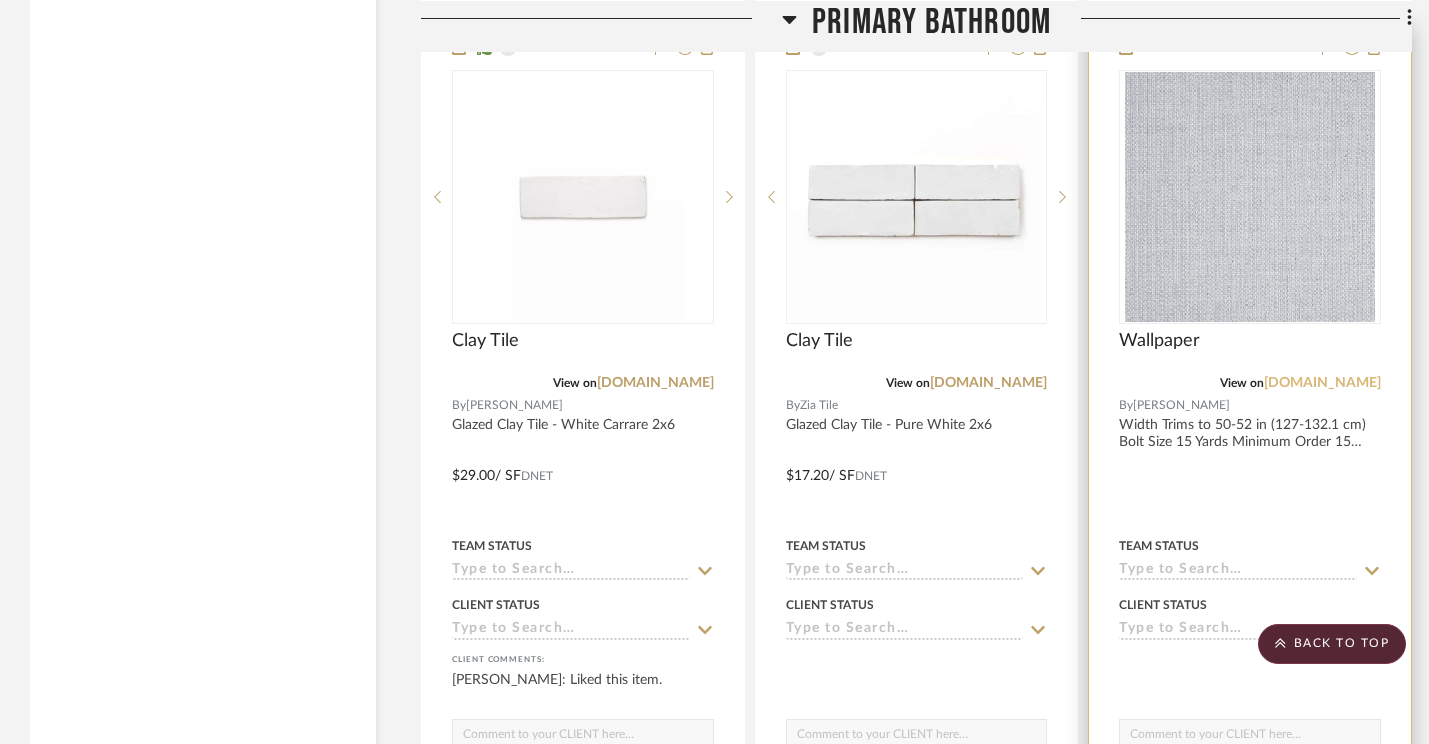 click on "phillipjeffries.com" at bounding box center [1322, 383] 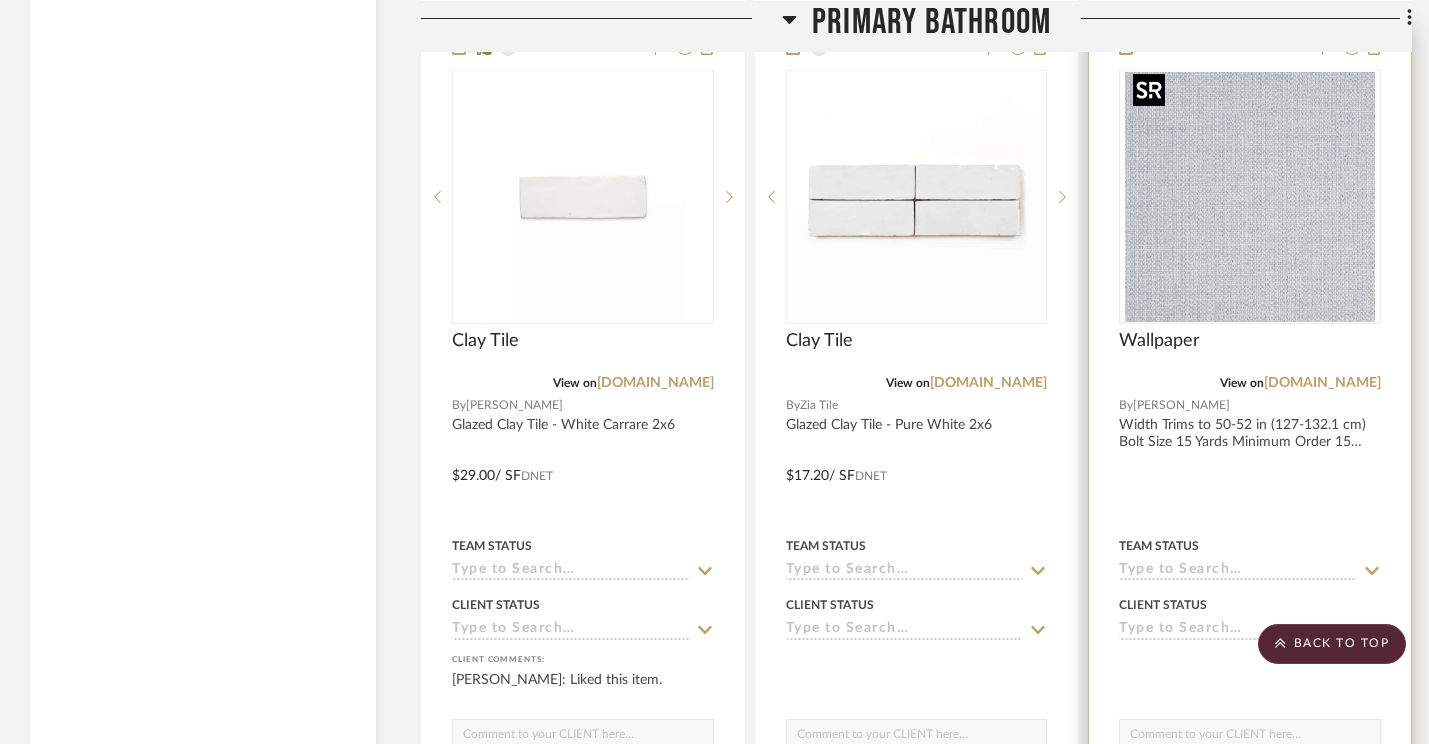 click at bounding box center [1250, 197] 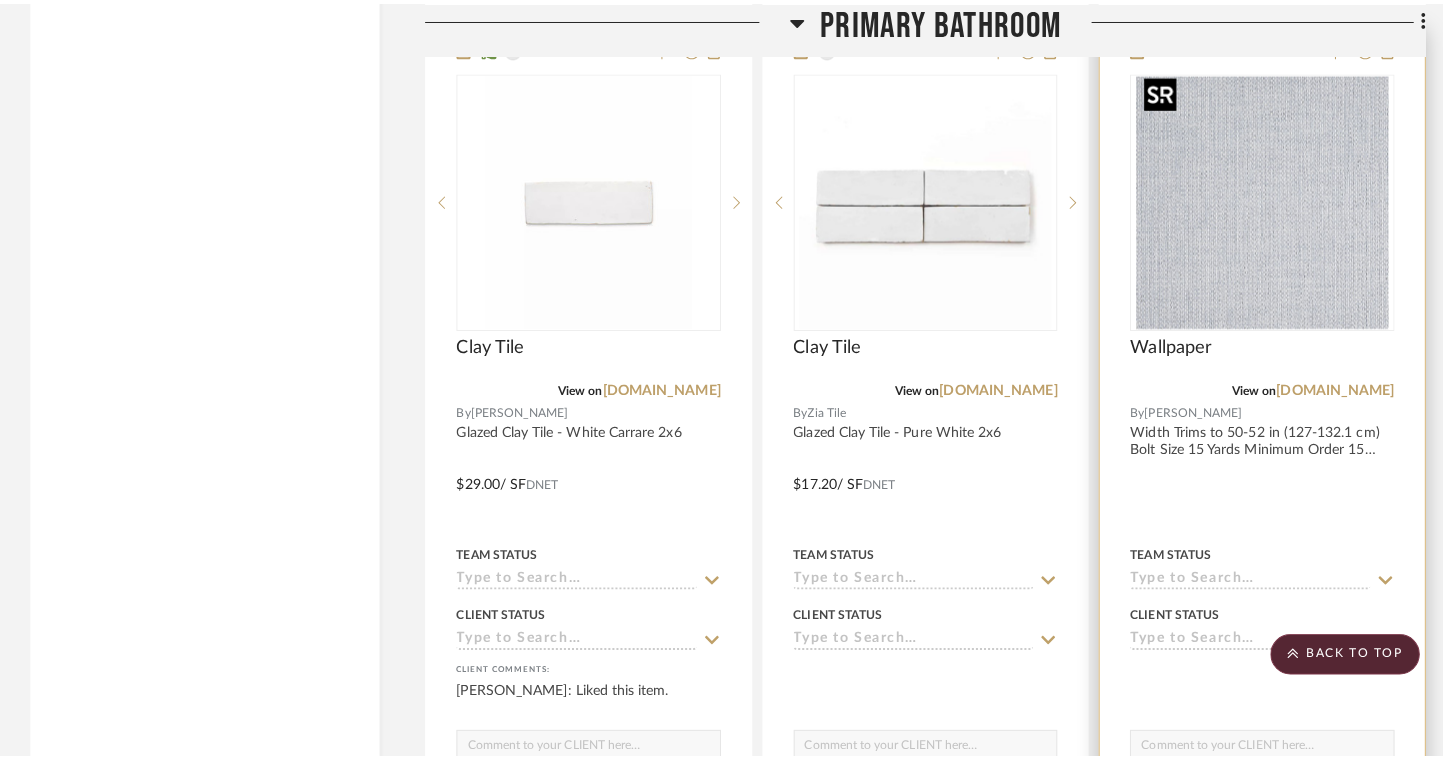 scroll, scrollTop: 0, scrollLeft: 0, axis: both 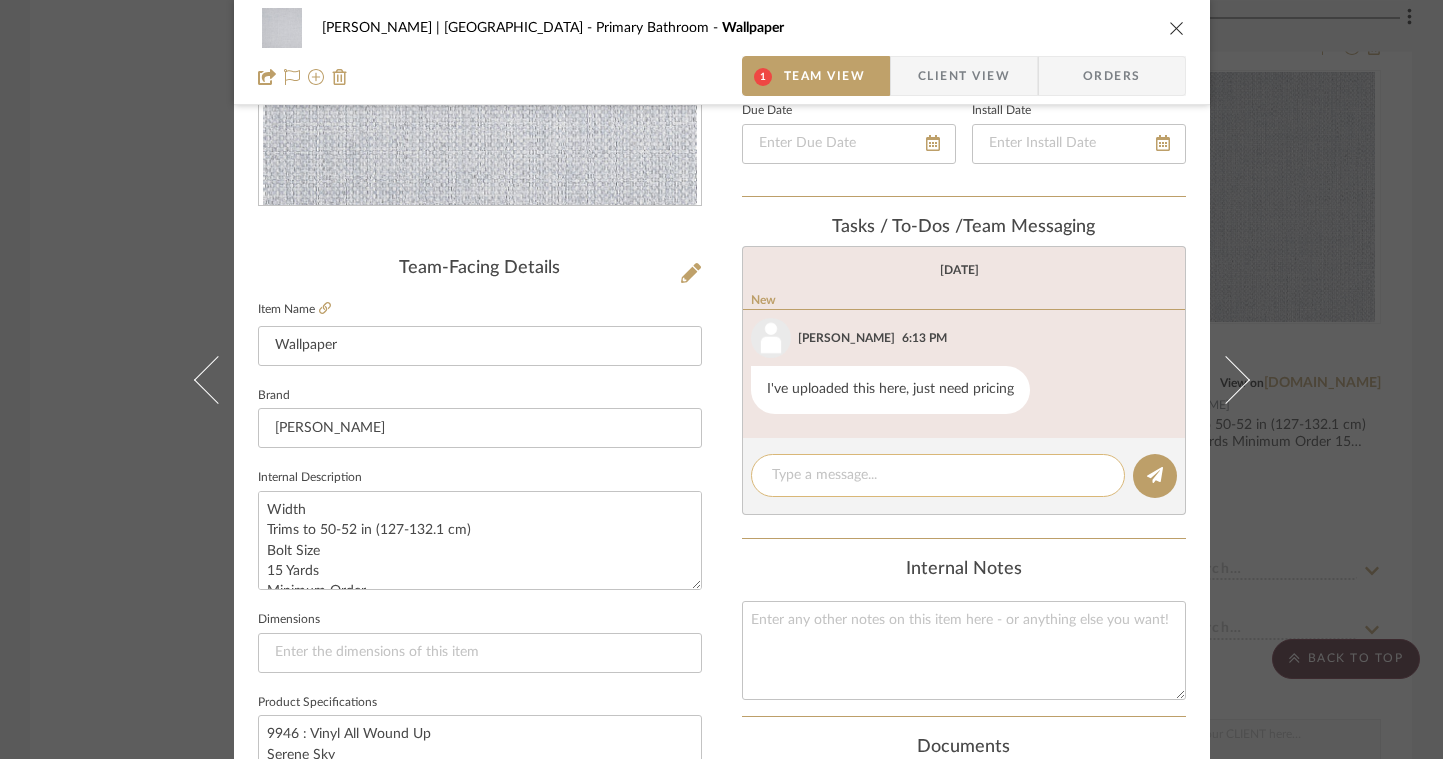 click 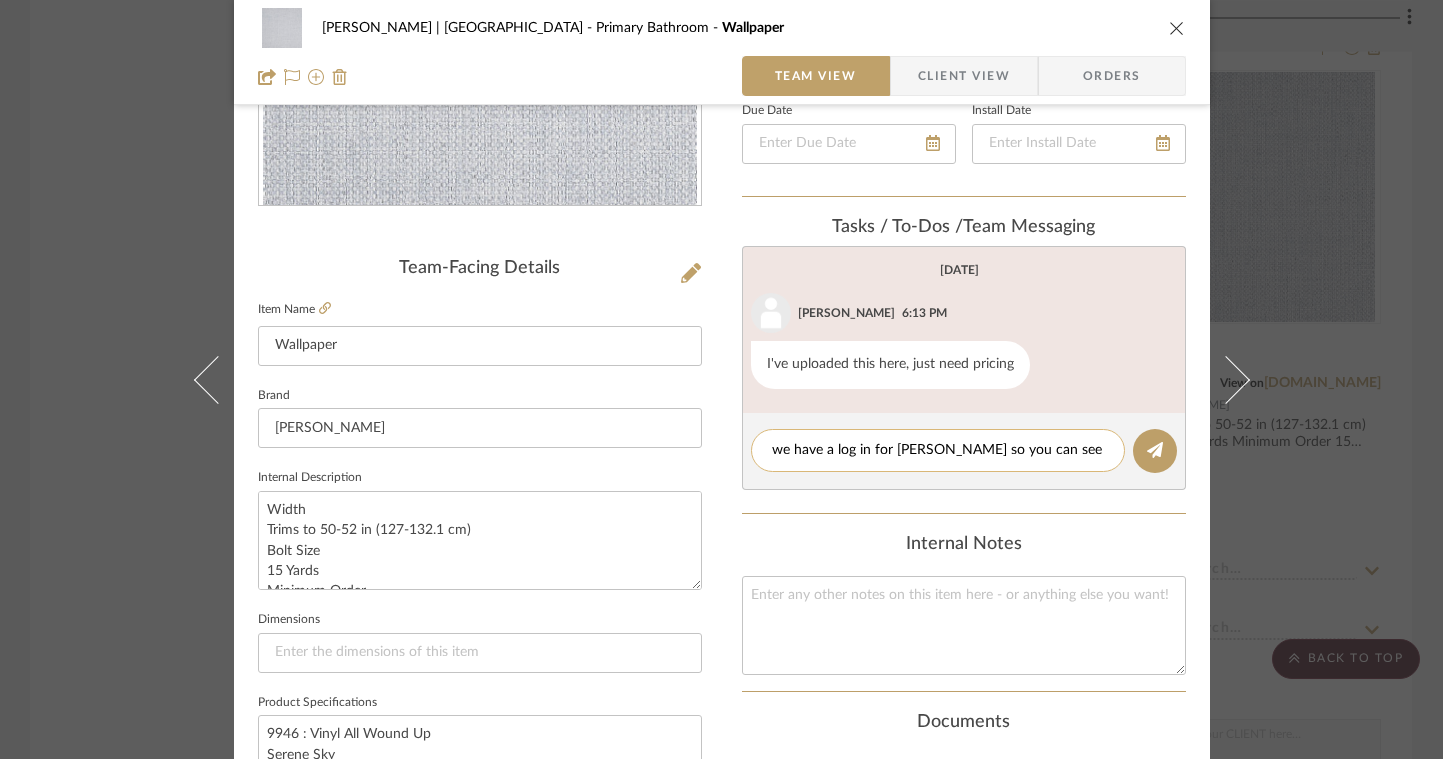 scroll, scrollTop: 0, scrollLeft: 0, axis: both 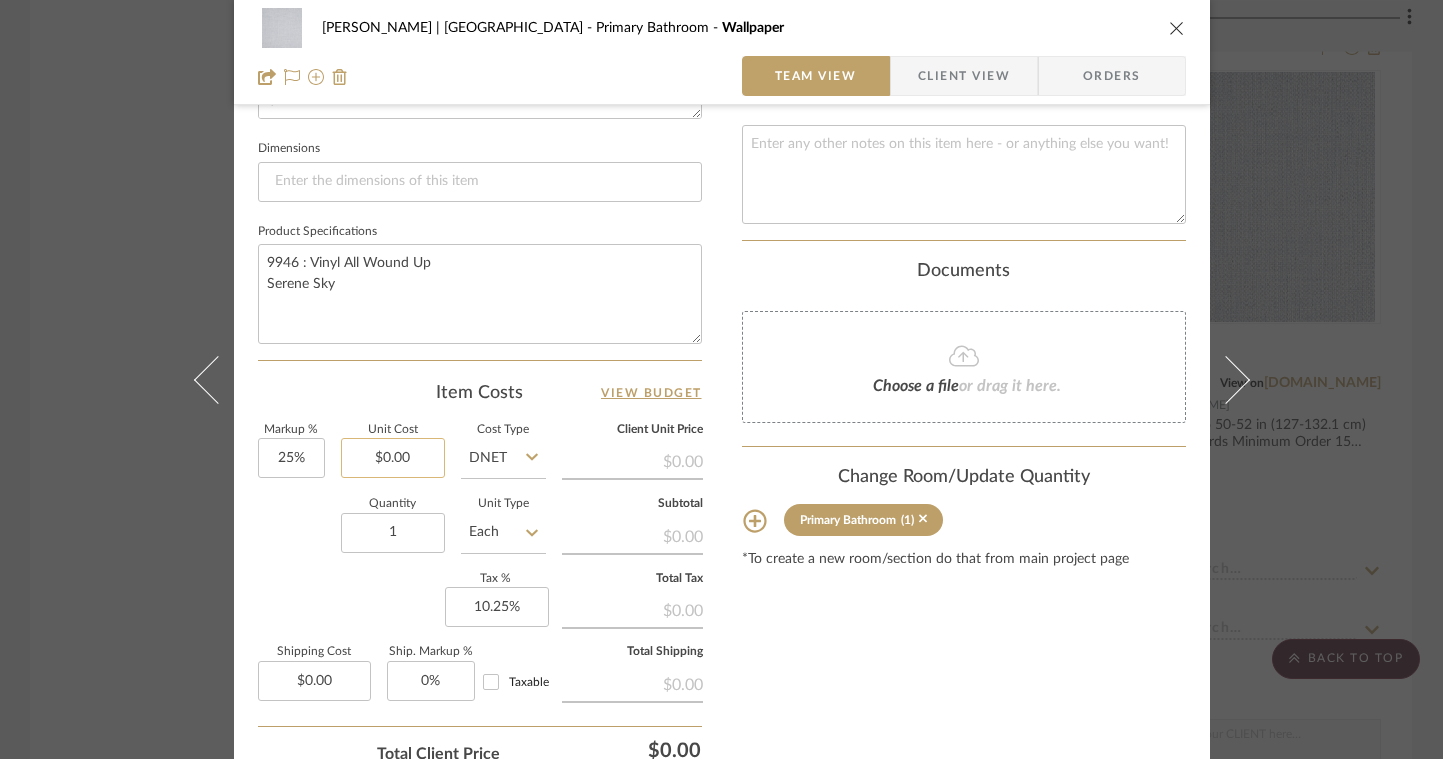 type on "we have a log in for phillip jefferies so you can see the price per yard, I added it here" 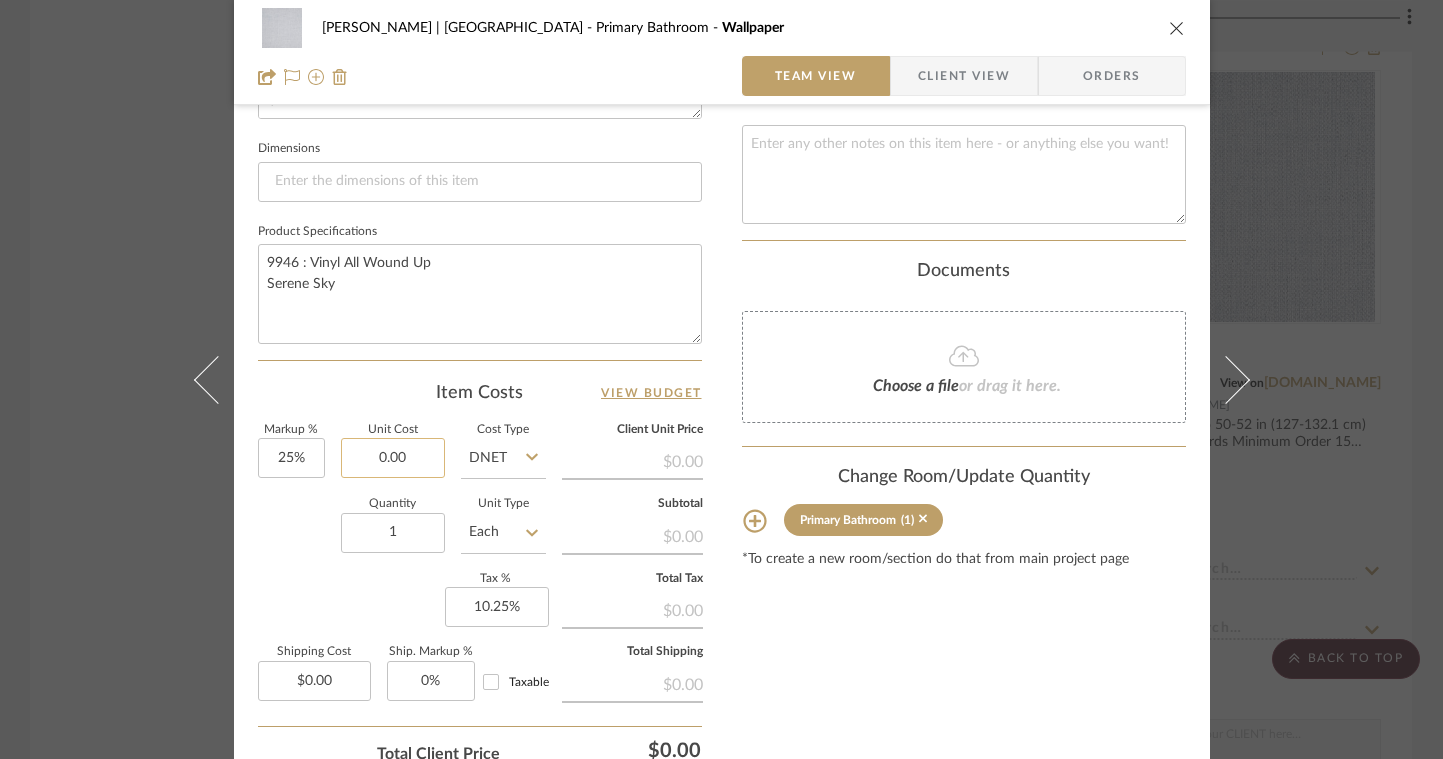 click on "0.00" 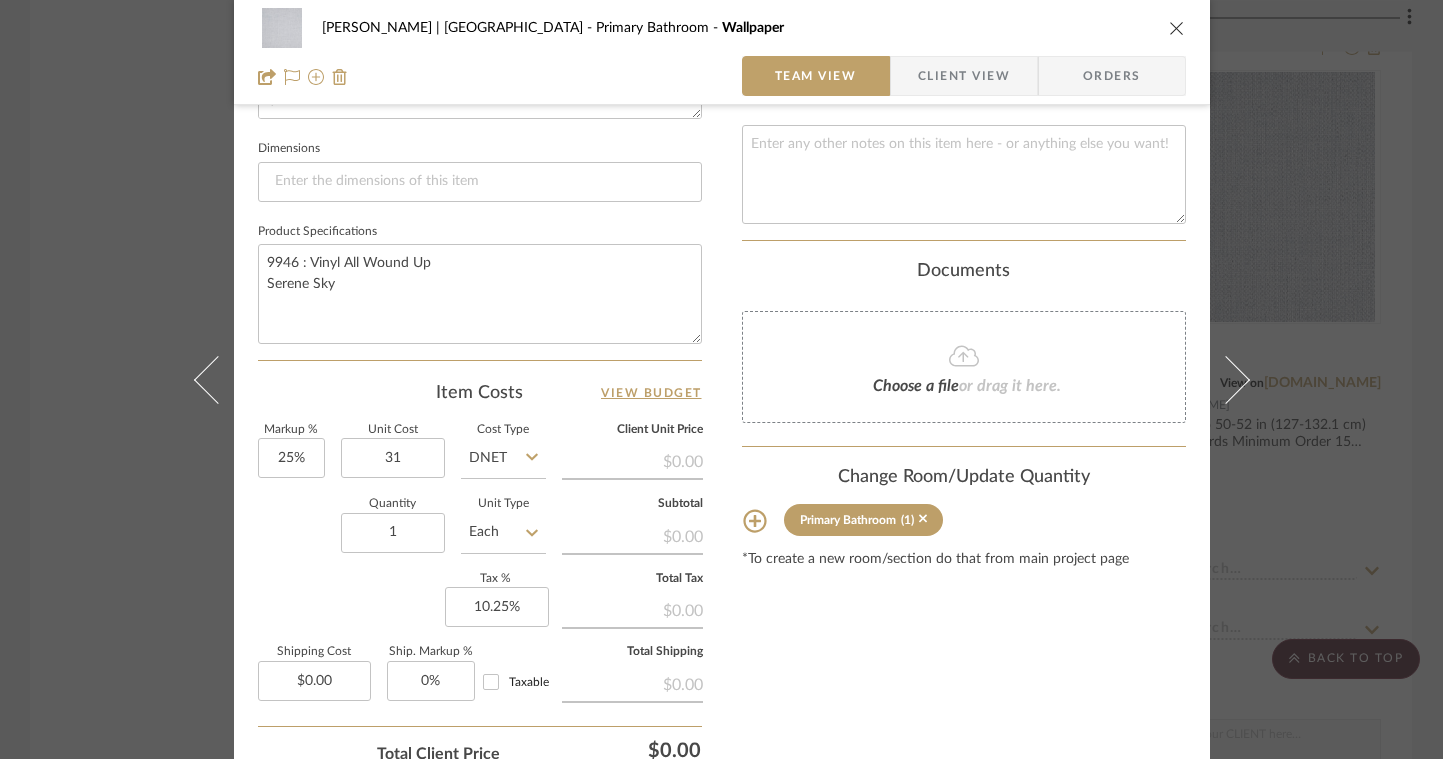 type on "$31.00" 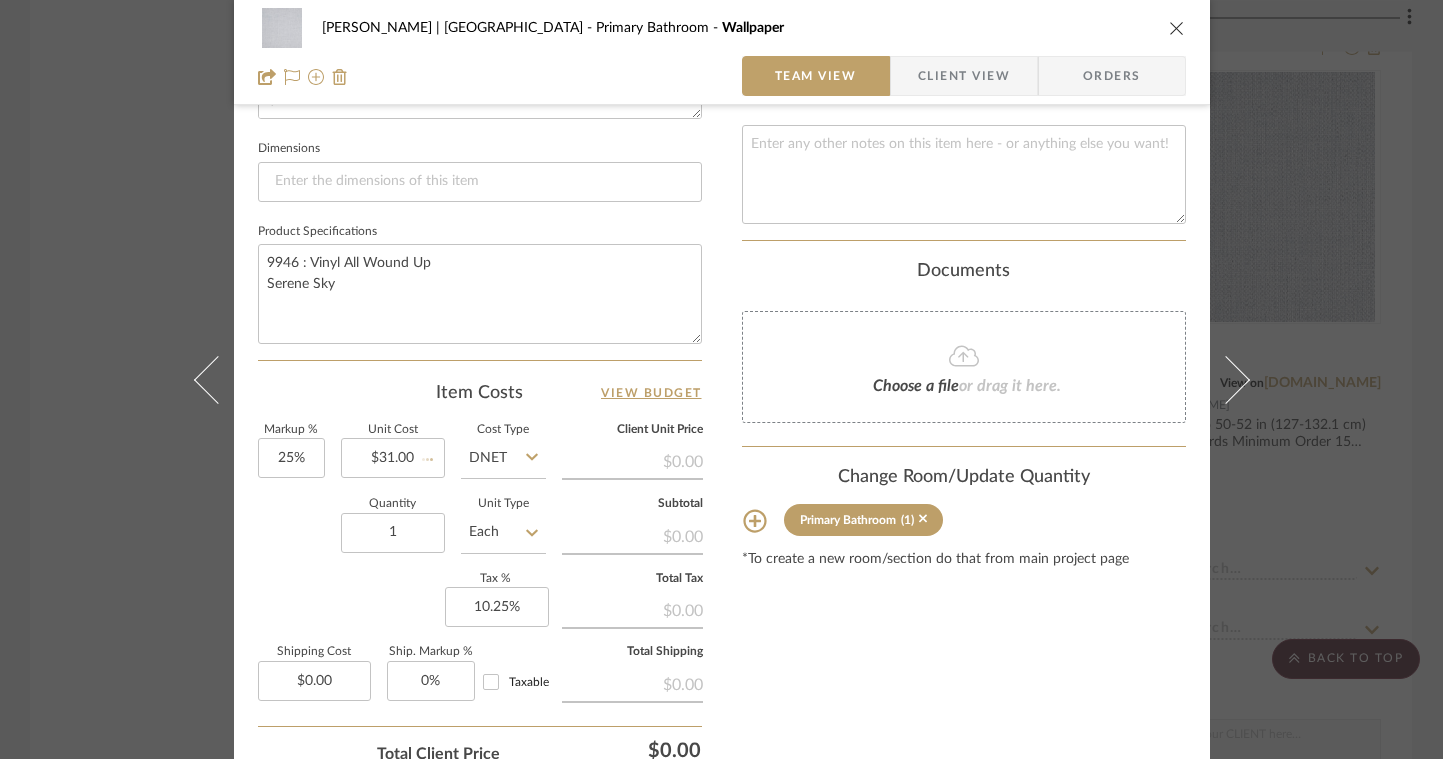 click 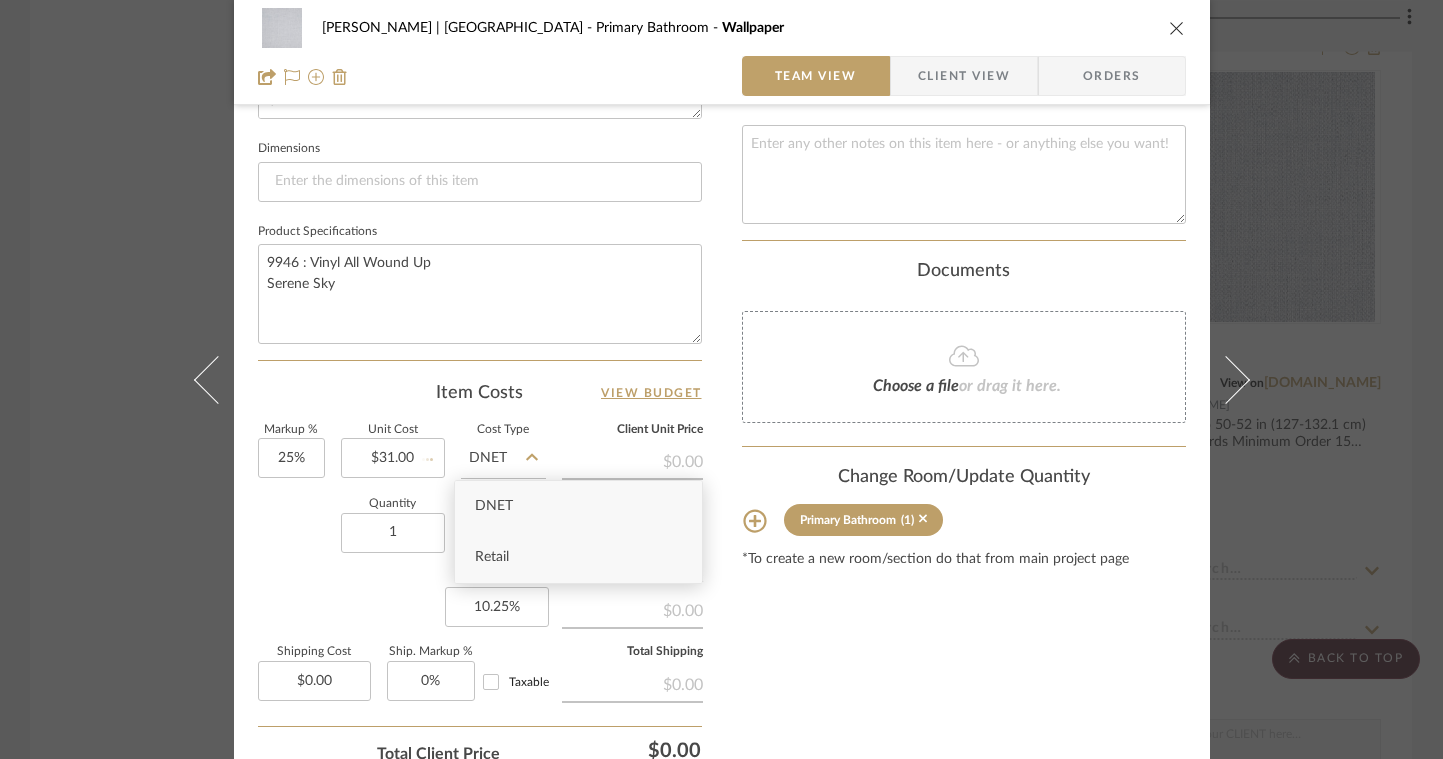 type 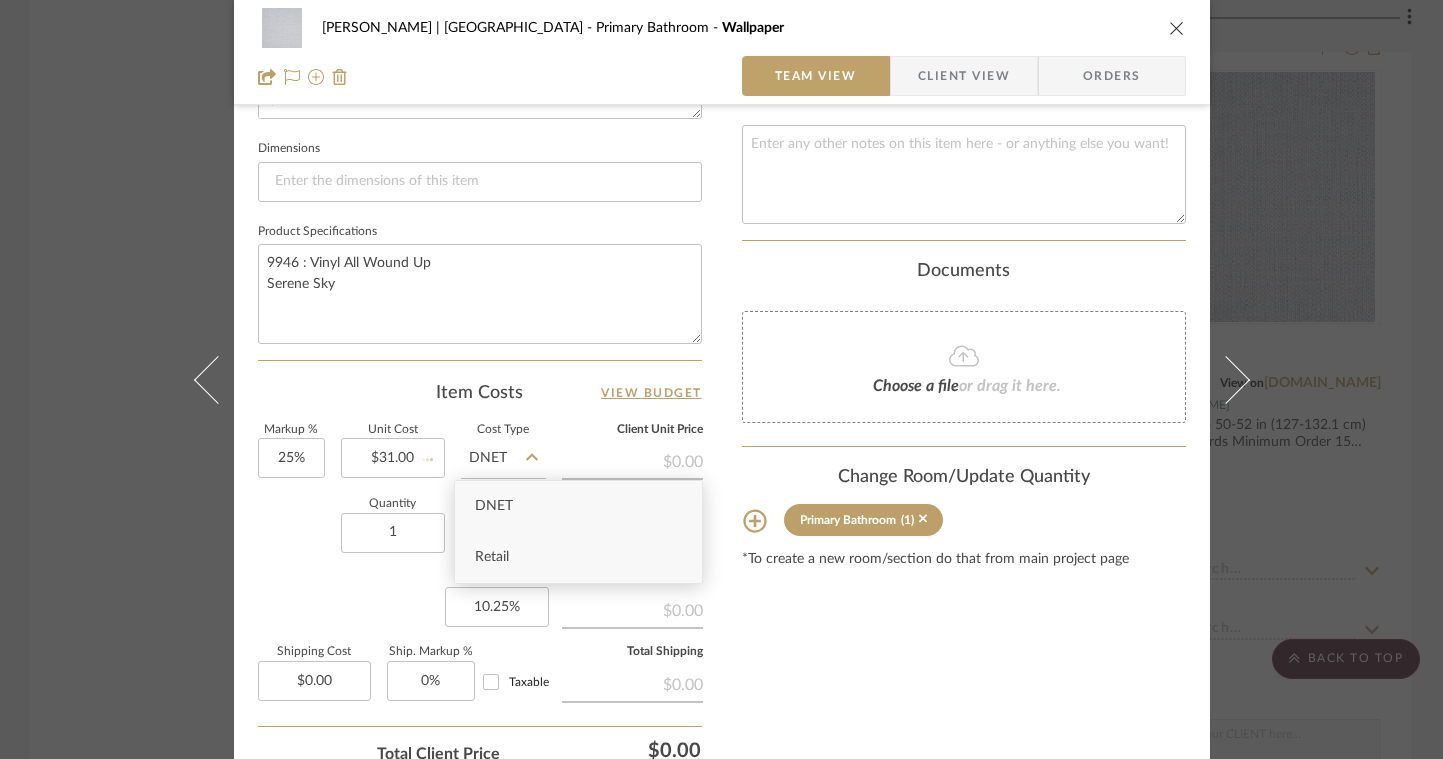 type 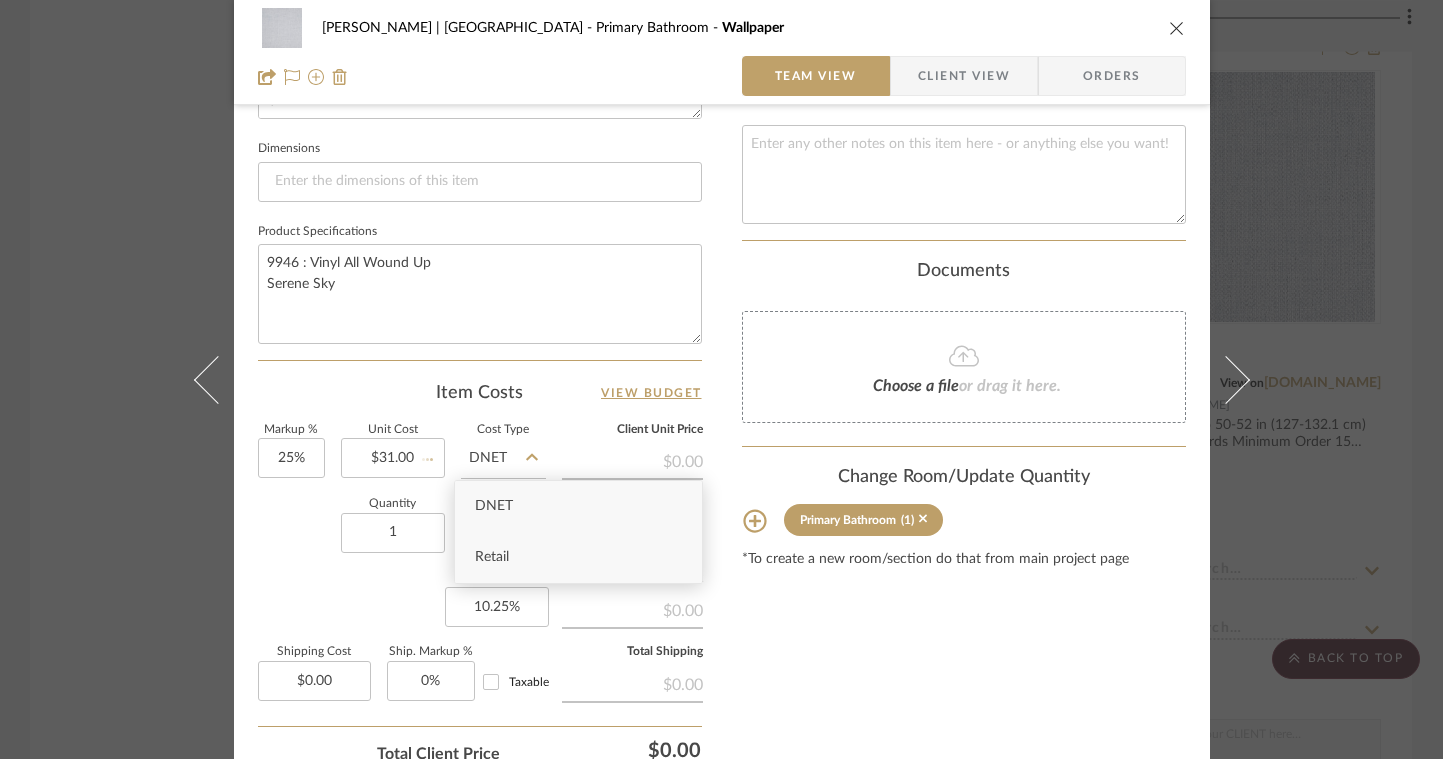 type 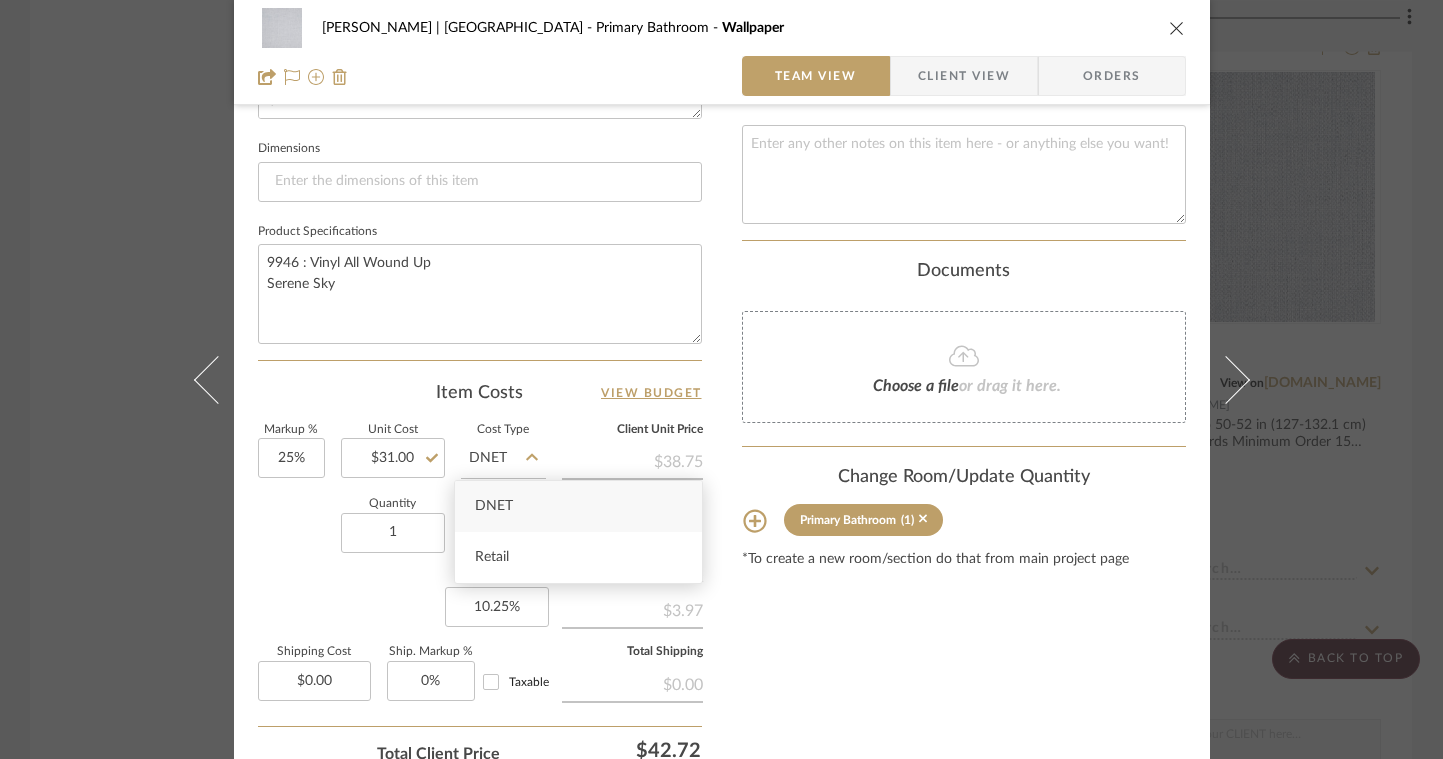 click on "DNET" 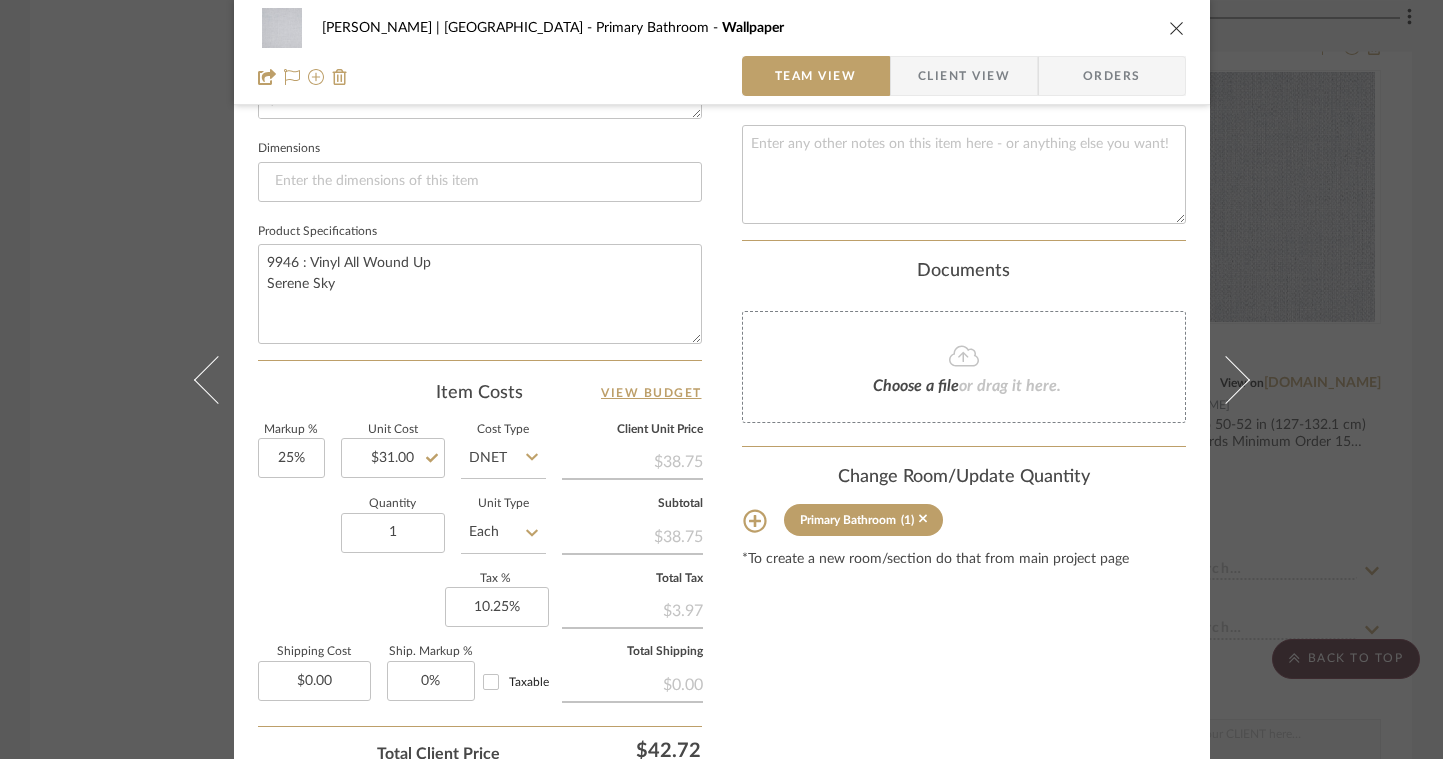 click on "Each" 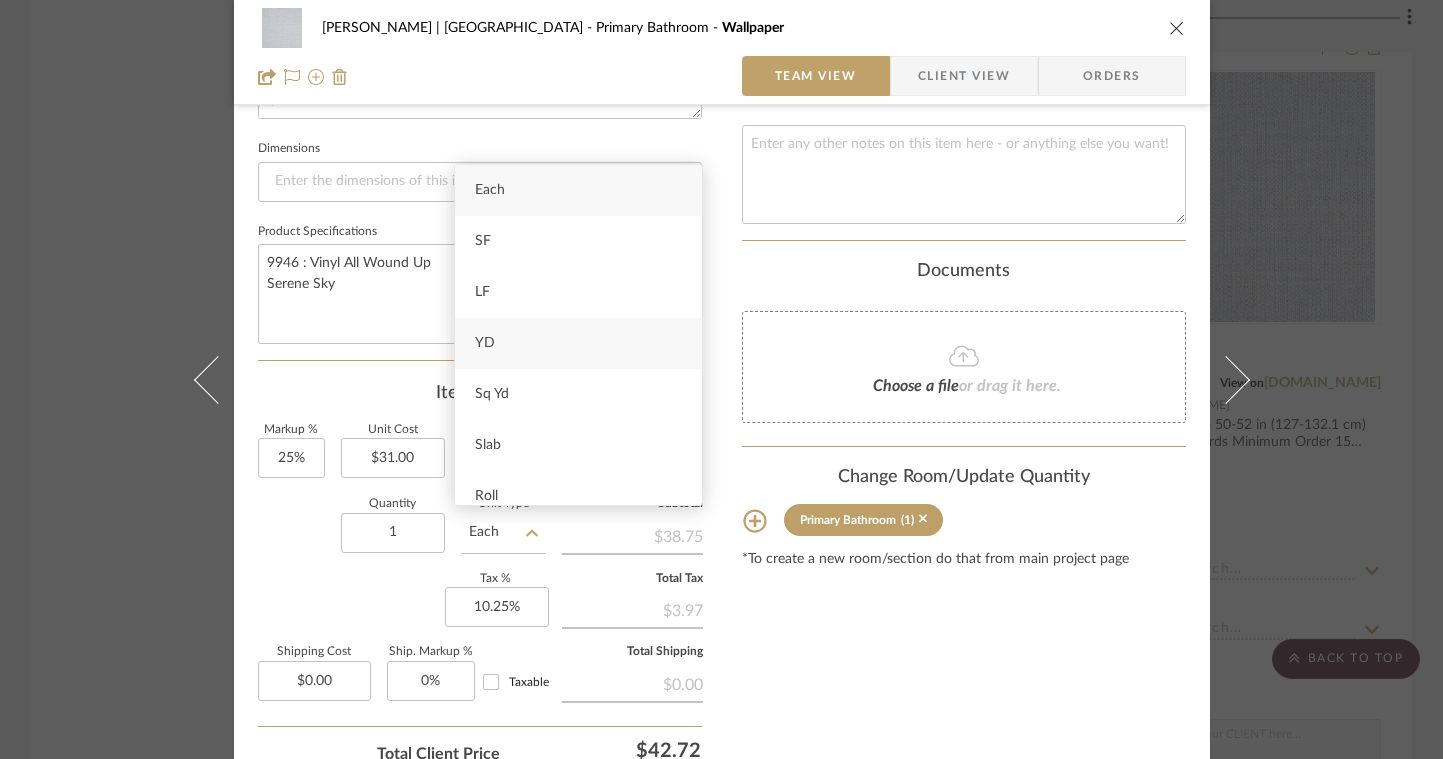 click on "YD" at bounding box center [485, 343] 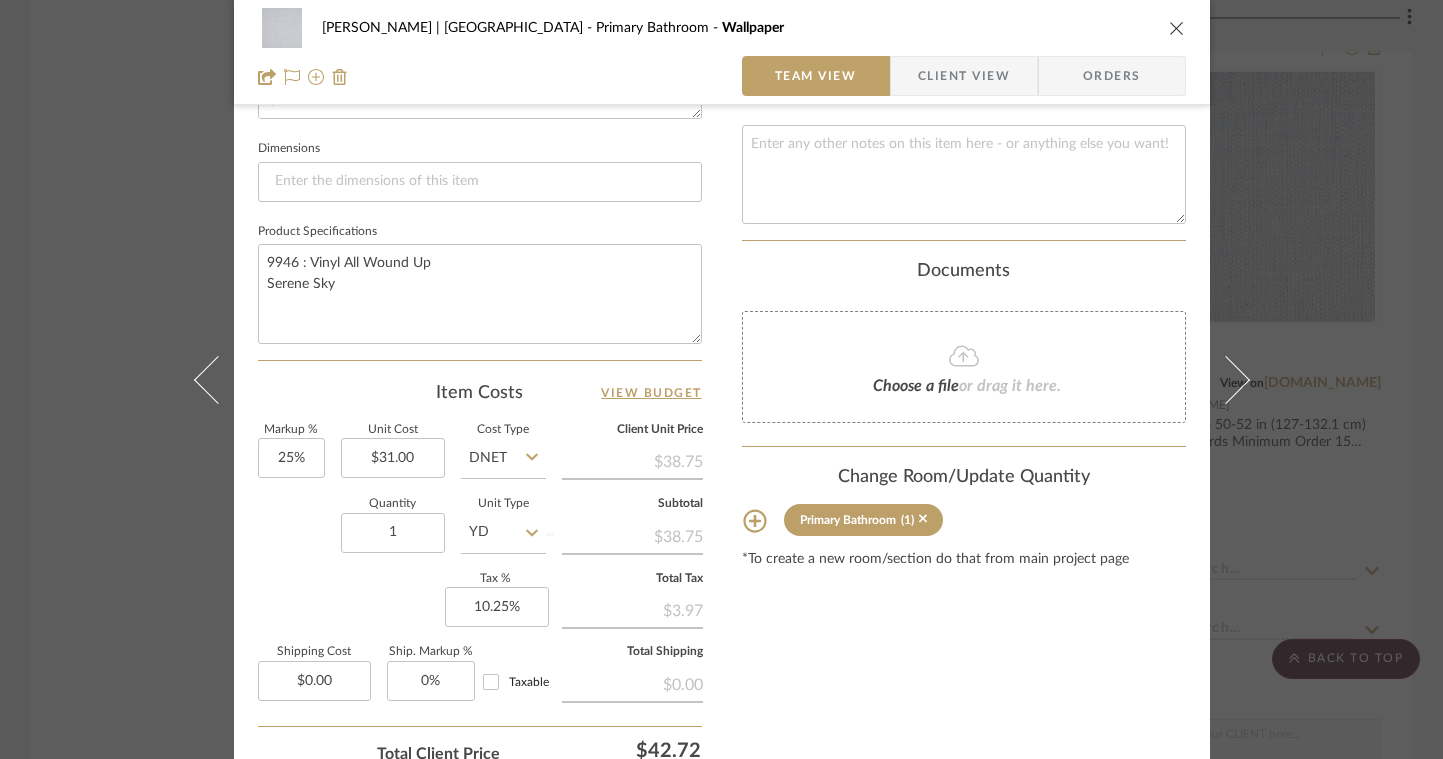 type 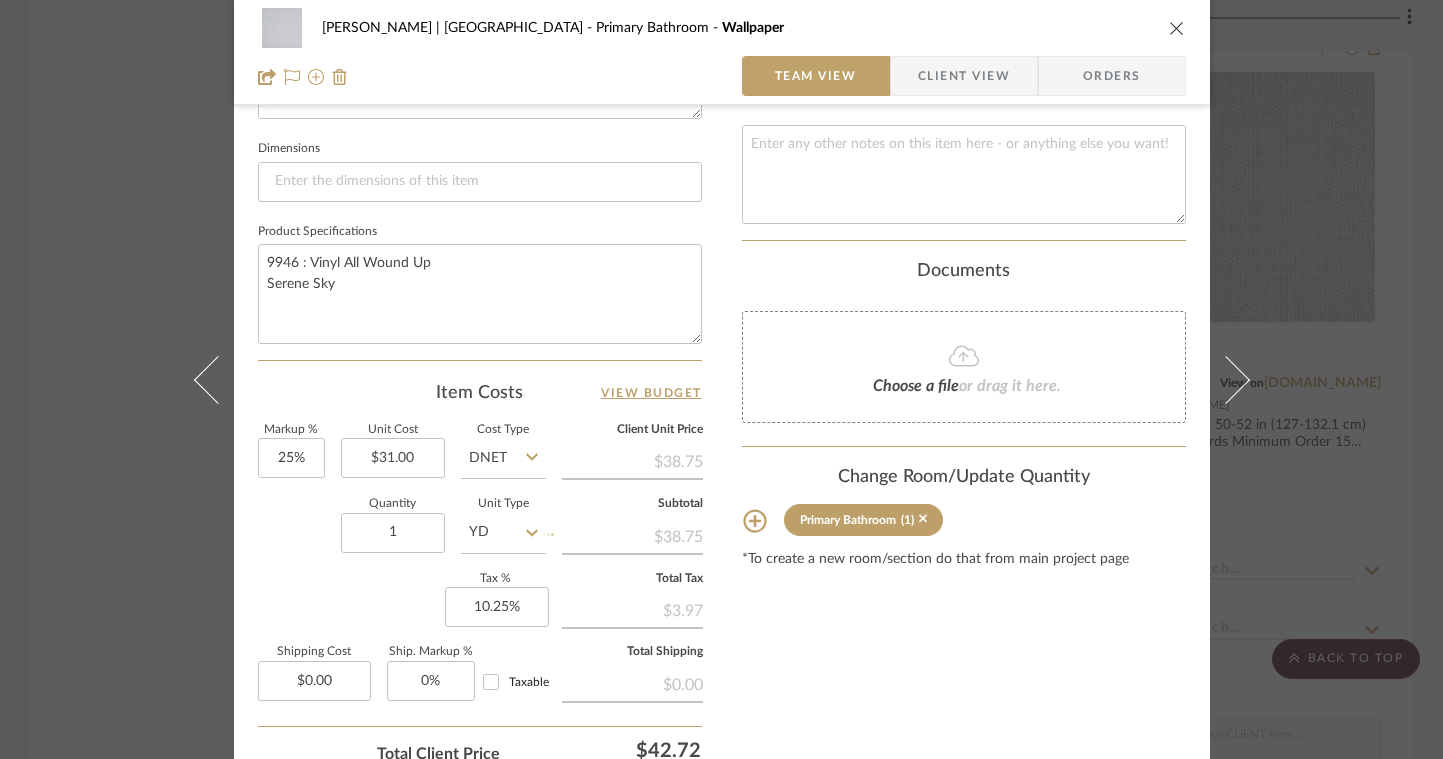 type 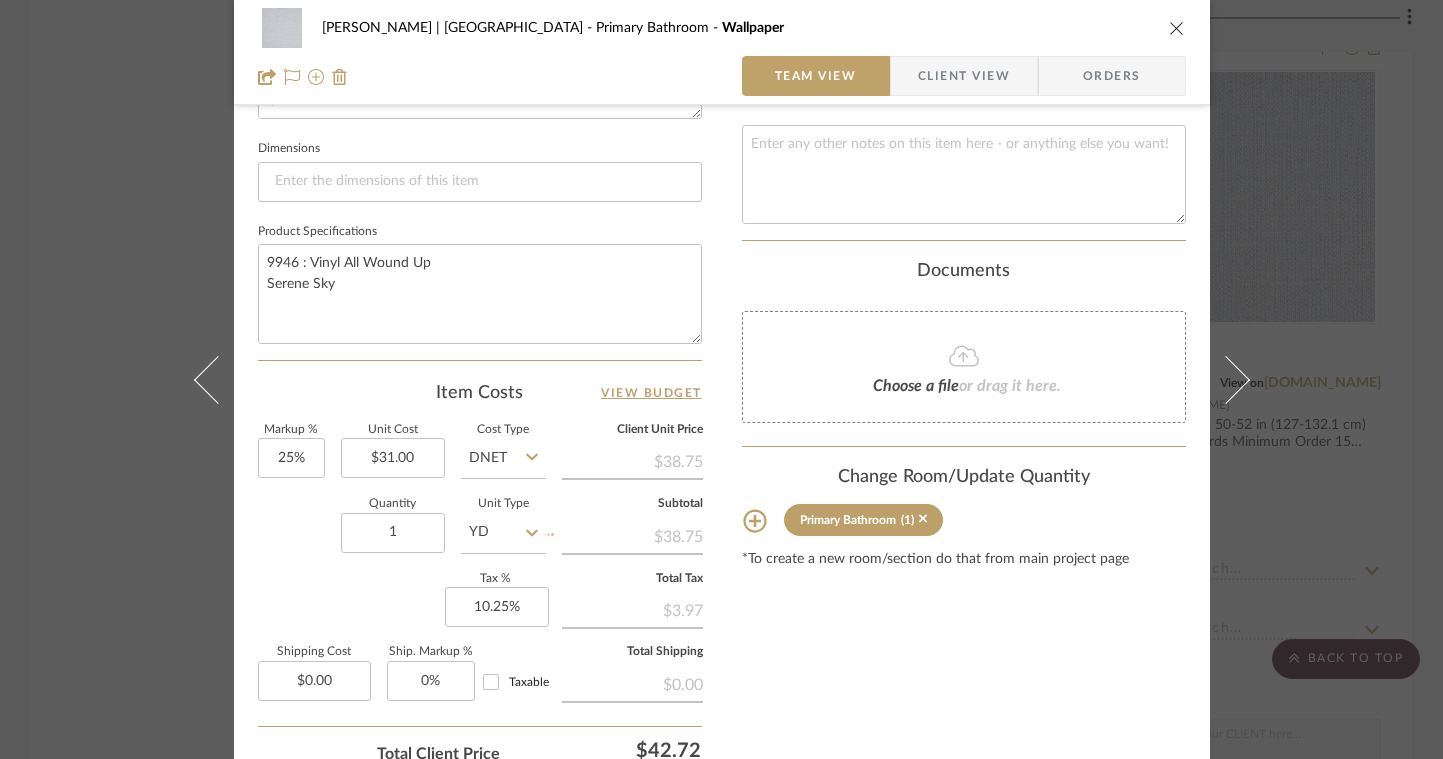 type 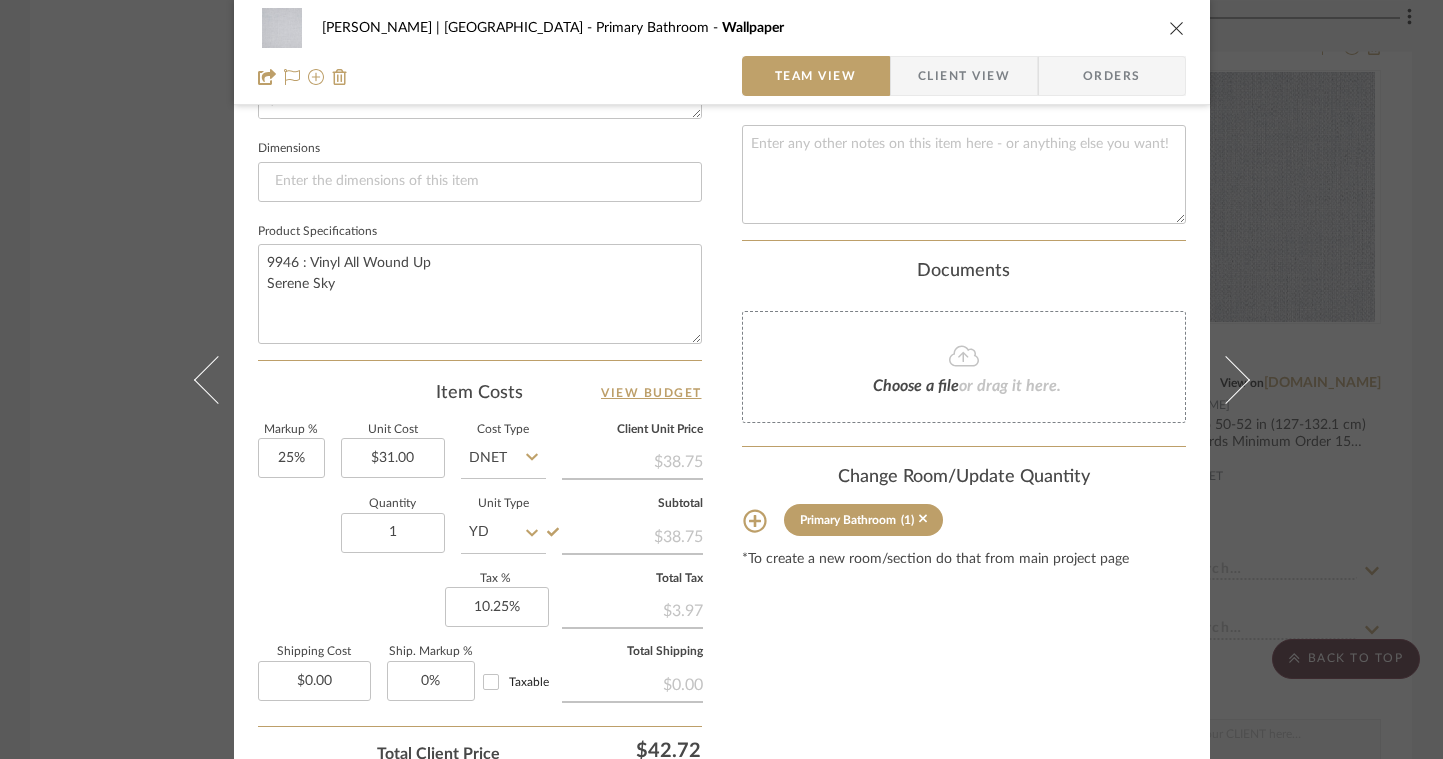 click on "Markup %  25%  Unit Cost  $31.00  Cost Type  DNET  Client Unit Price   $38.75   Quantity  1  Unit Type  YD  Subtotal   $38.75   Tax %  10.25%  Total Tax   $3.97   Shipping Cost  $0.00  Ship. Markup %  0% Taxable  Total Shipping   $0.00" 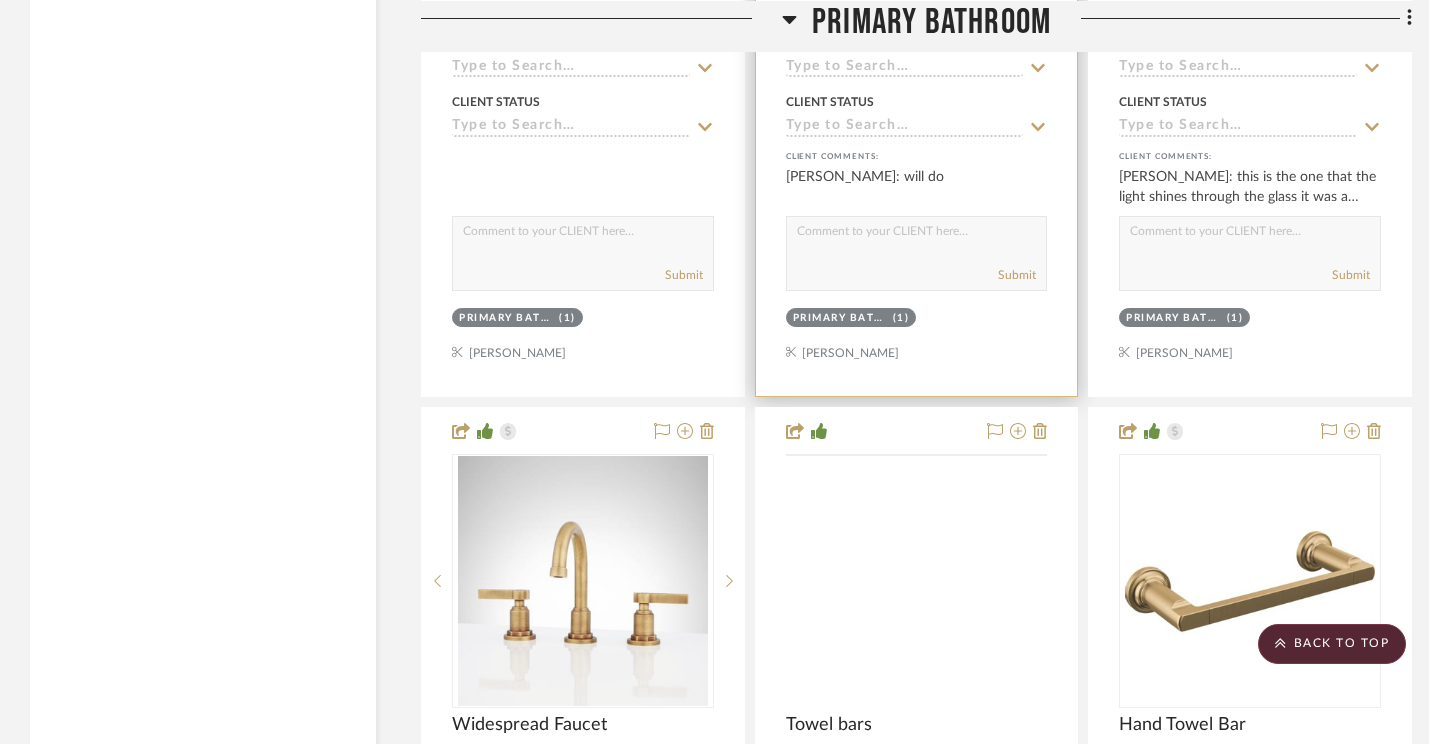 scroll, scrollTop: 4880, scrollLeft: 0, axis: vertical 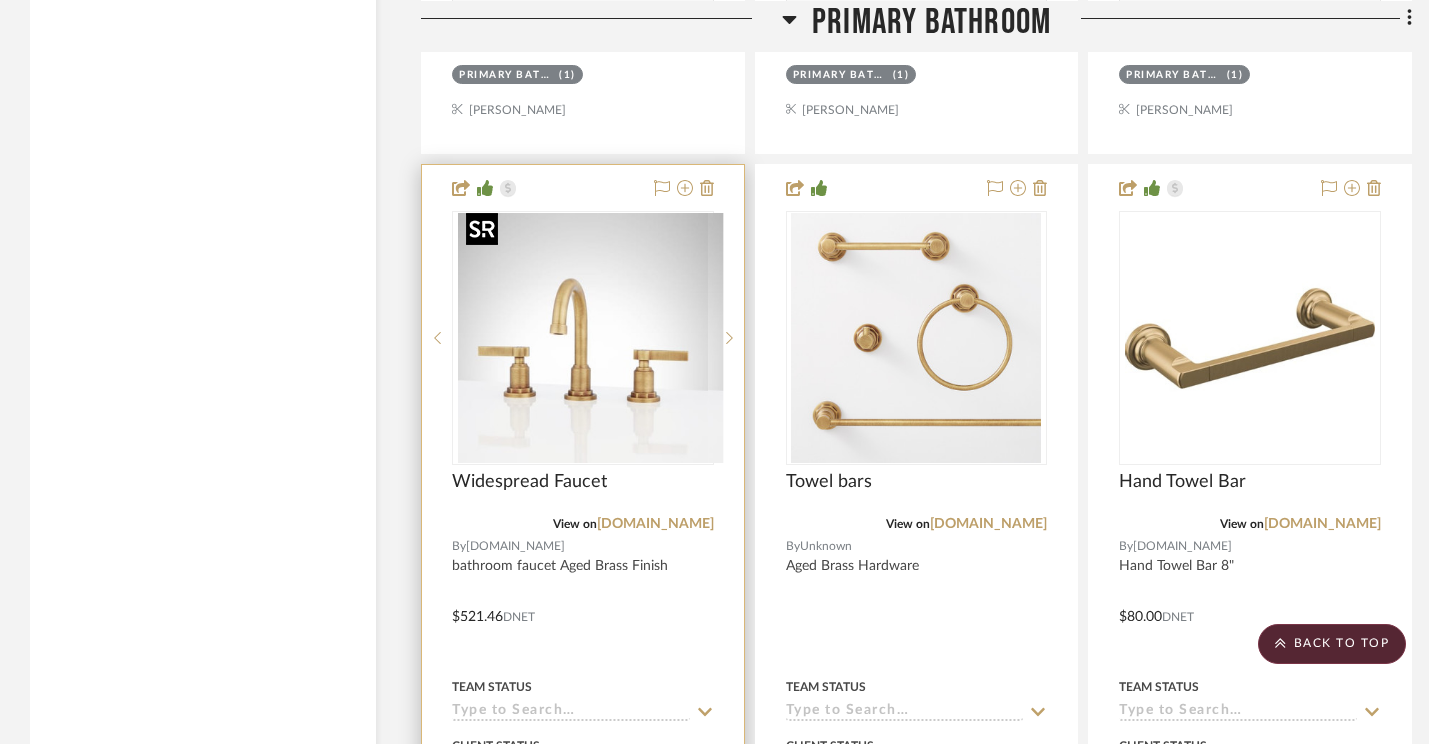 click at bounding box center [598, 338] 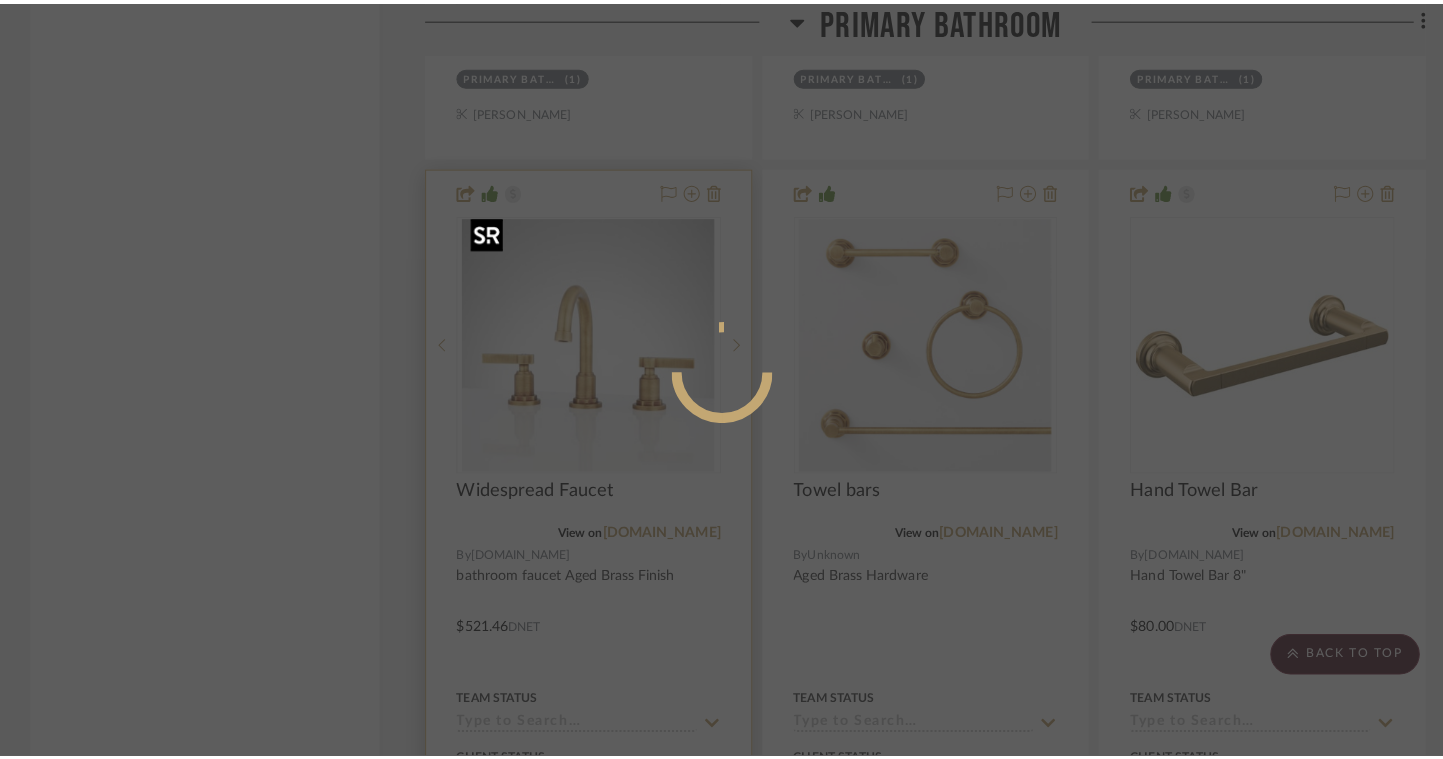 scroll, scrollTop: 0, scrollLeft: 0, axis: both 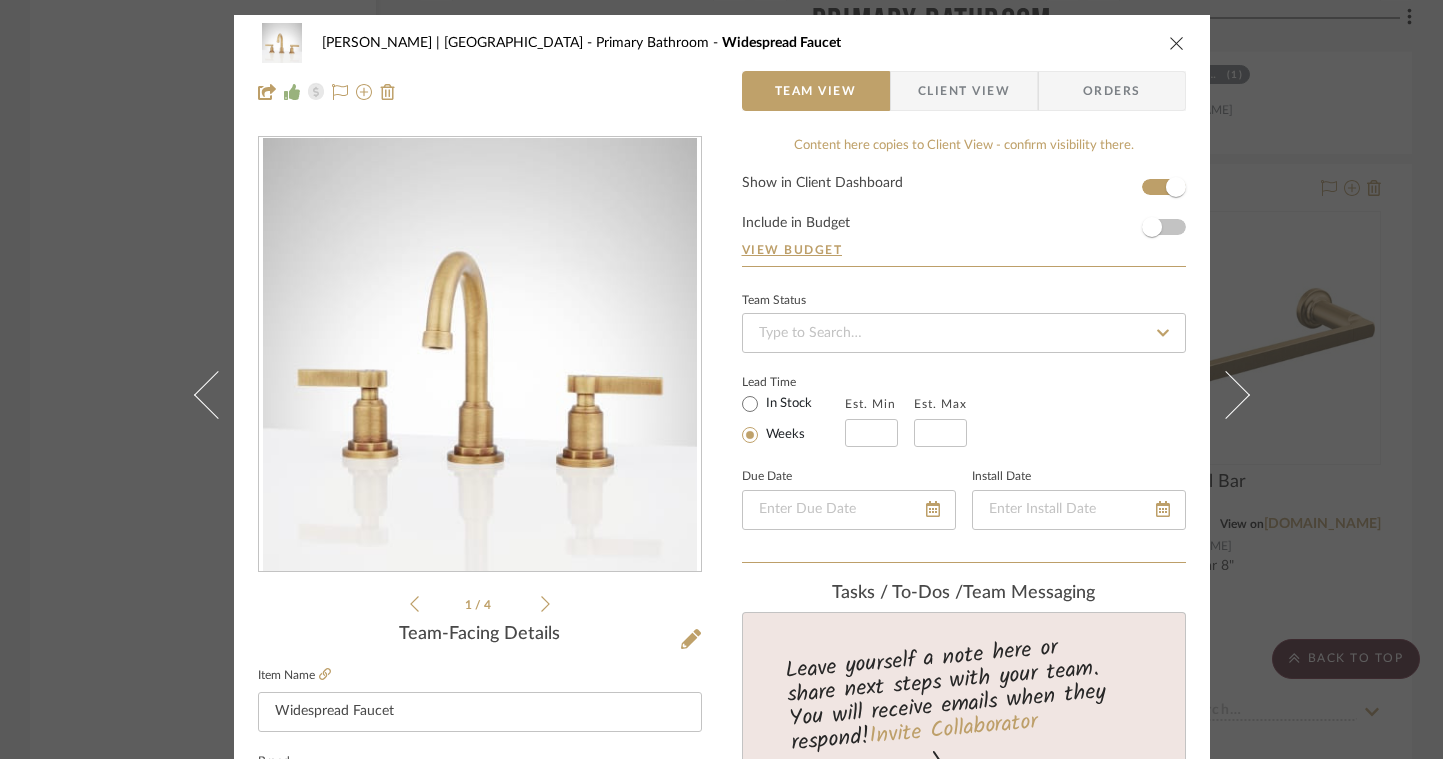 click on "Client View" at bounding box center [964, 91] 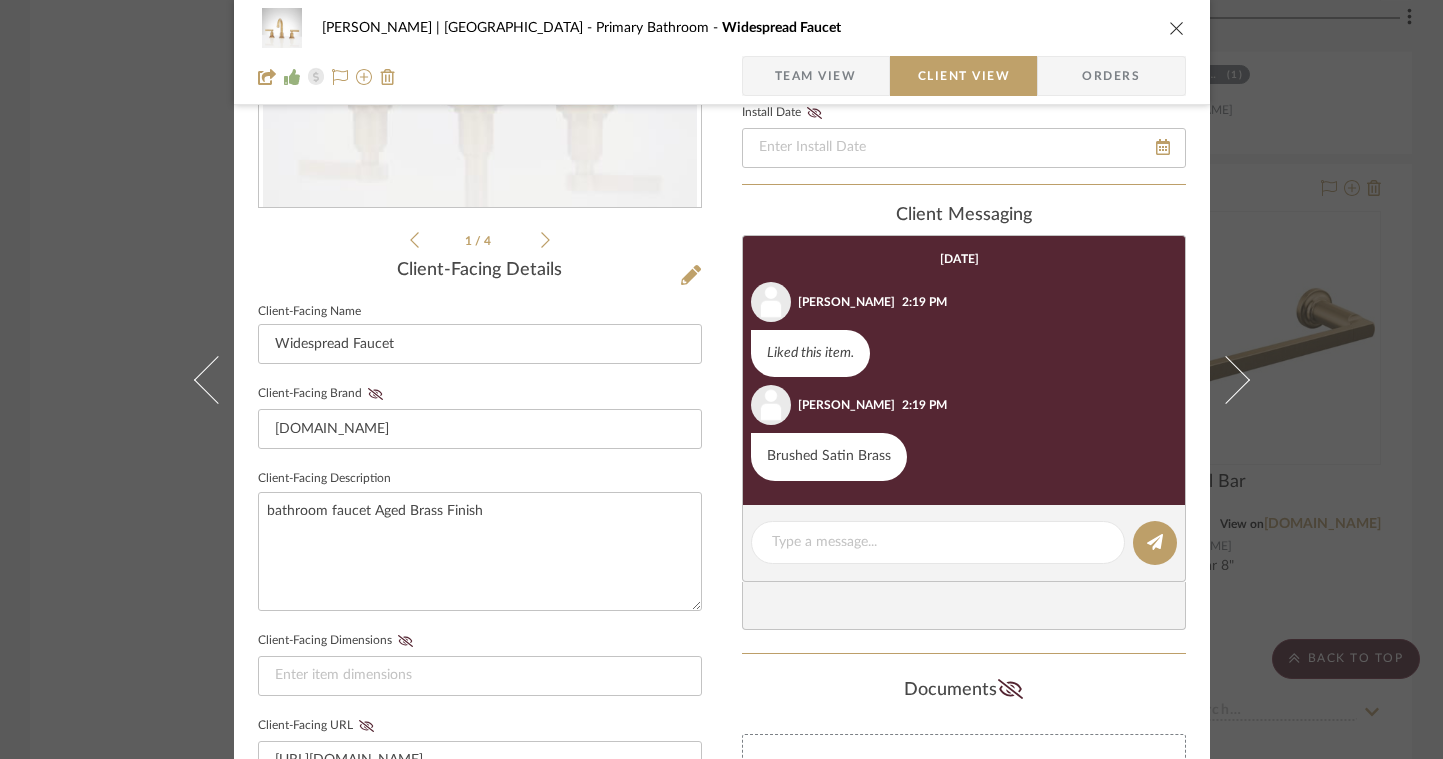 scroll, scrollTop: 0, scrollLeft: 0, axis: both 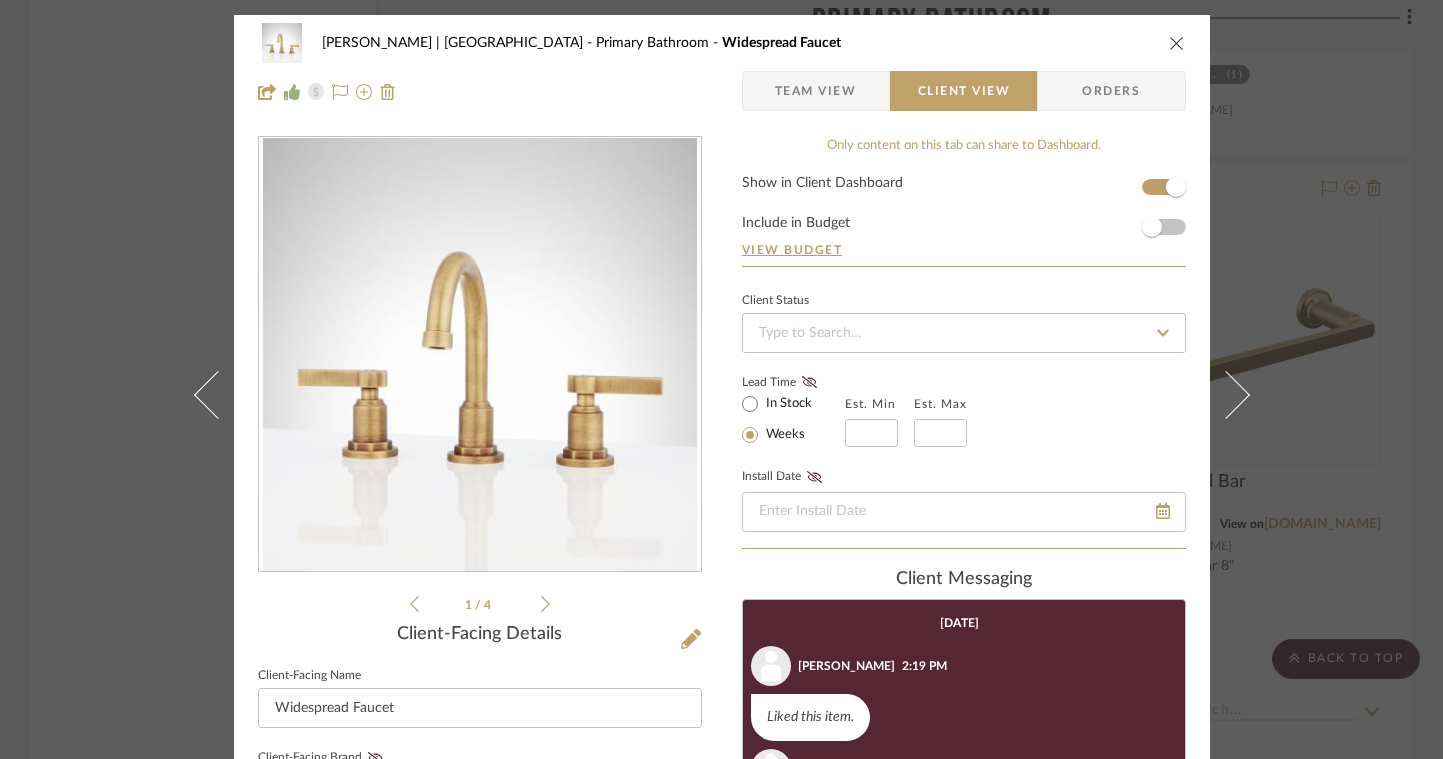 click 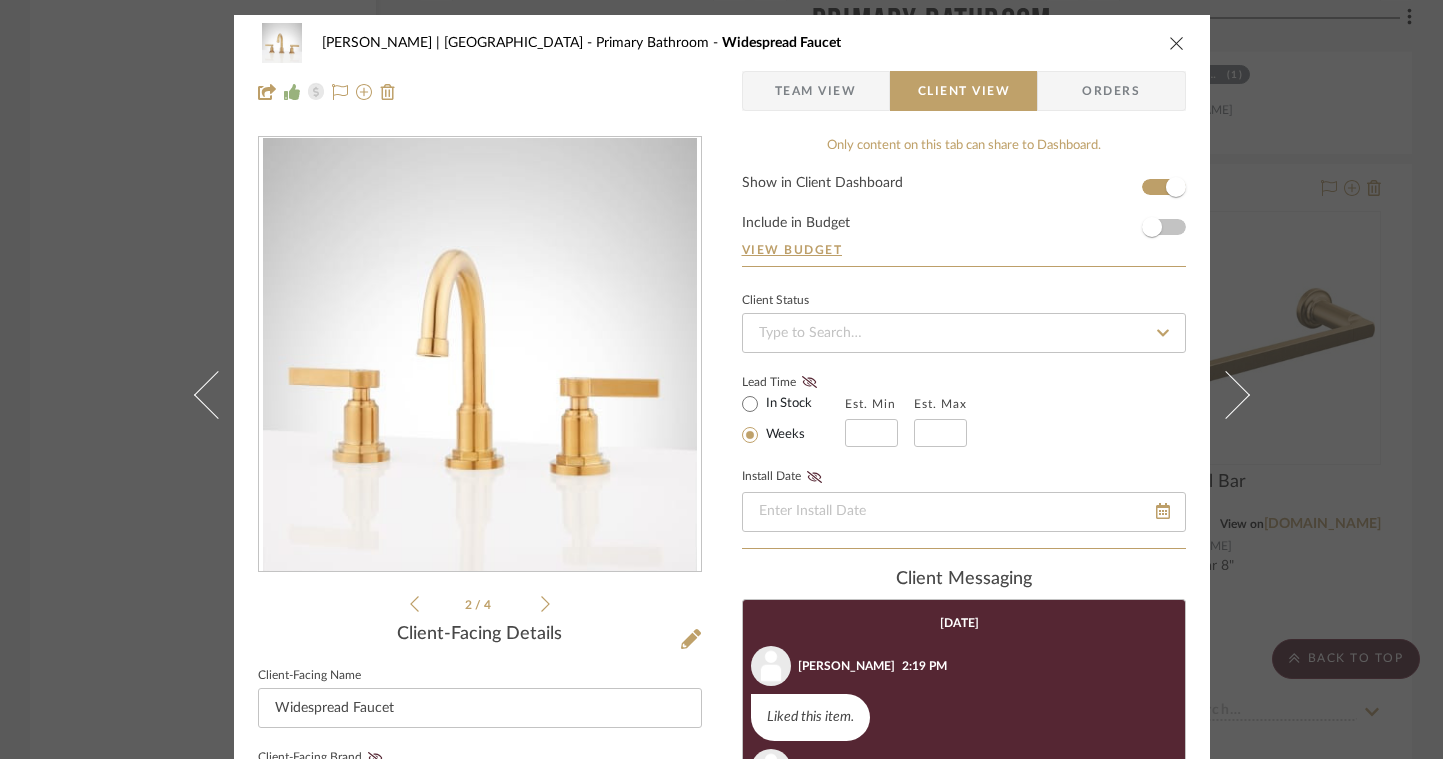 click 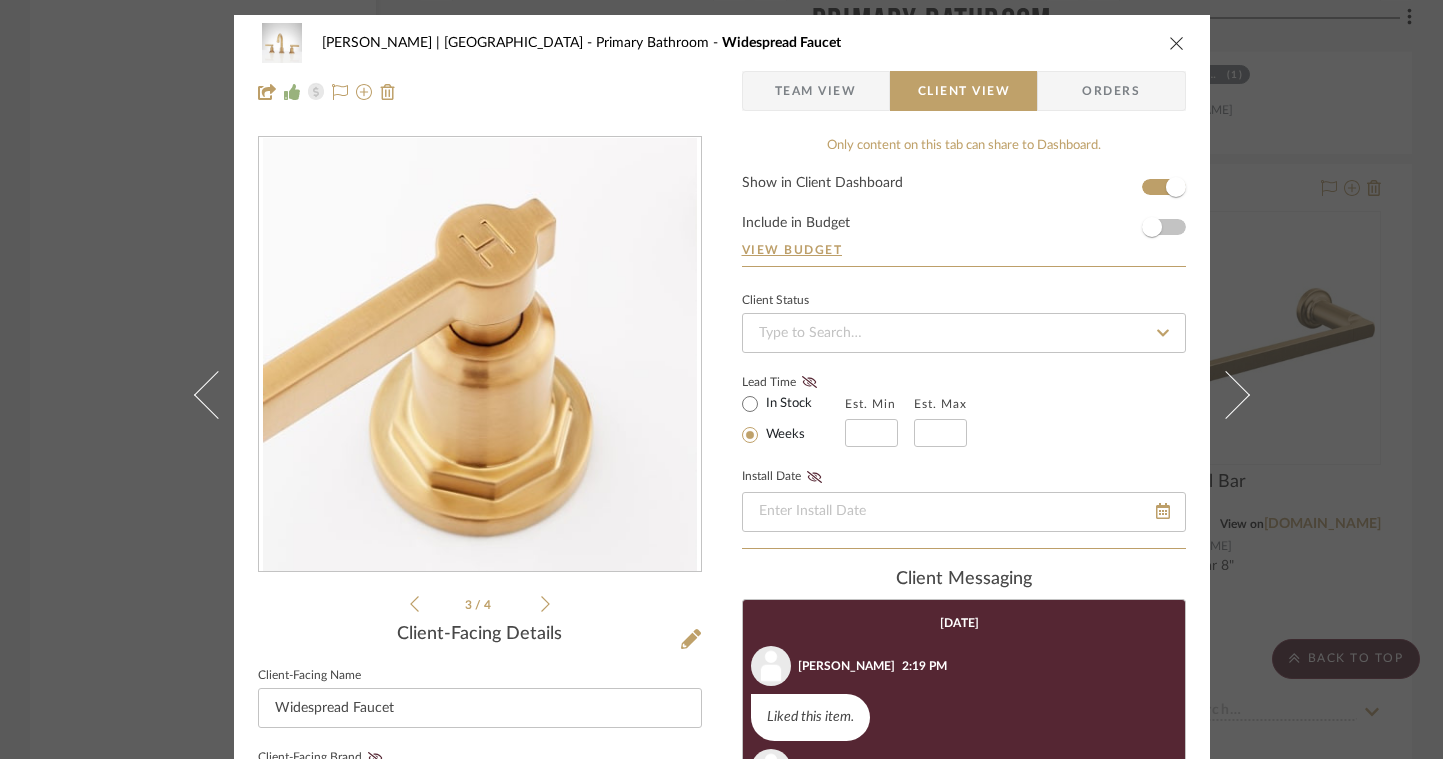 click 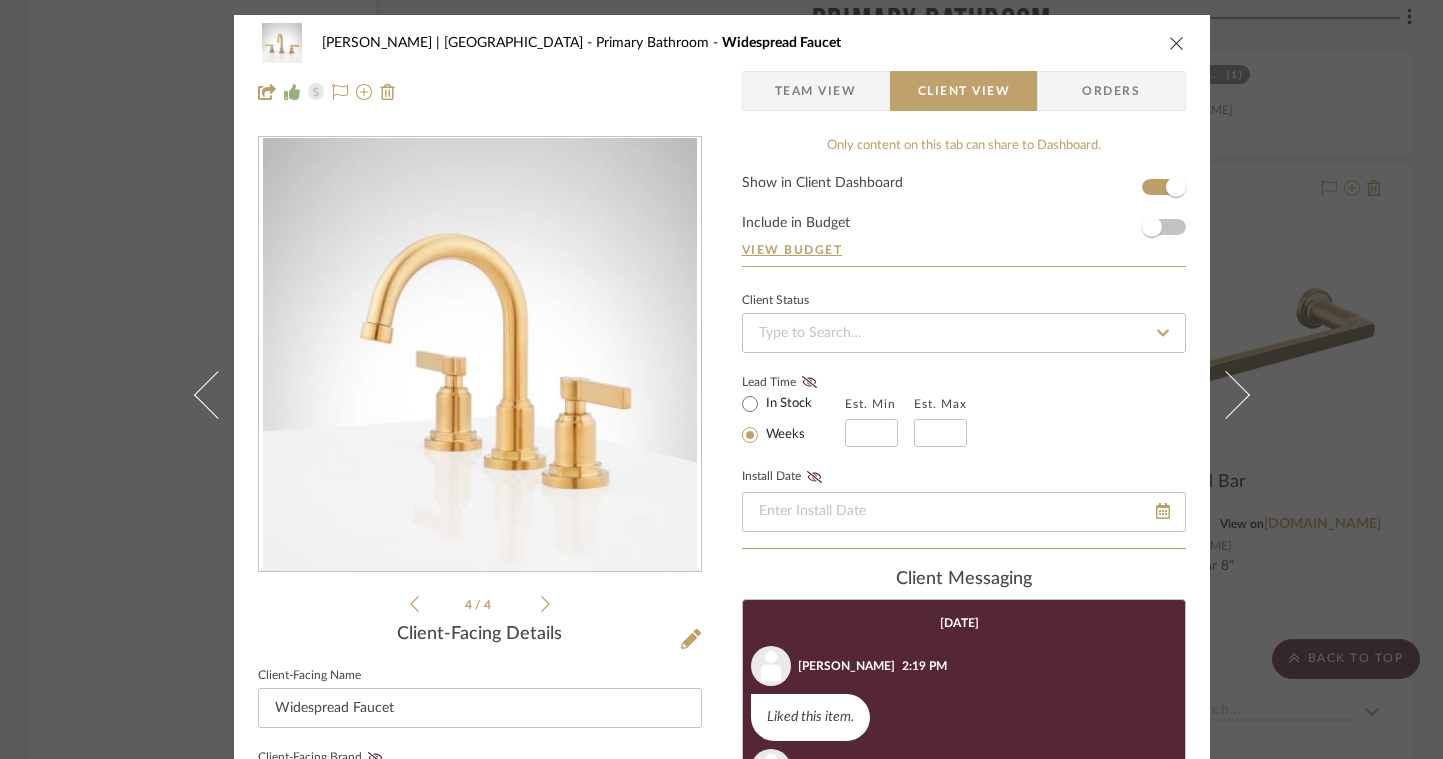 click 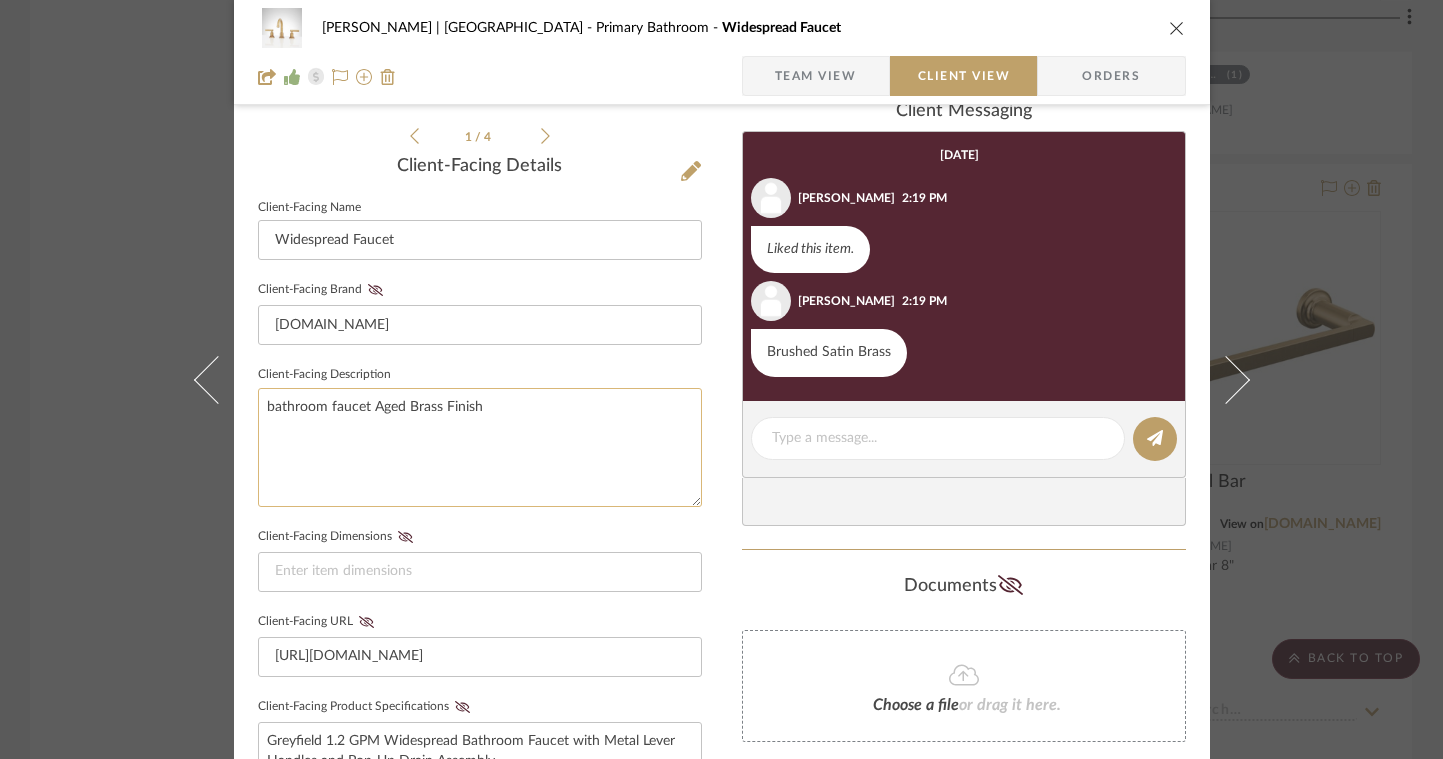 scroll, scrollTop: 467, scrollLeft: 0, axis: vertical 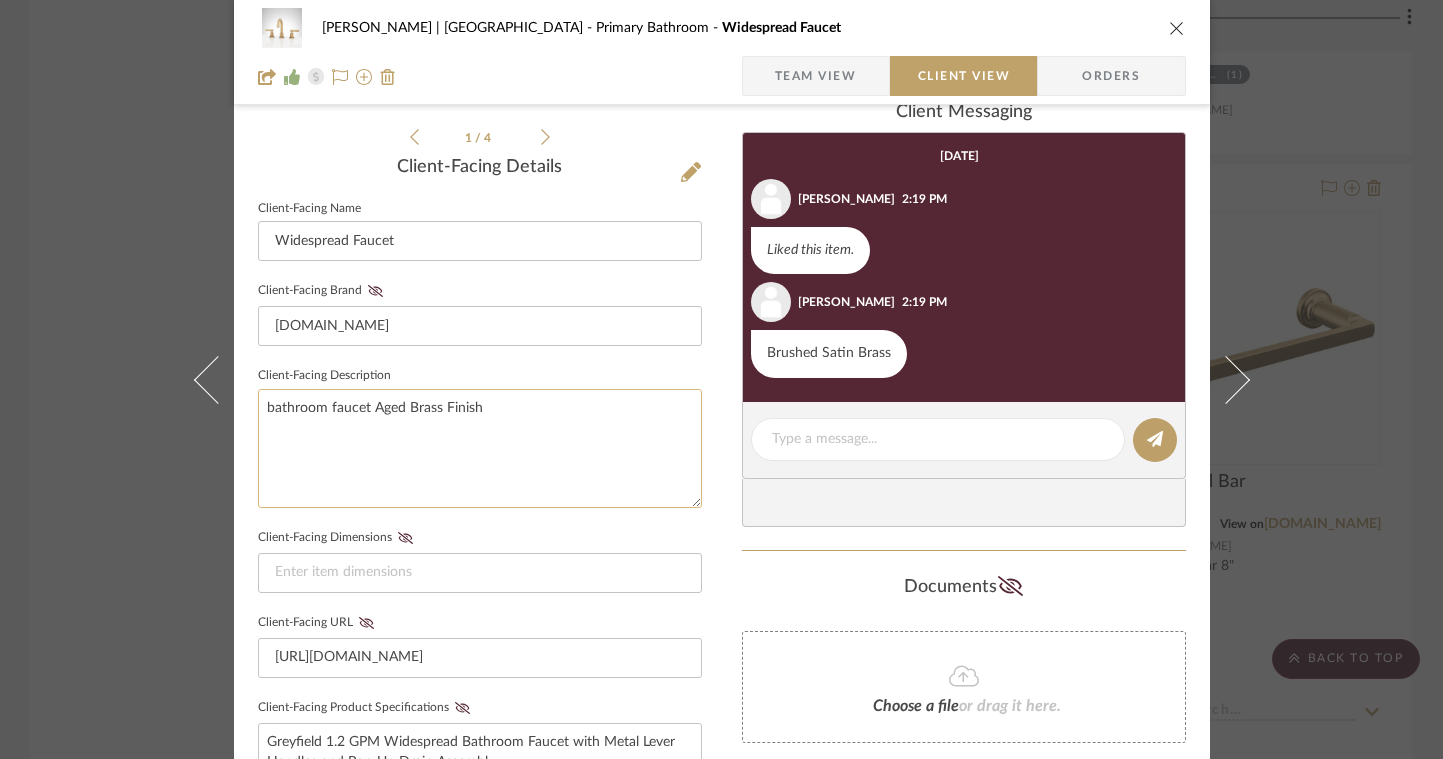 click on "bathroom faucet Aged Brass Finish" 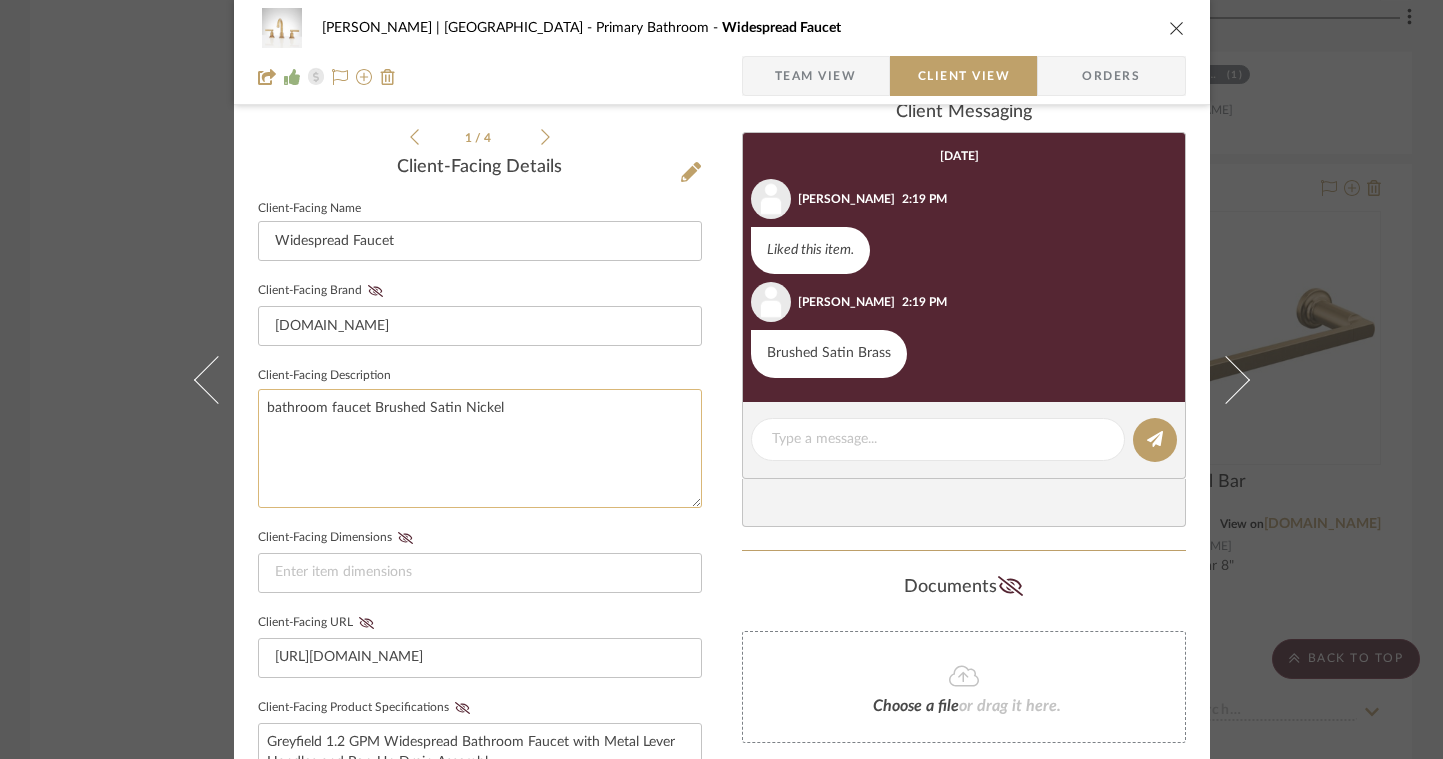 click on "bathroom faucet Brushed Satin Nickel" 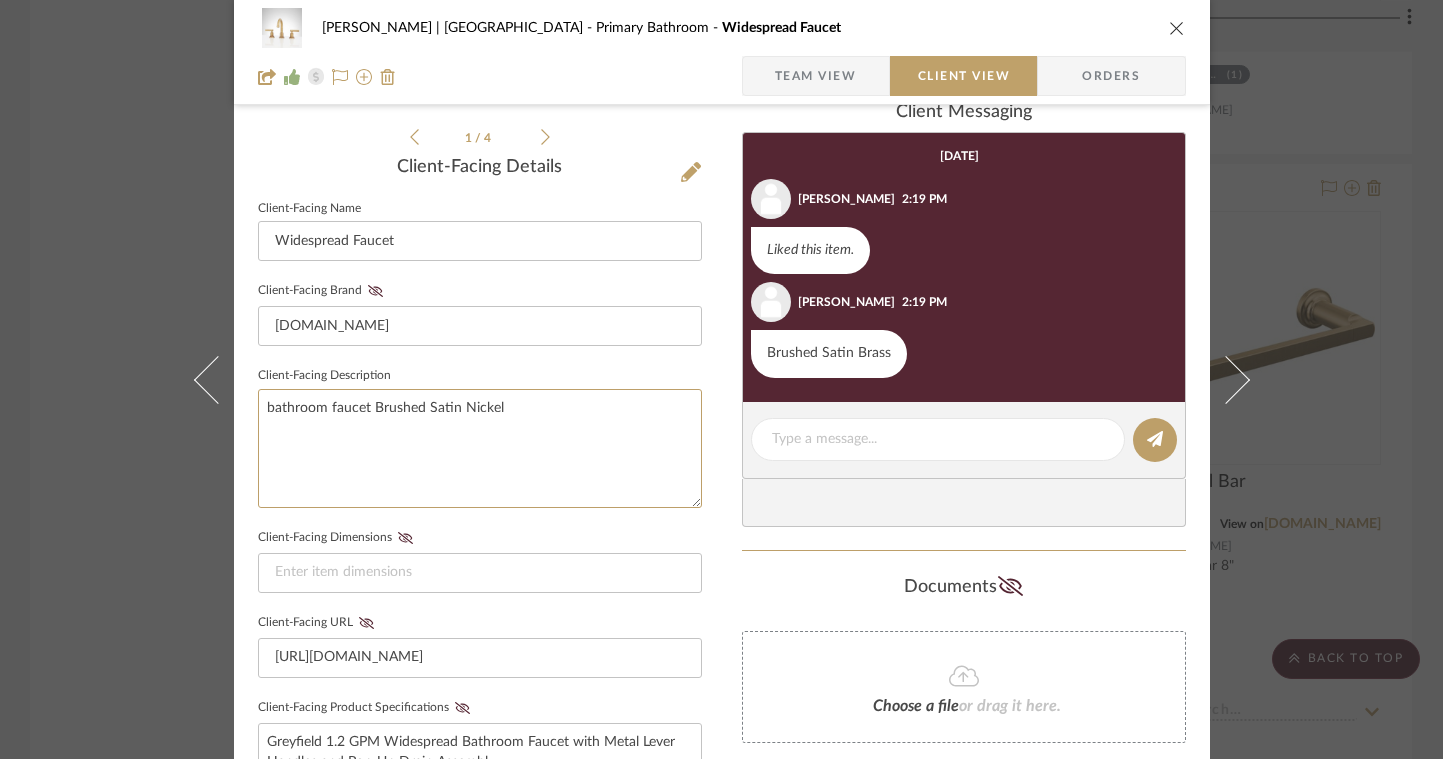 type on "bathroom faucet Brushed Satin Nickel" 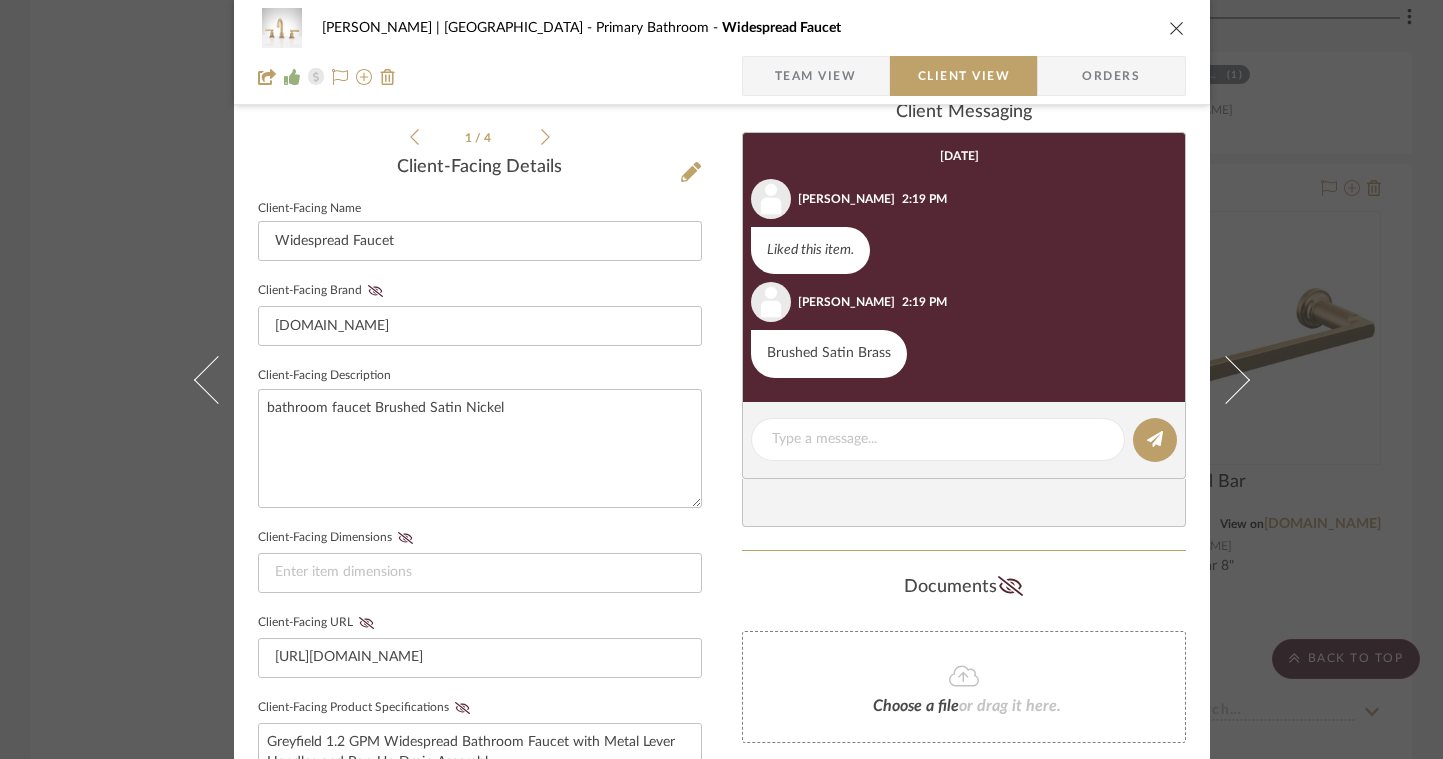 click at bounding box center (1177, 28) 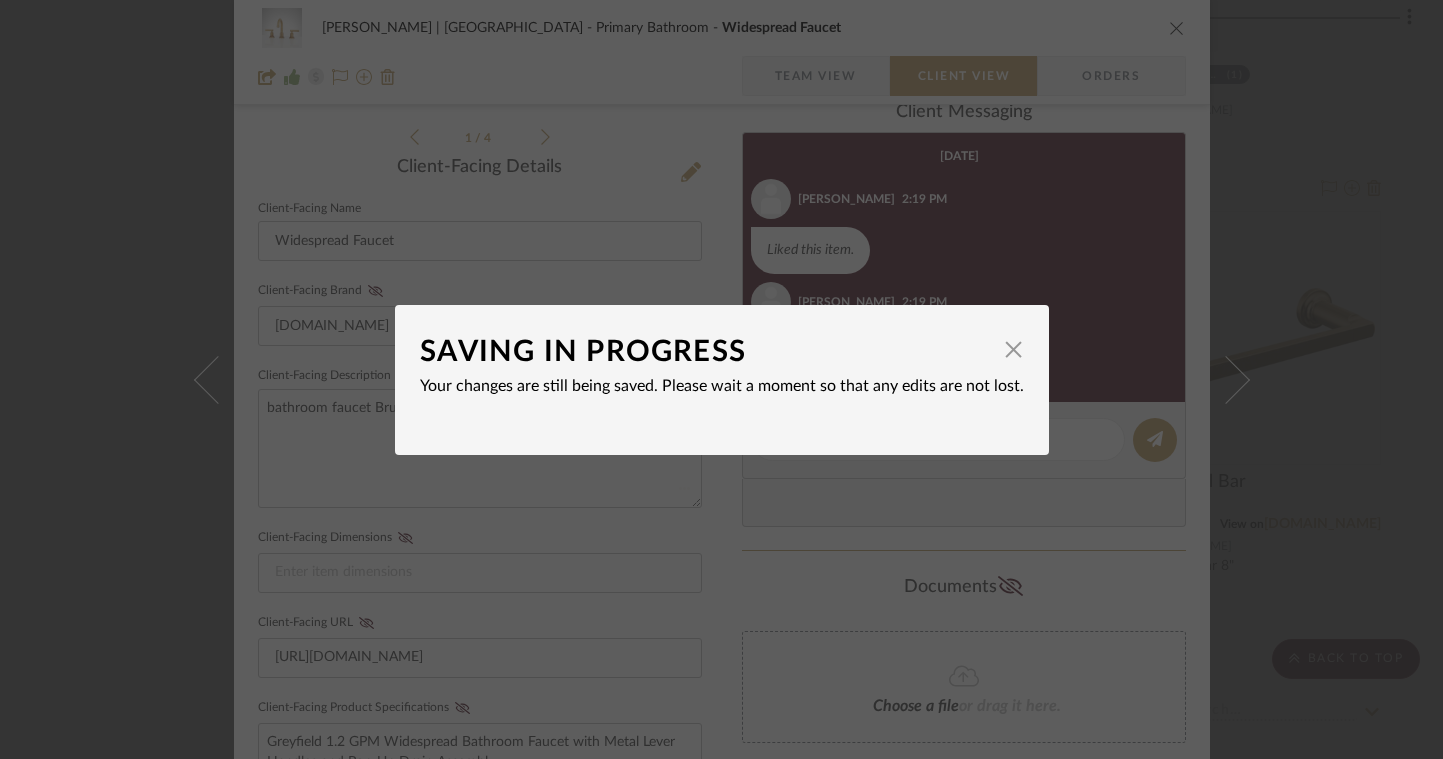 type 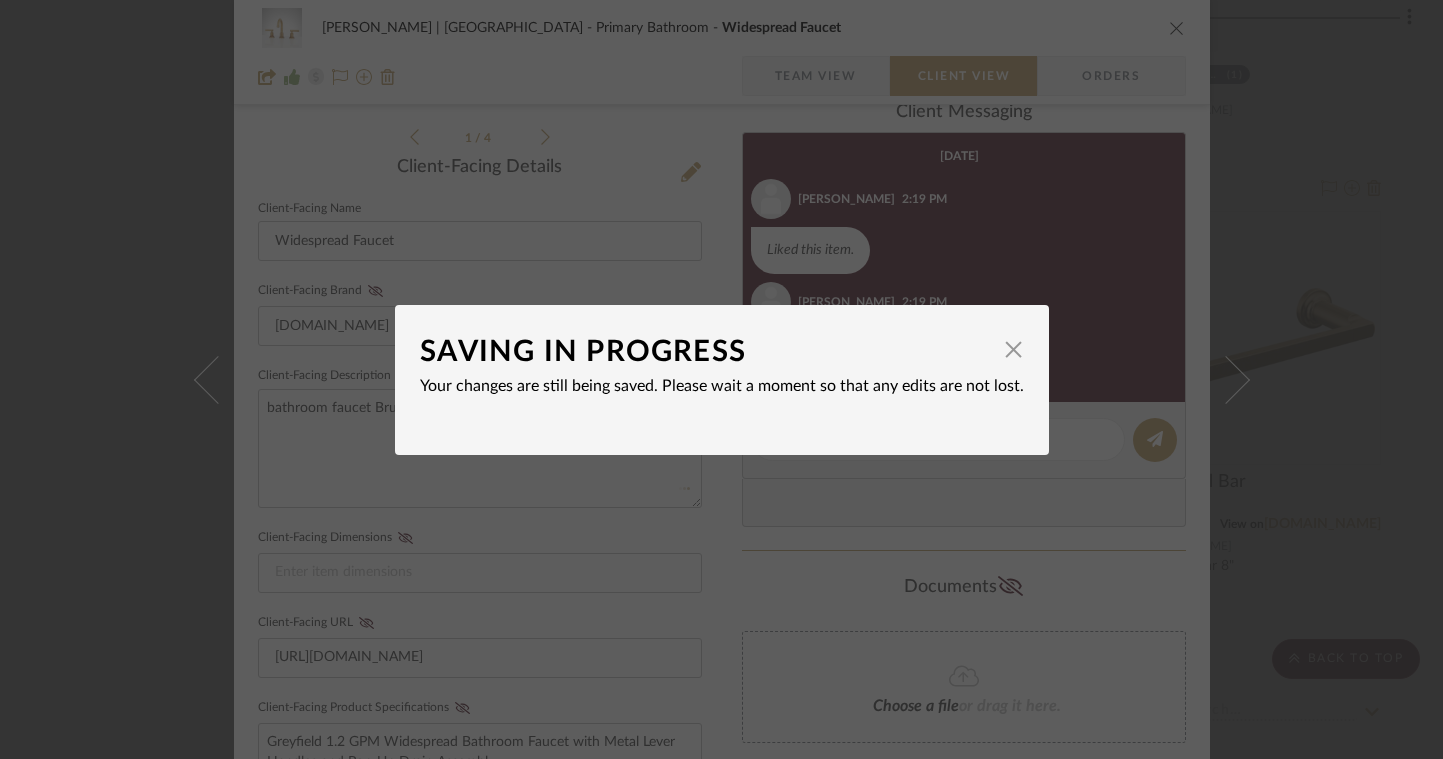 type 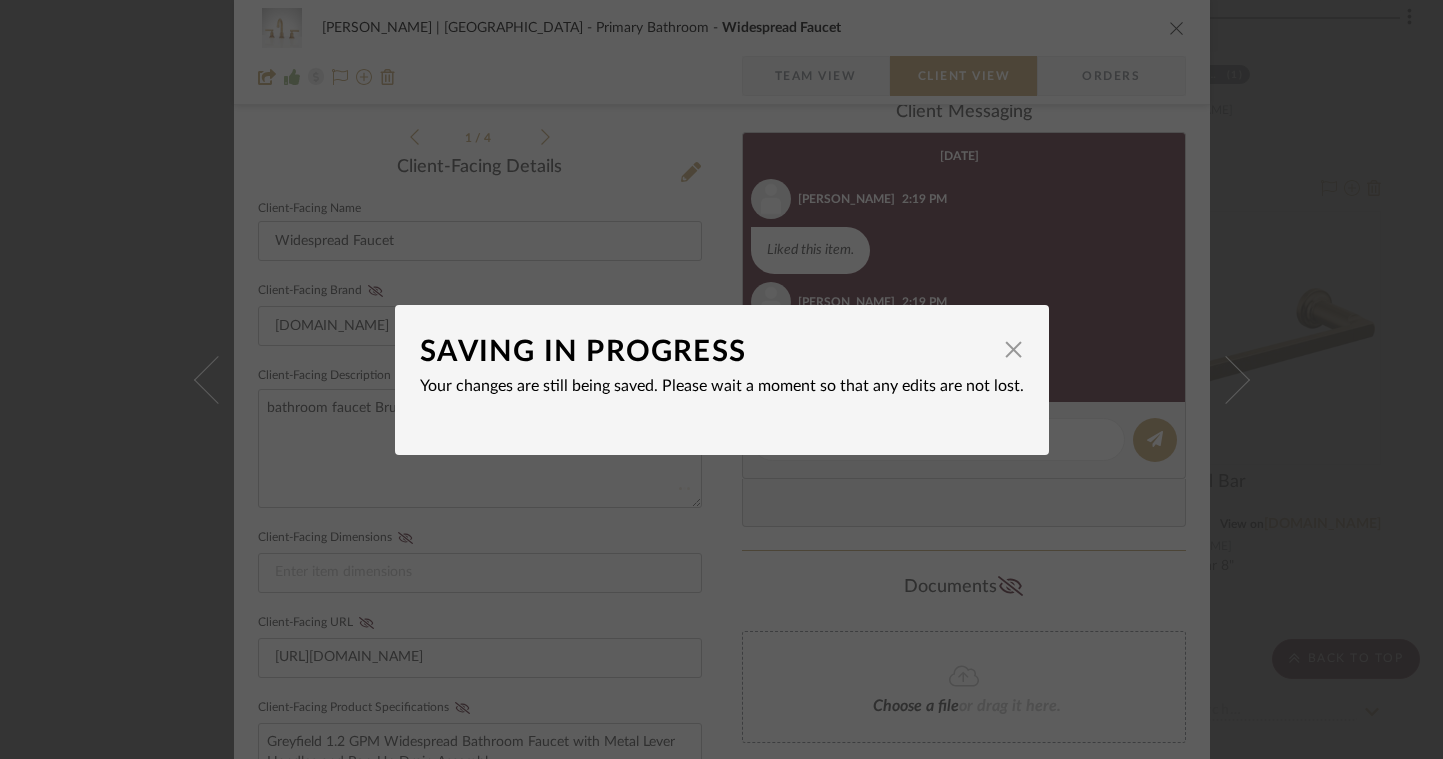 type 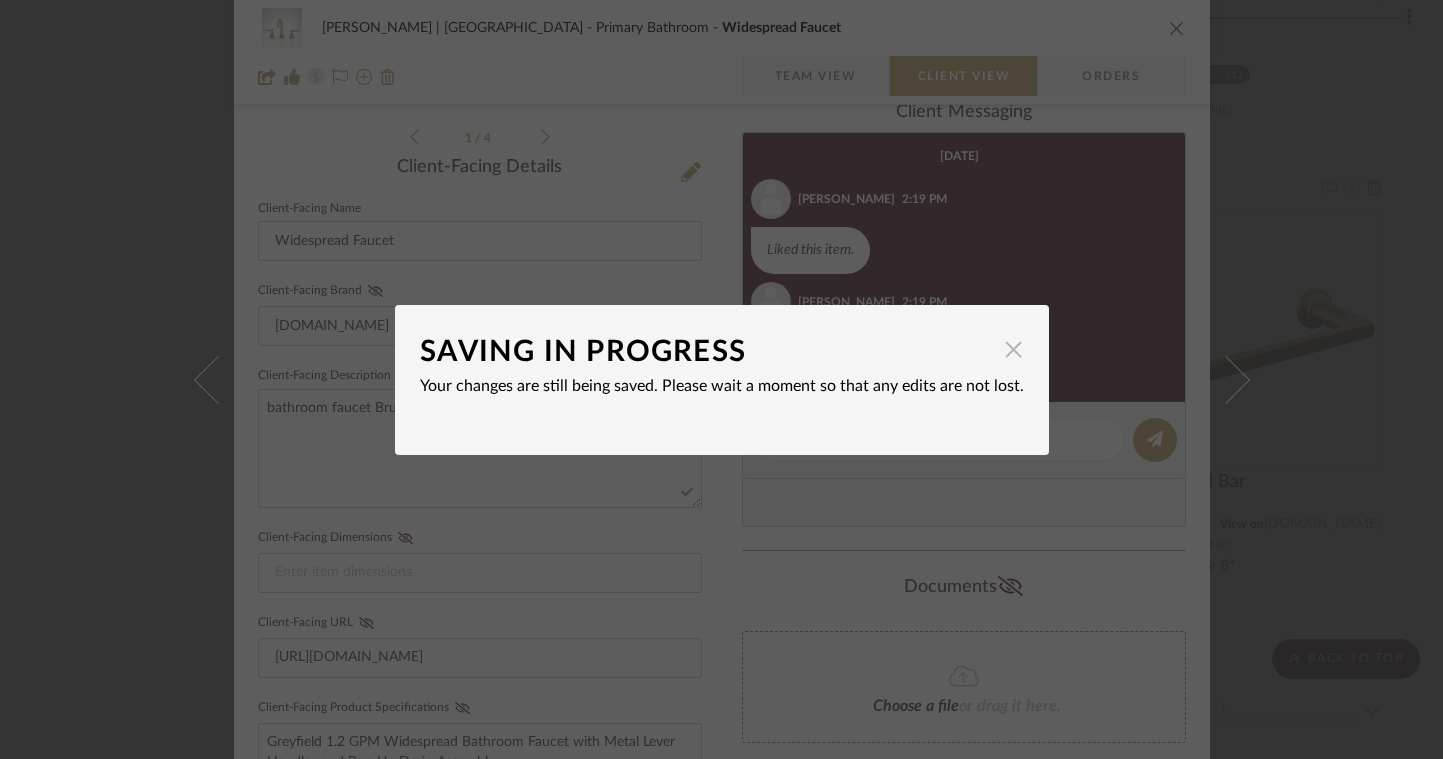 click at bounding box center (1014, 350) 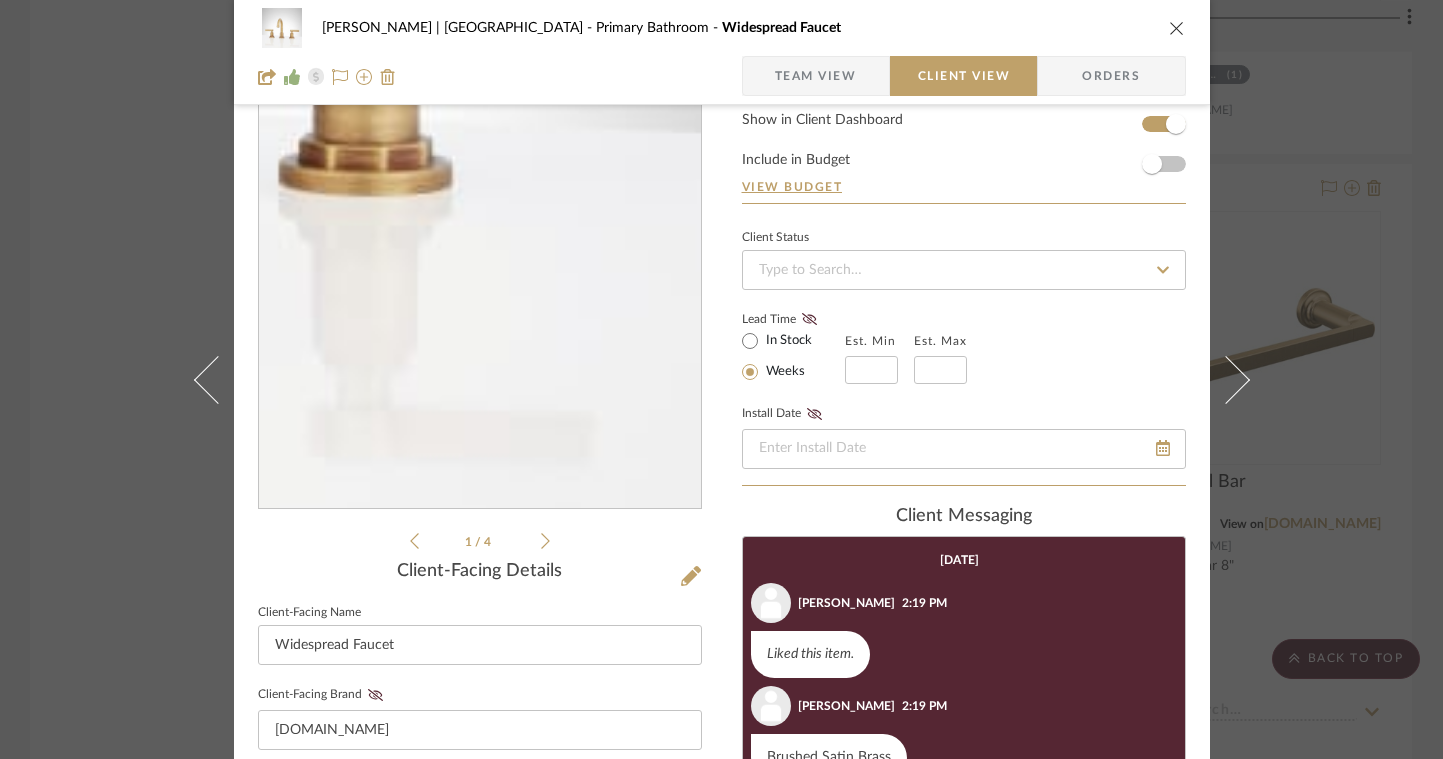 scroll, scrollTop: 71, scrollLeft: 0, axis: vertical 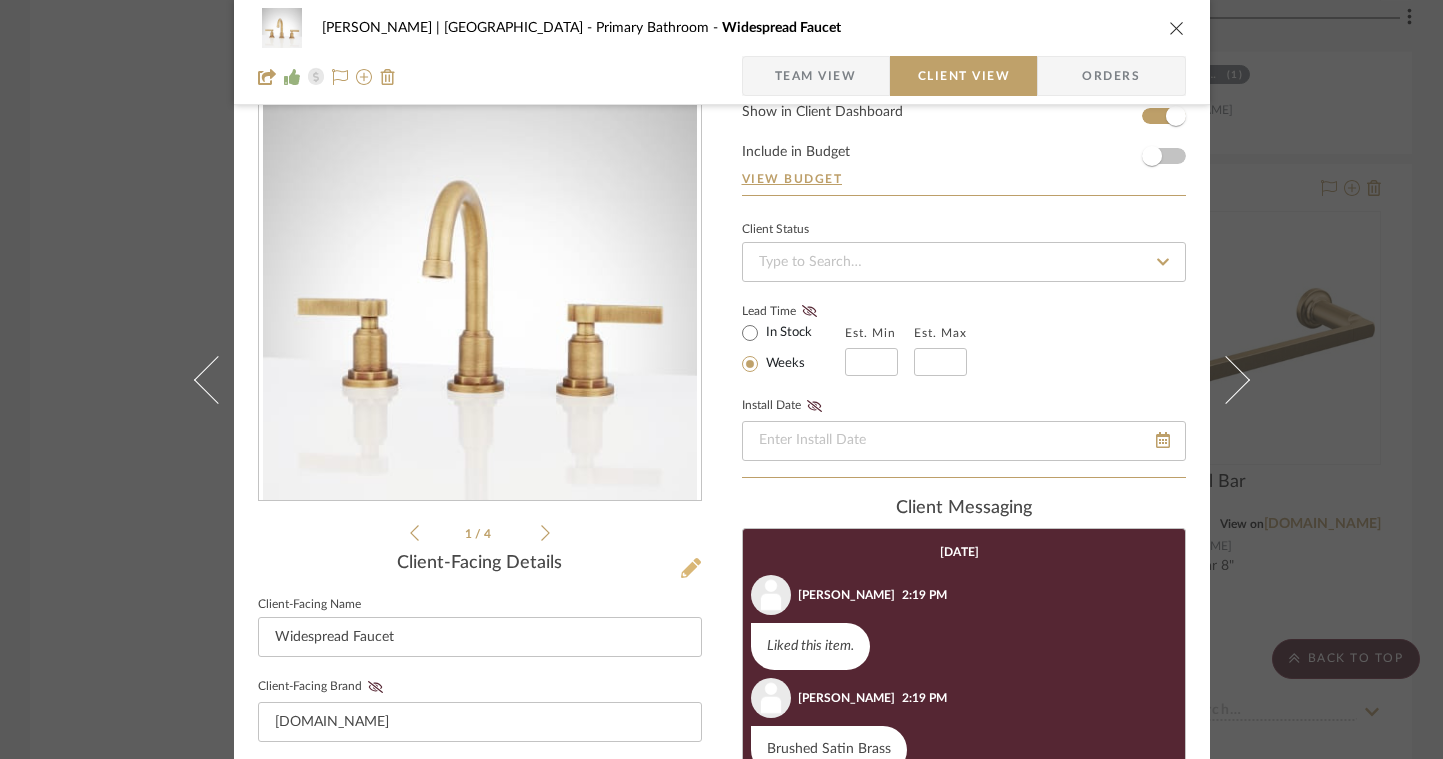 click 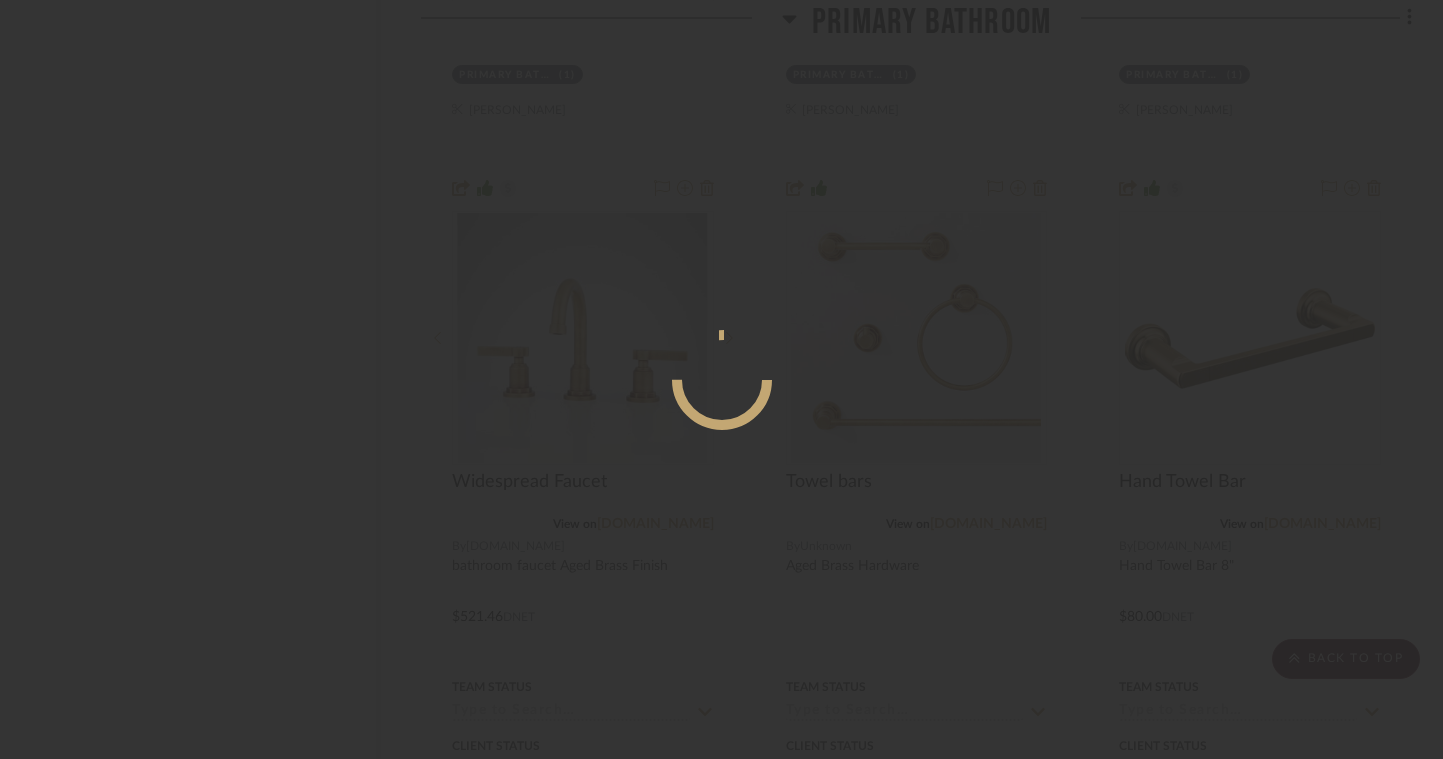 scroll, scrollTop: 0, scrollLeft: 0, axis: both 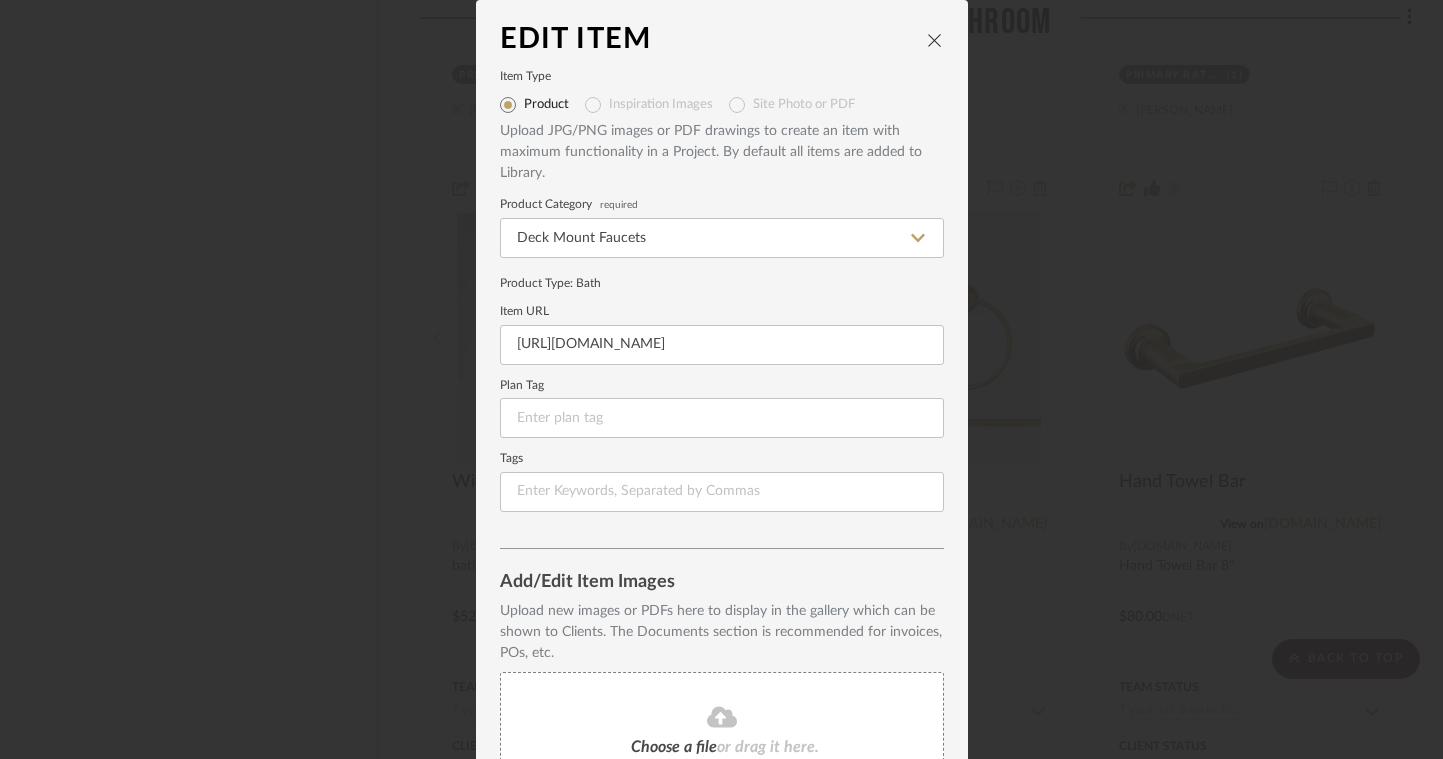 click at bounding box center [935, 40] 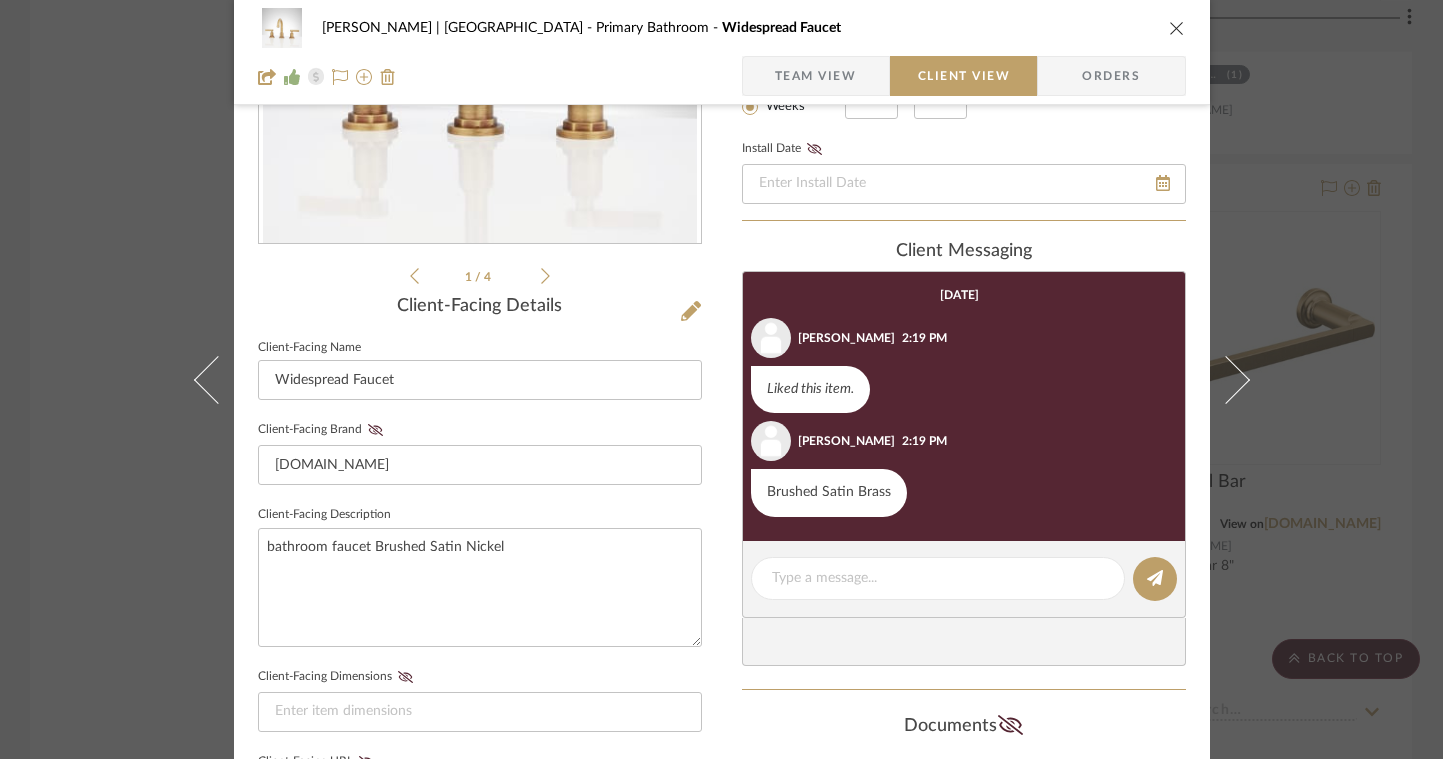 scroll, scrollTop: 365, scrollLeft: 0, axis: vertical 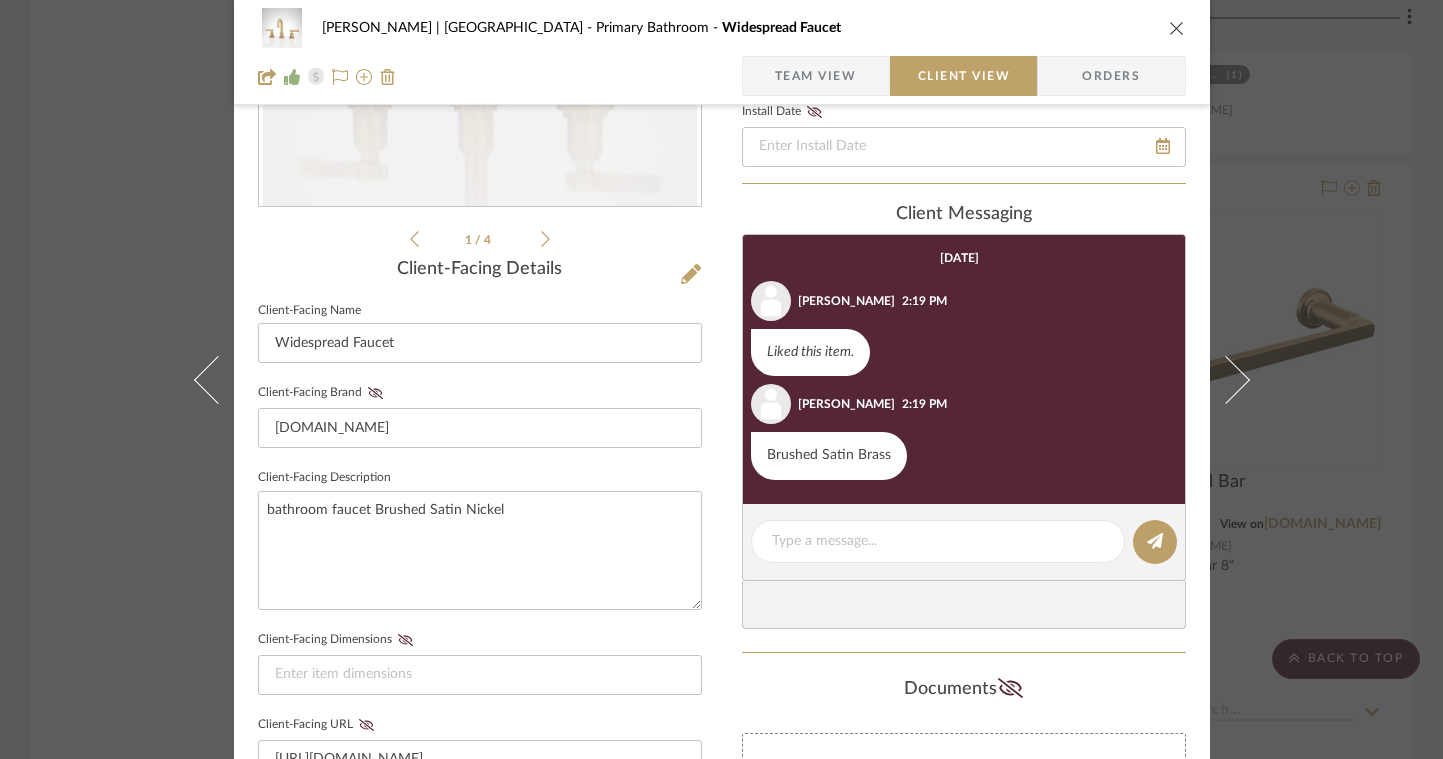 click at bounding box center (1177, 28) 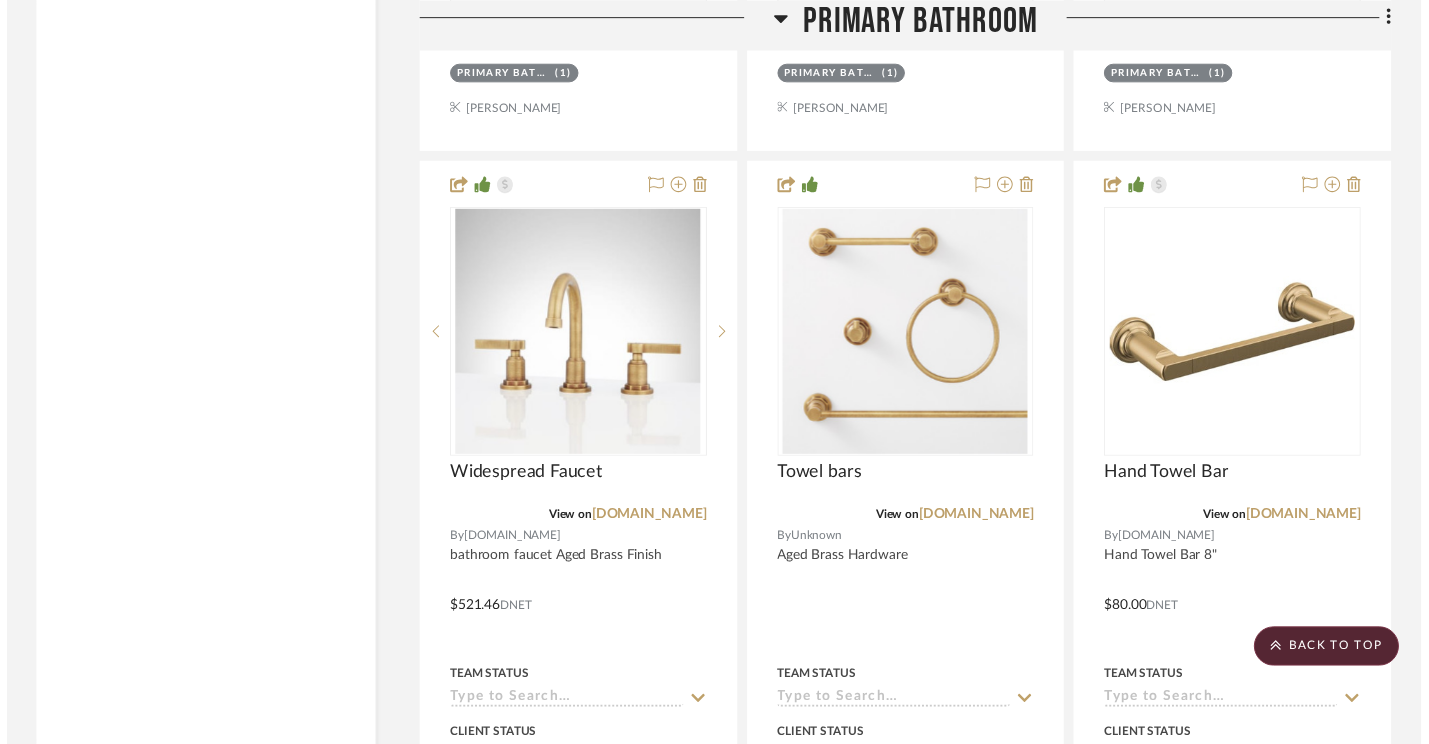 scroll, scrollTop: 4880, scrollLeft: 0, axis: vertical 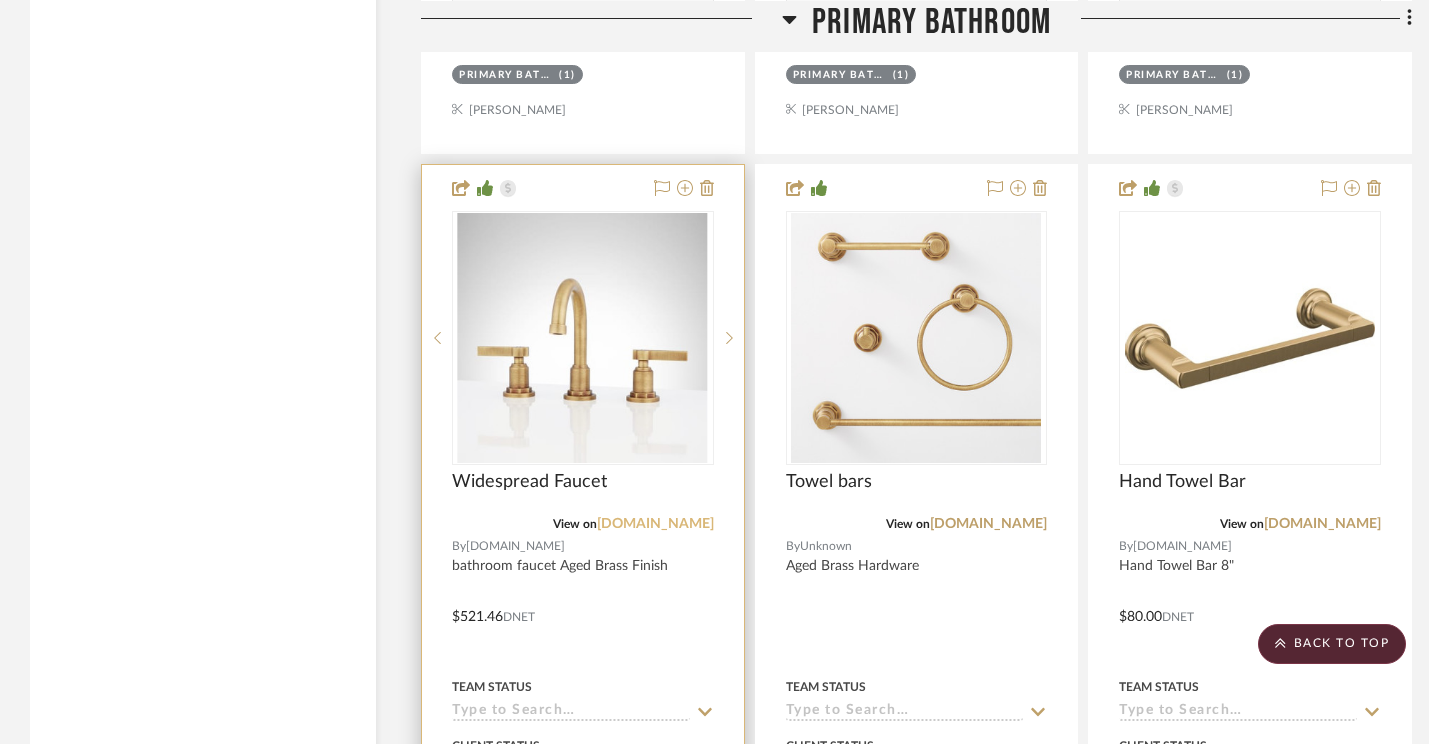 click on "build.com" at bounding box center [655, 524] 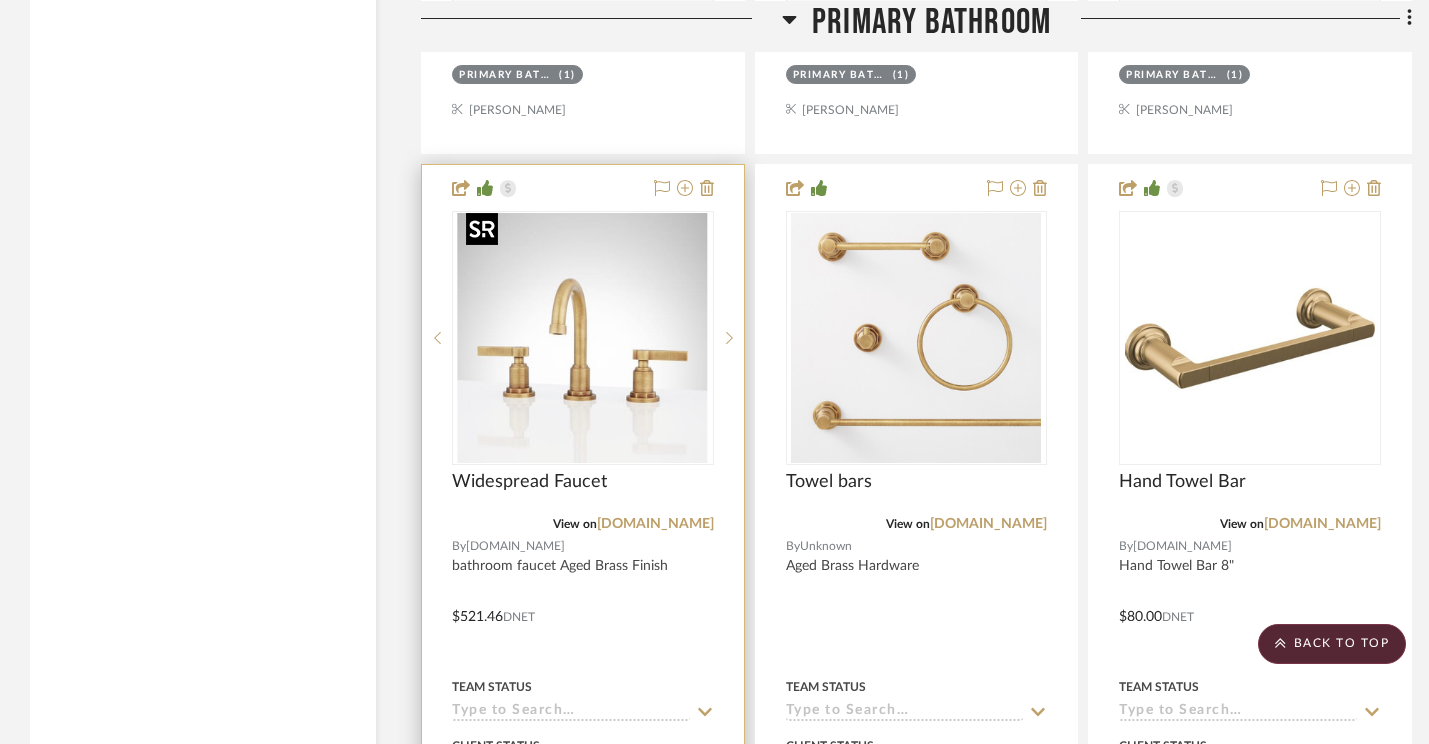 click at bounding box center (583, 338) 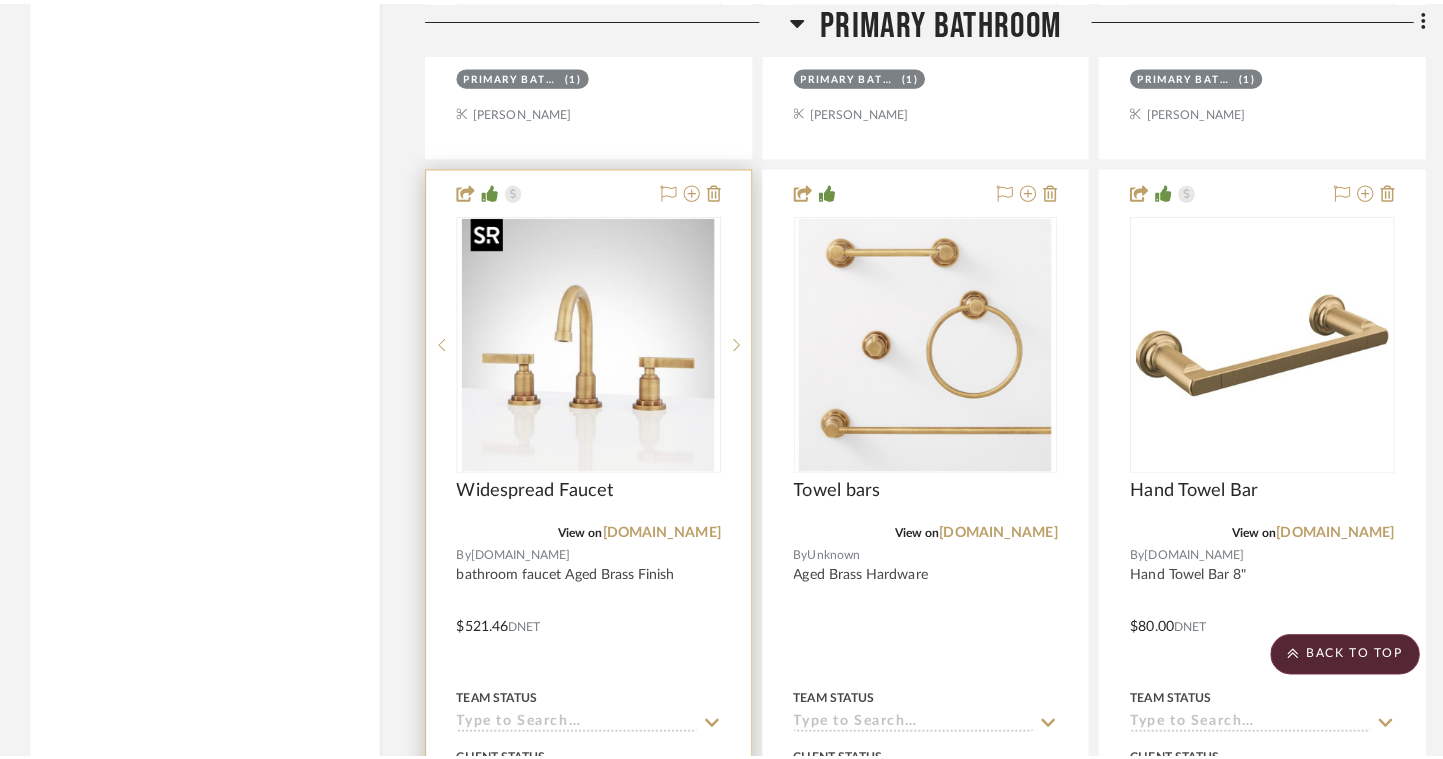 scroll, scrollTop: 0, scrollLeft: 0, axis: both 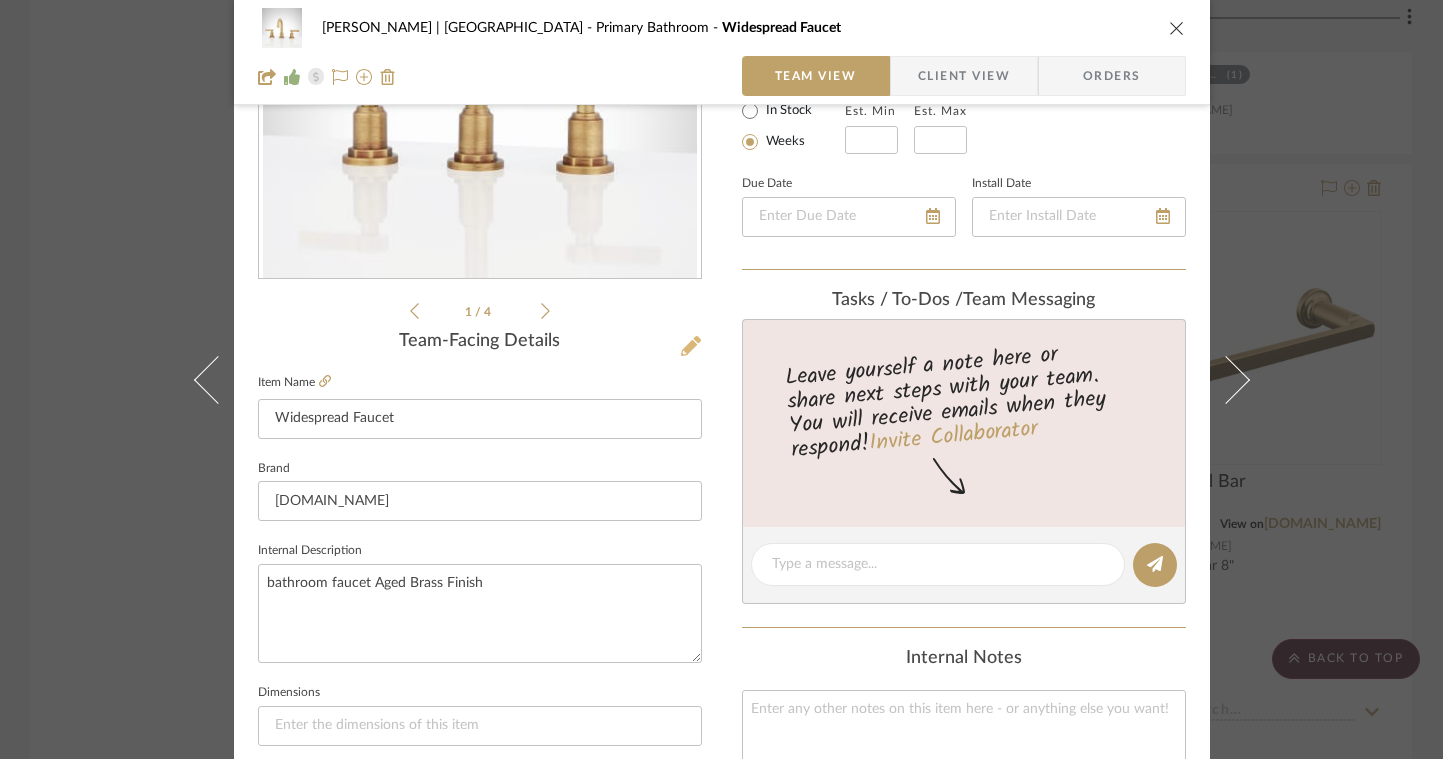 click 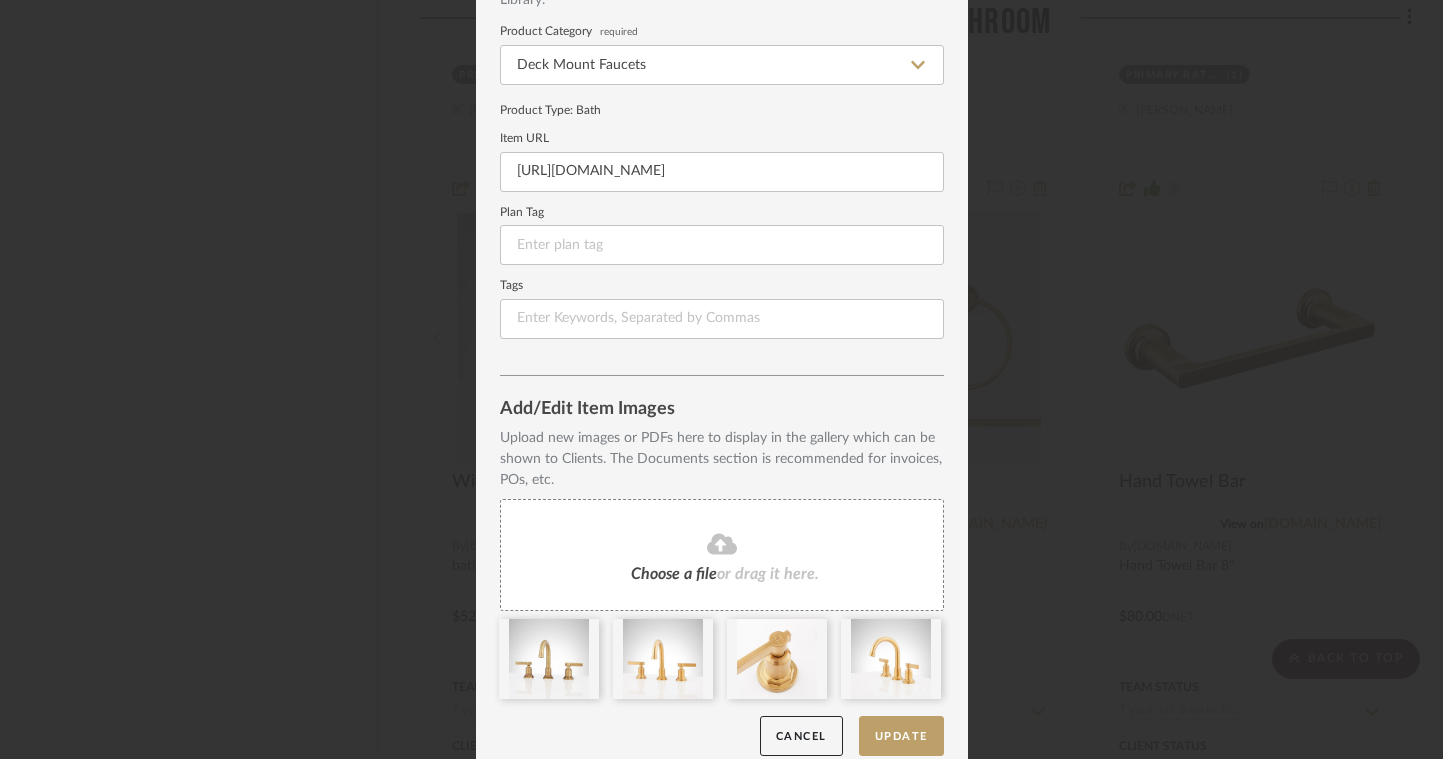 scroll, scrollTop: 194, scrollLeft: 0, axis: vertical 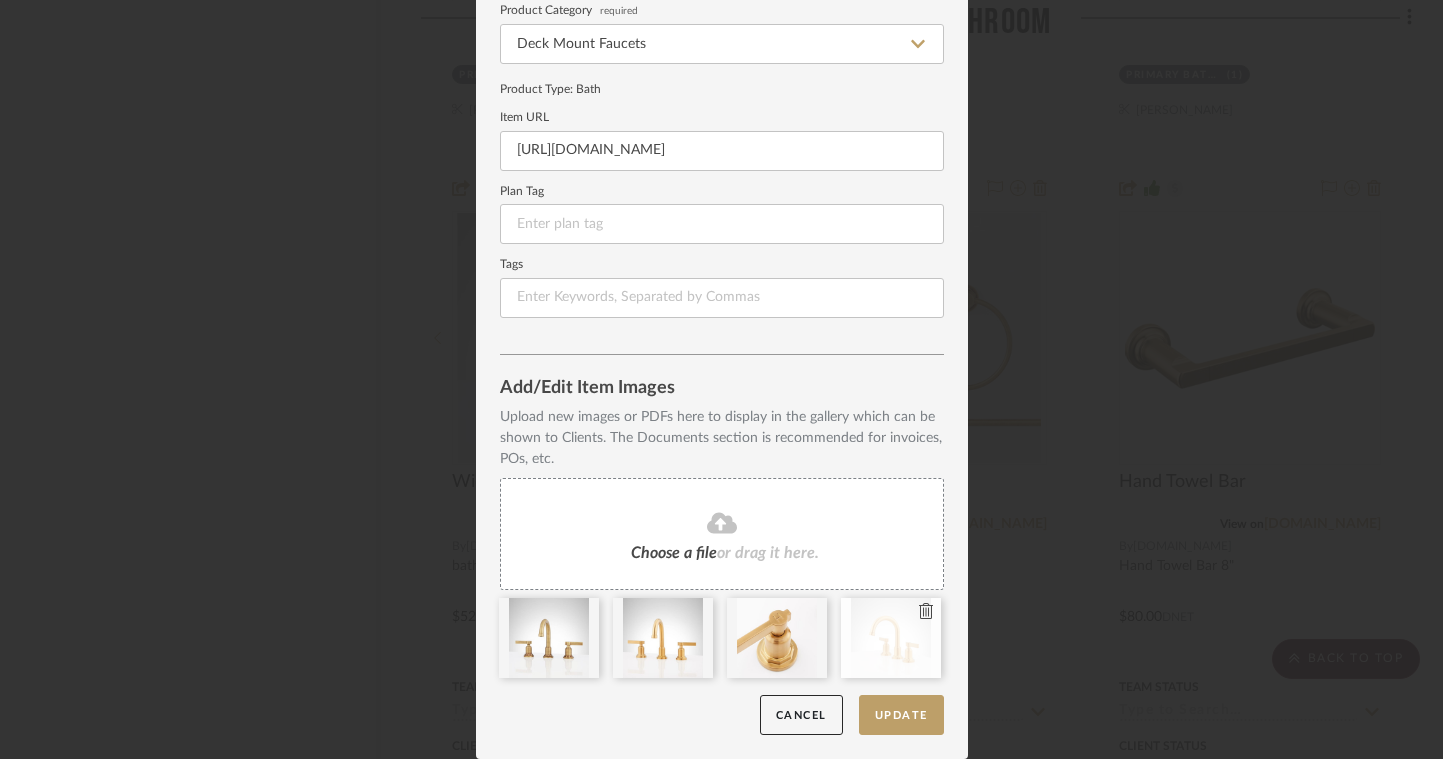 click 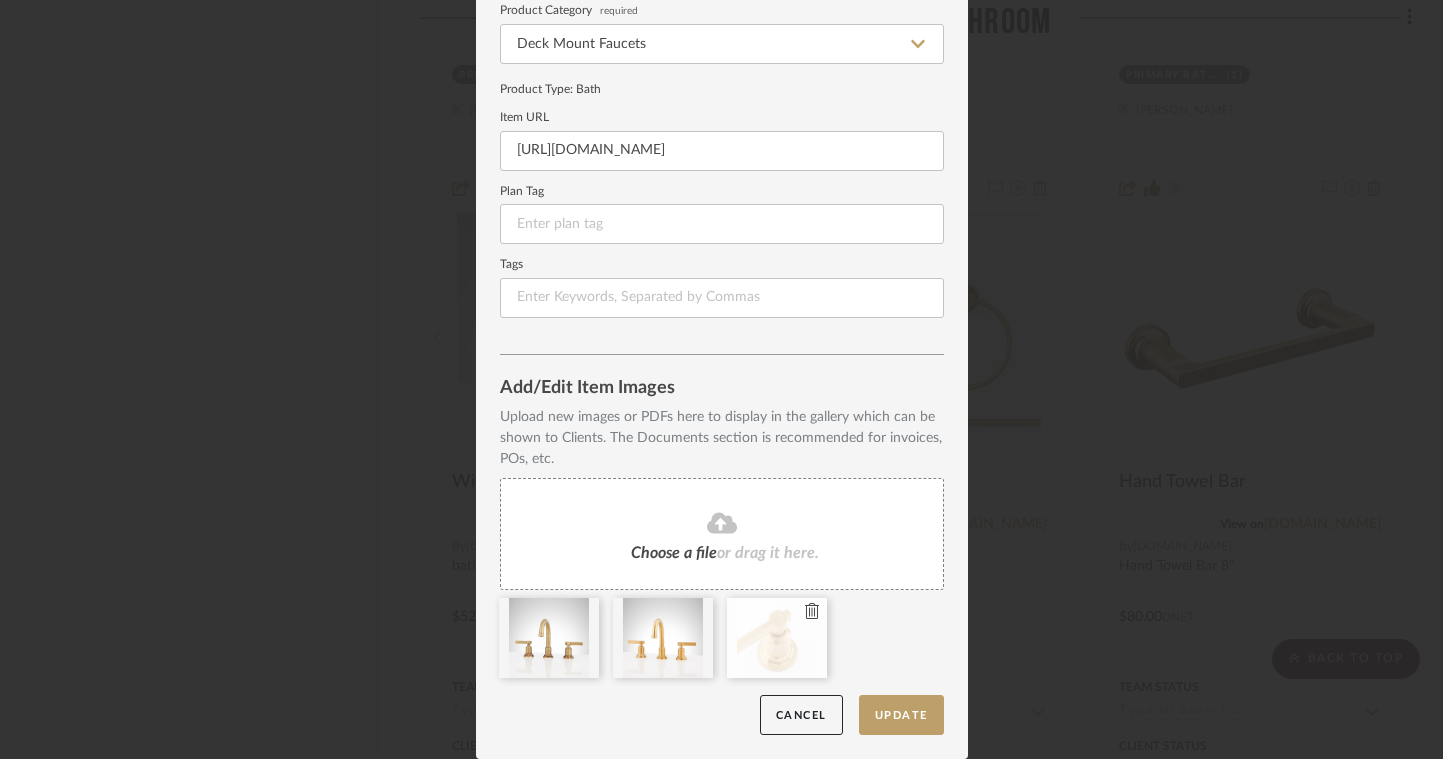 click 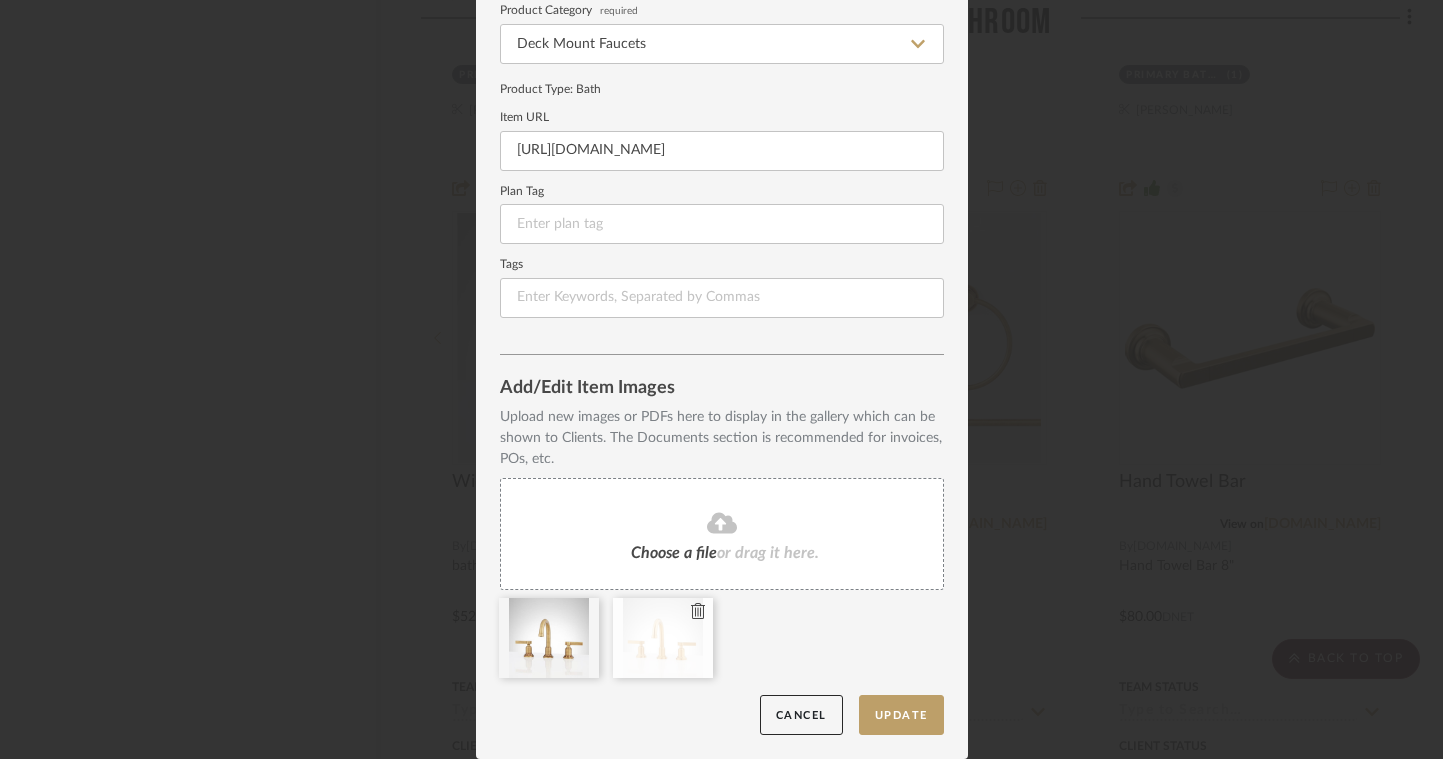click 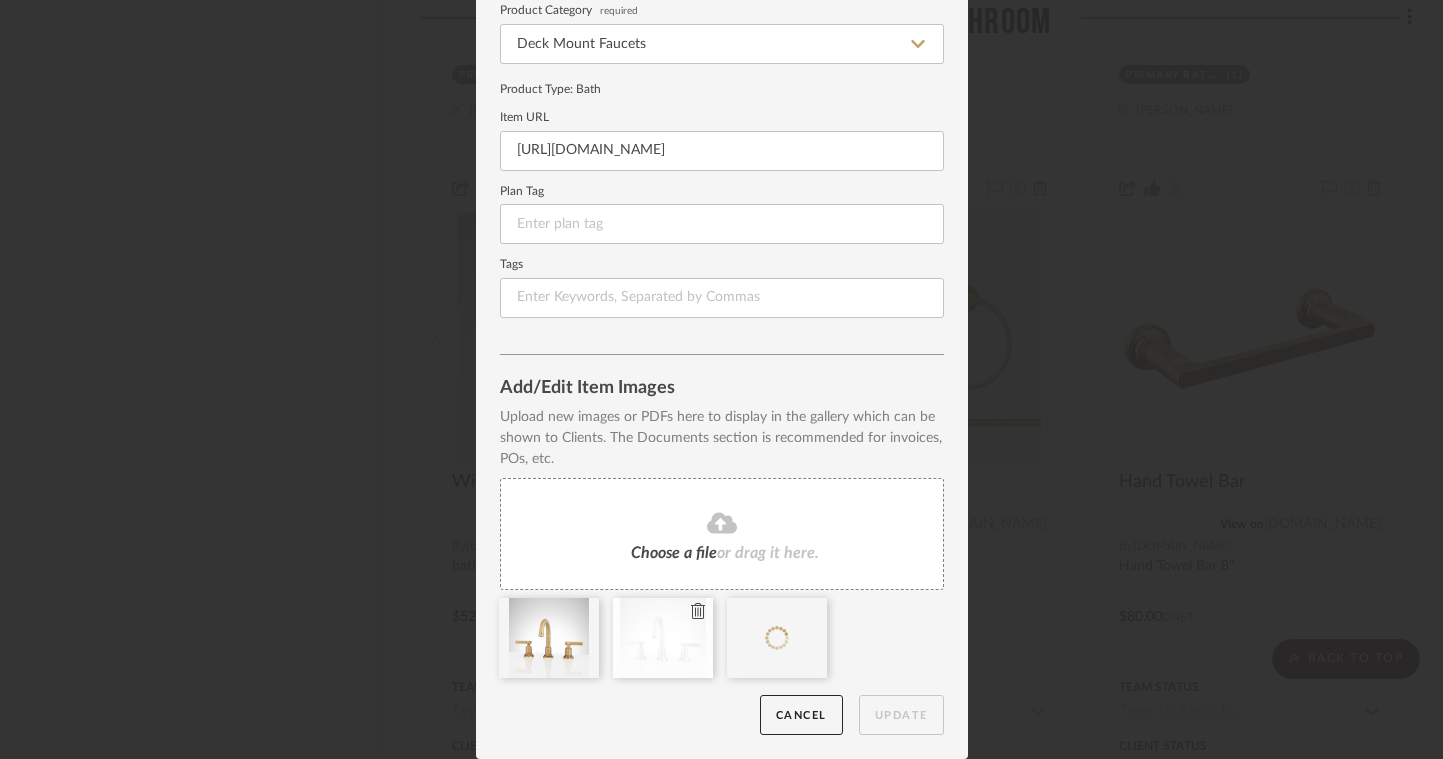type 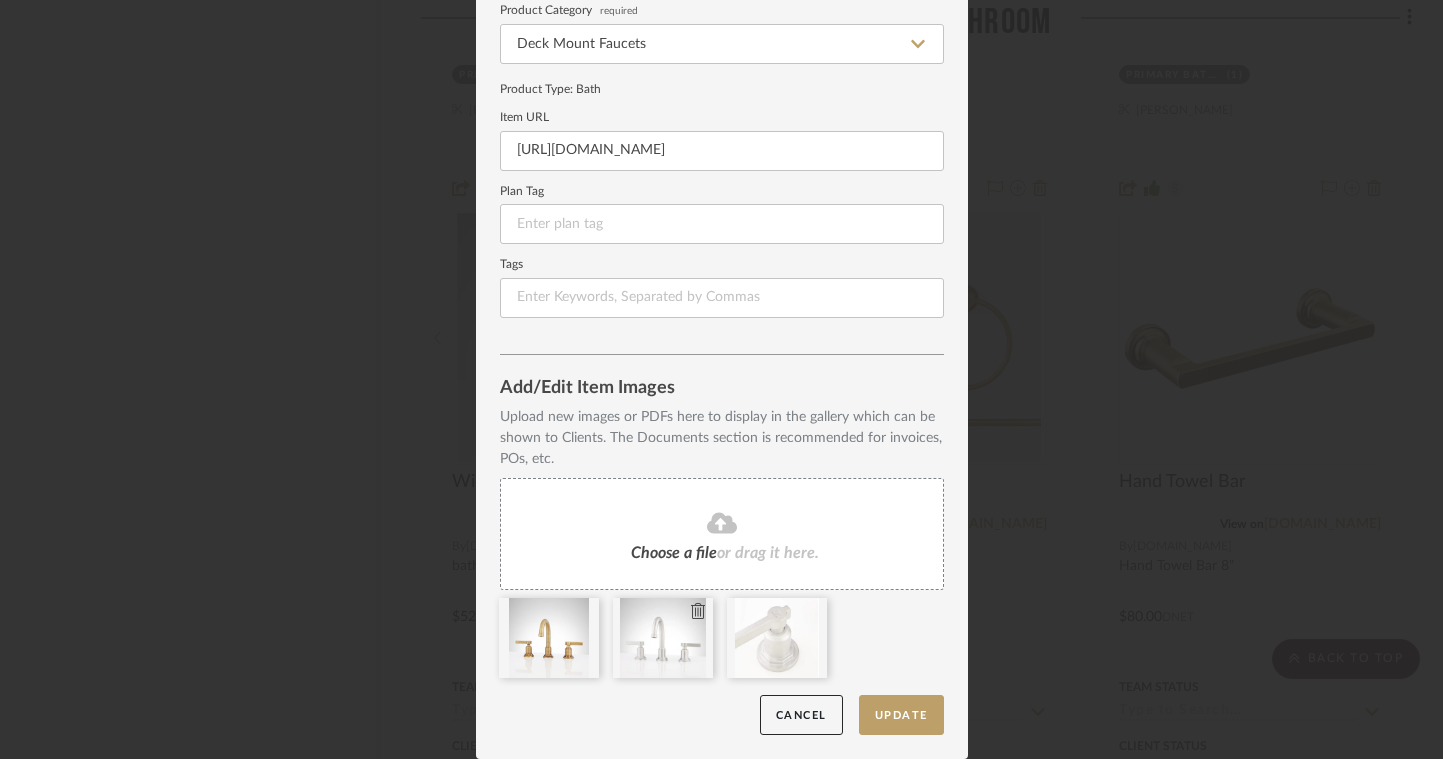 type 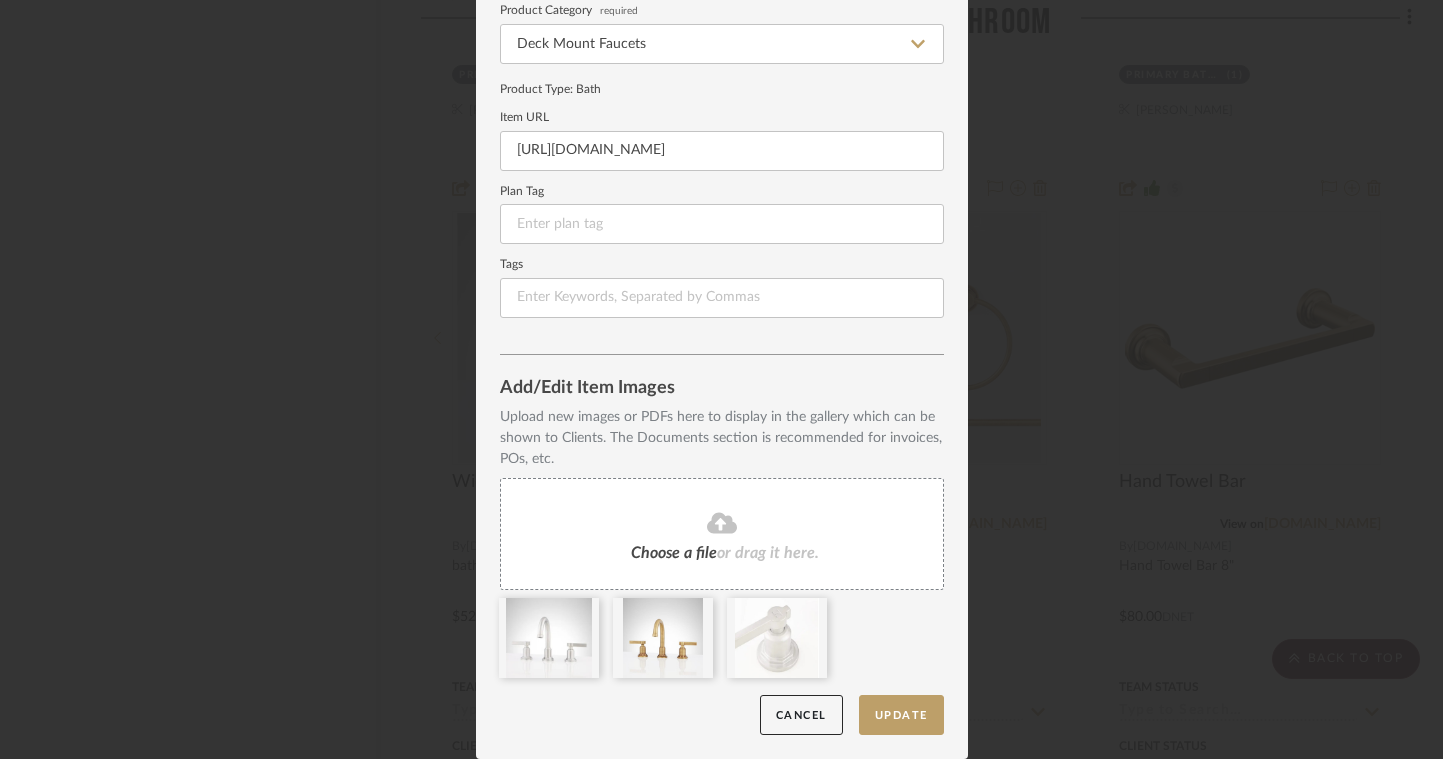 drag, startPoint x: 637, startPoint y: 626, endPoint x: 802, endPoint y: 5, distance: 642.5465 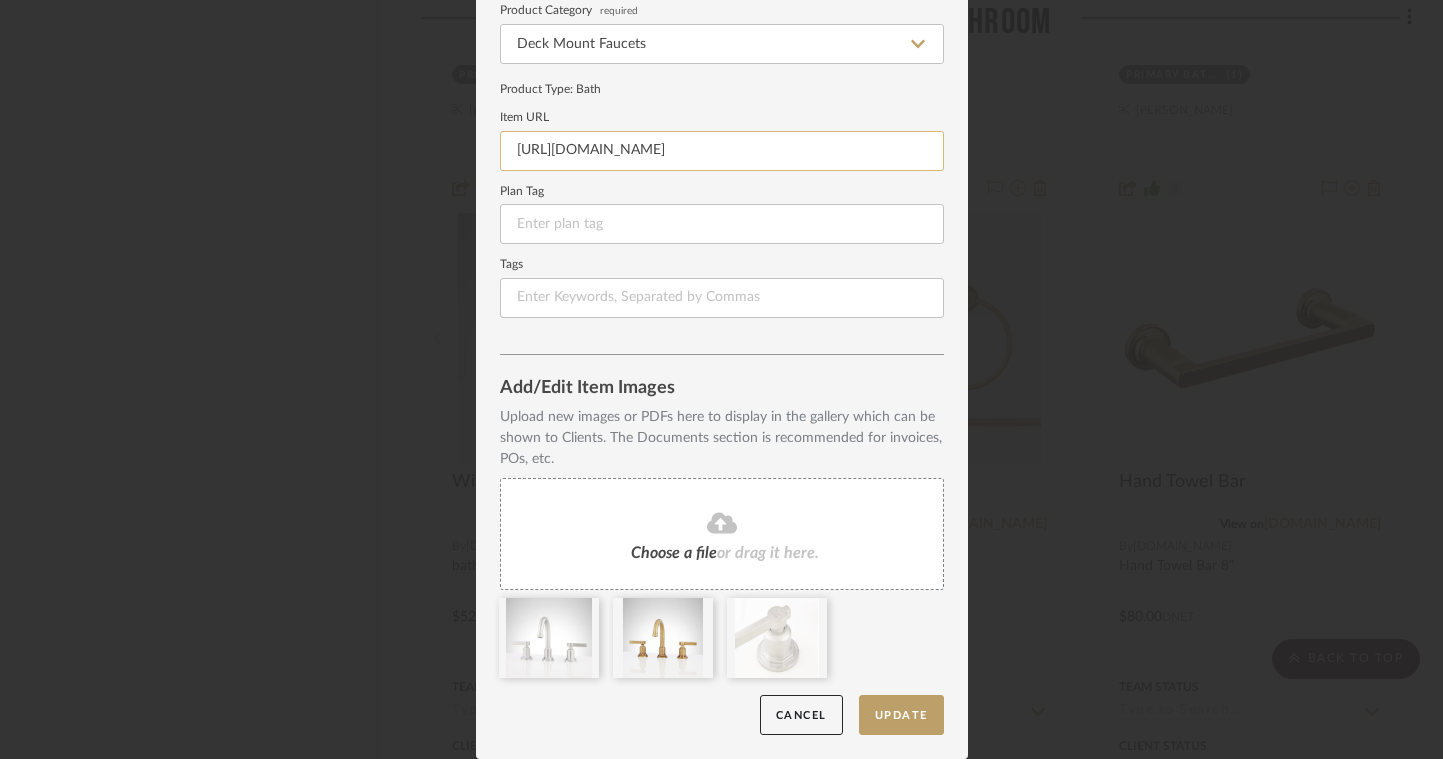 click on "https://www.build.com/signature-hardware-948591/s1671894?uid=4407847&searchId=9RR7wjcowY" at bounding box center [722, 151] 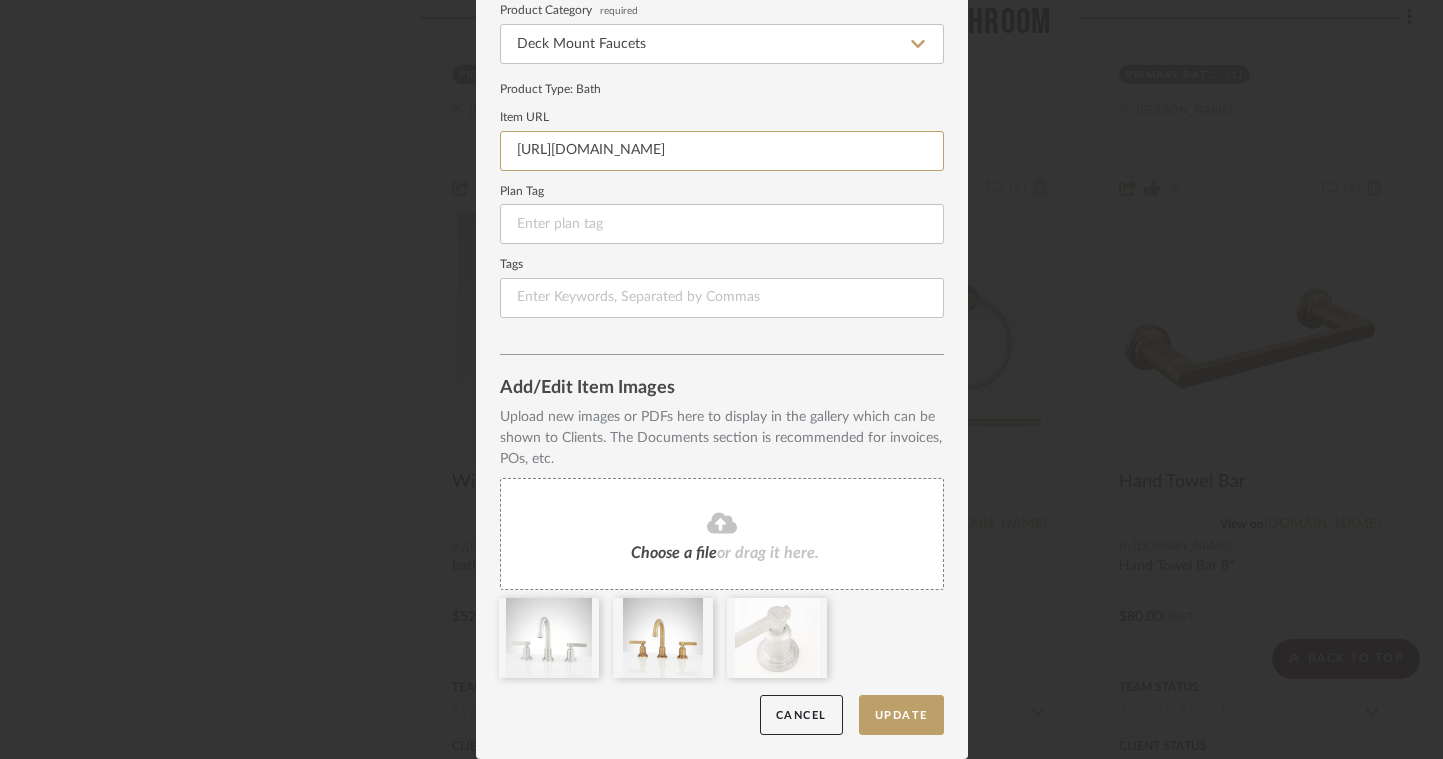 scroll, scrollTop: 0, scrollLeft: 0, axis: both 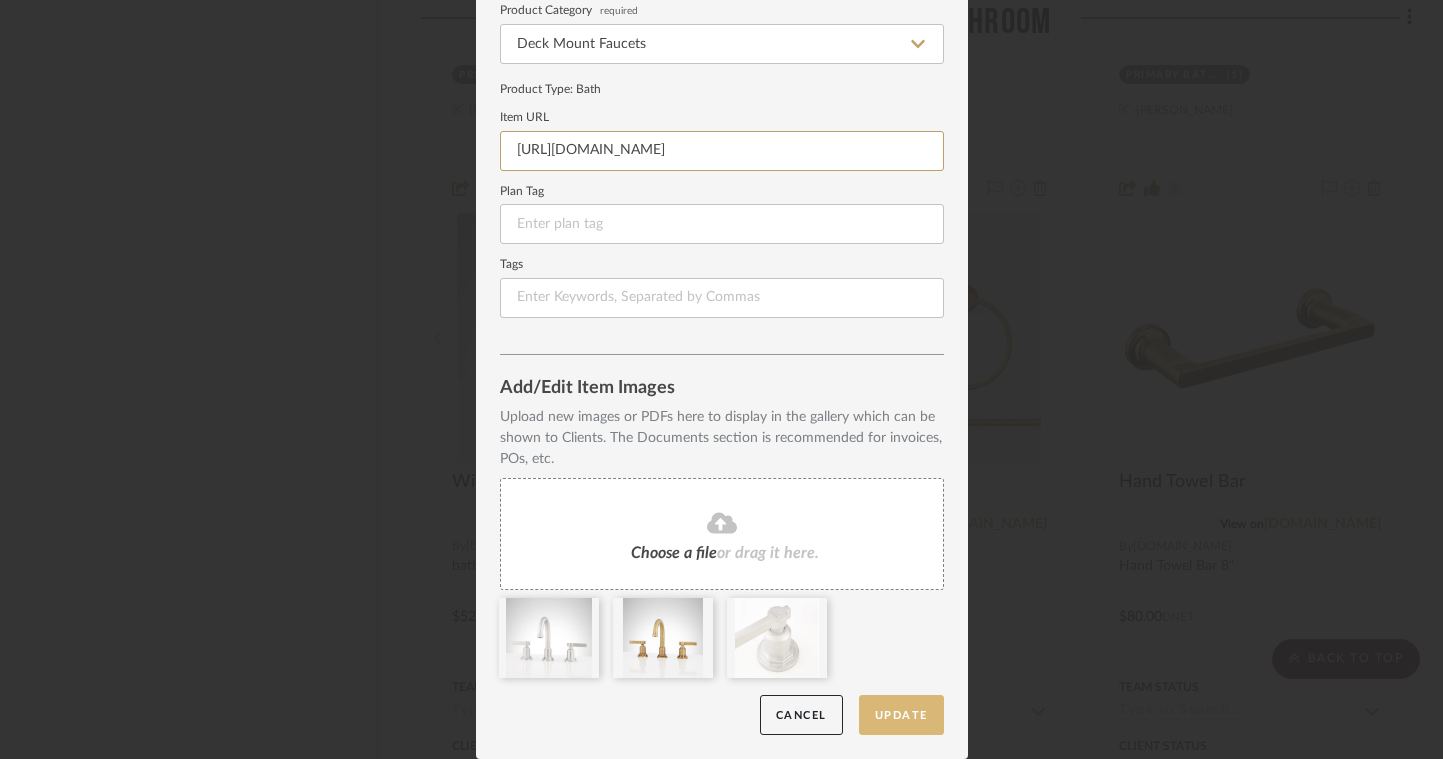 type on "https://www.build.com/signature-hardware-948591" 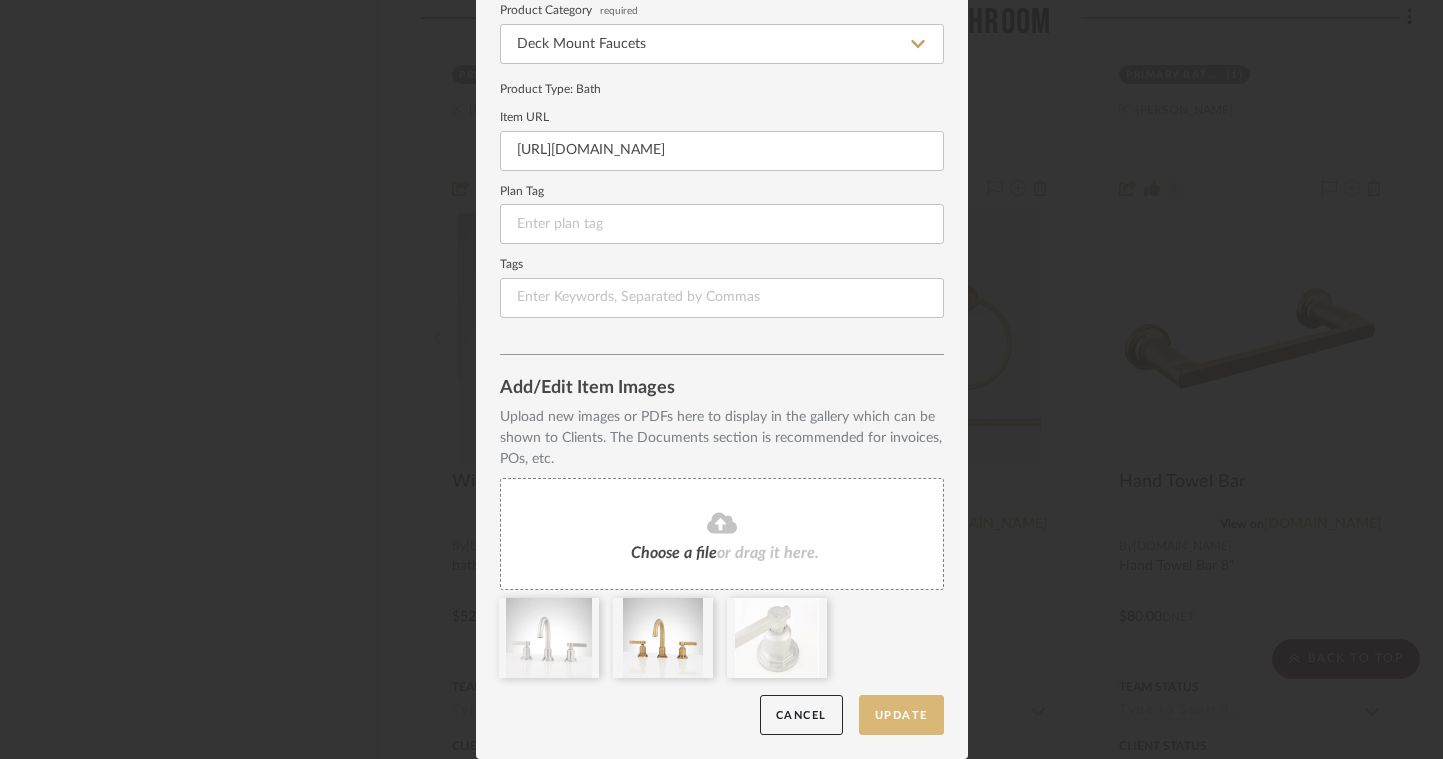 click on "Update" at bounding box center [901, 715] 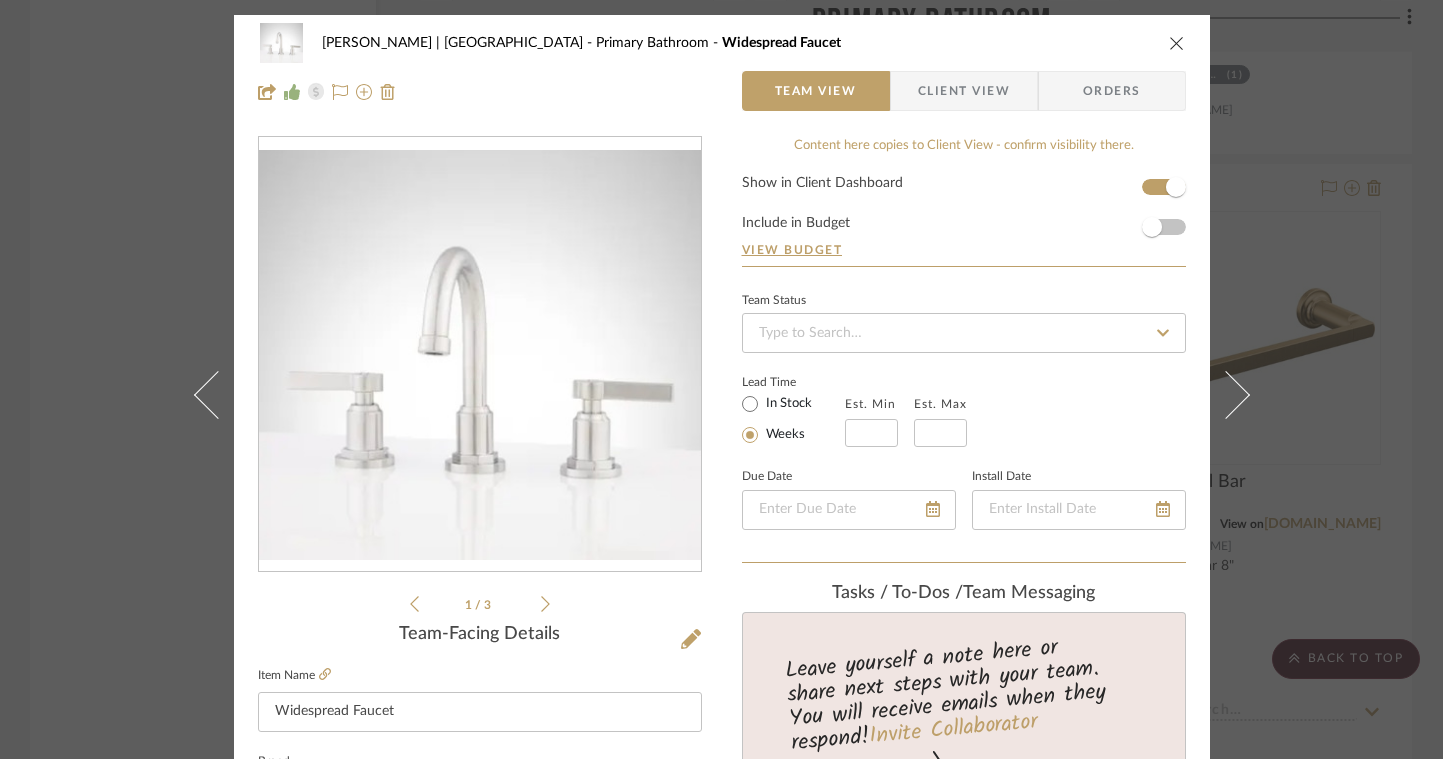 click at bounding box center (1177, 43) 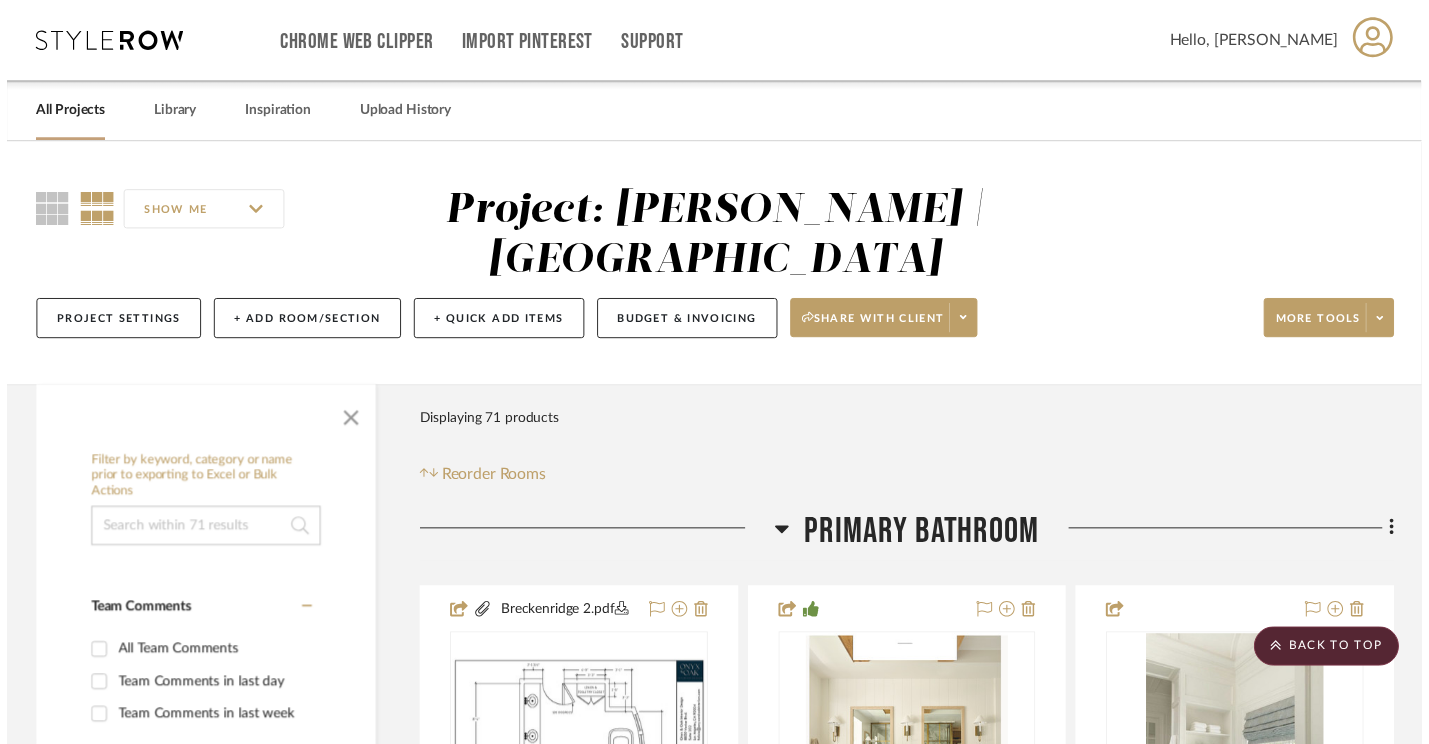scroll, scrollTop: 4880, scrollLeft: 0, axis: vertical 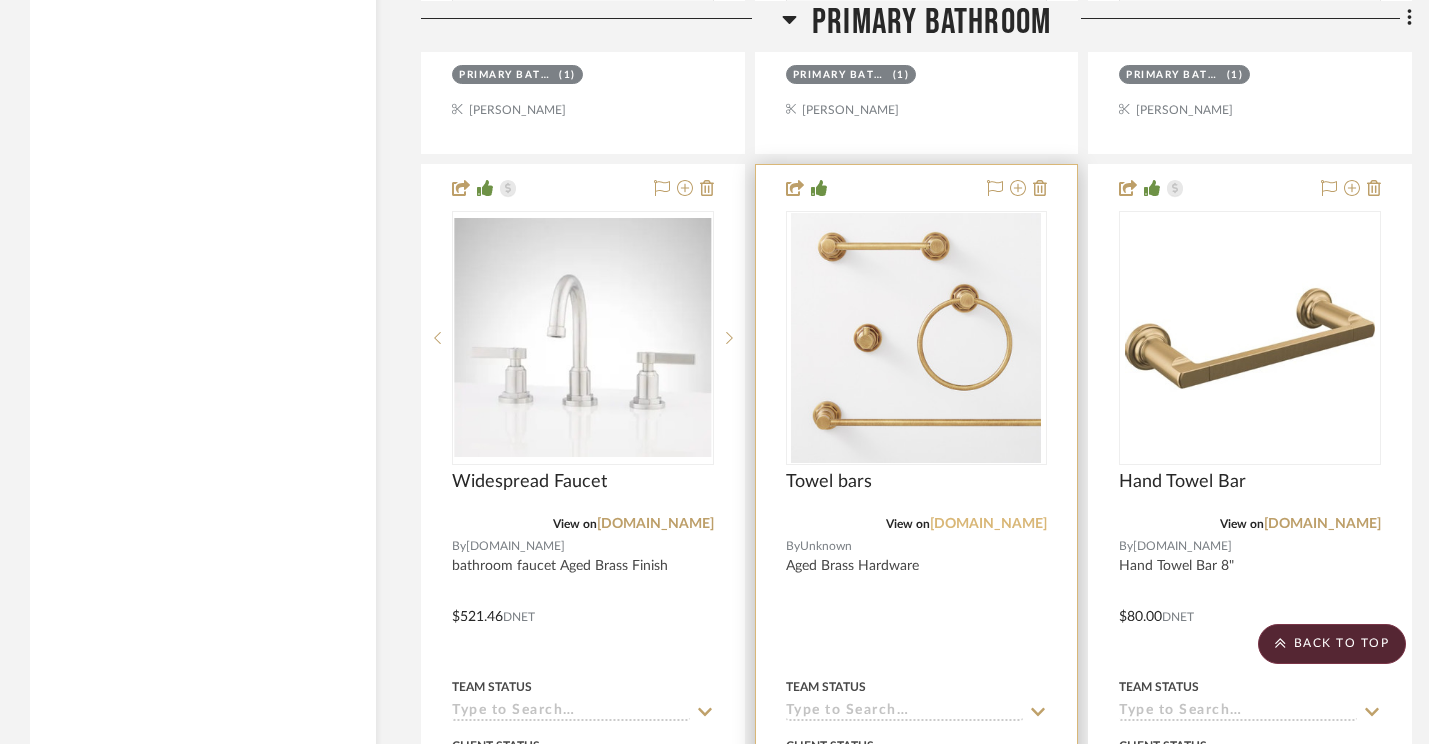 click on "signaturehardware.com" at bounding box center [988, 524] 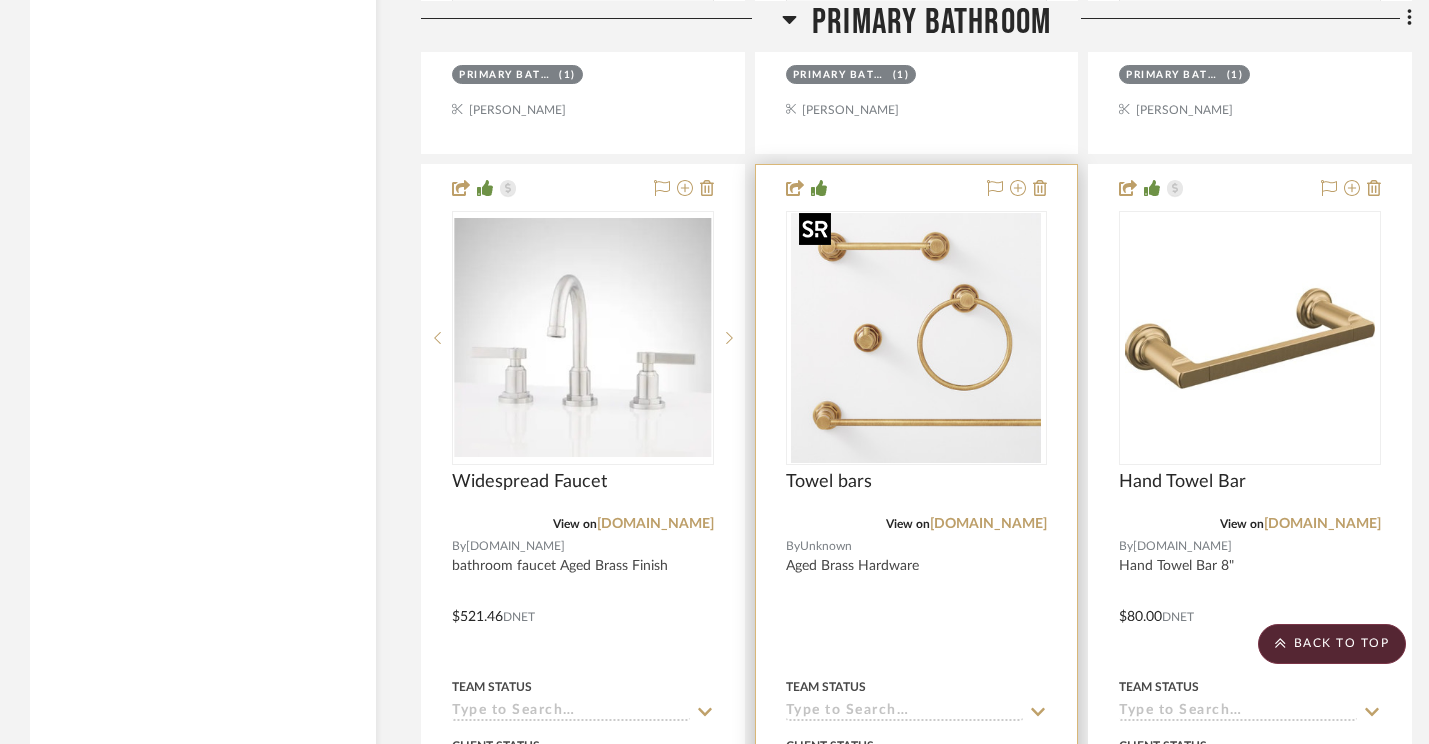click at bounding box center [916, 338] 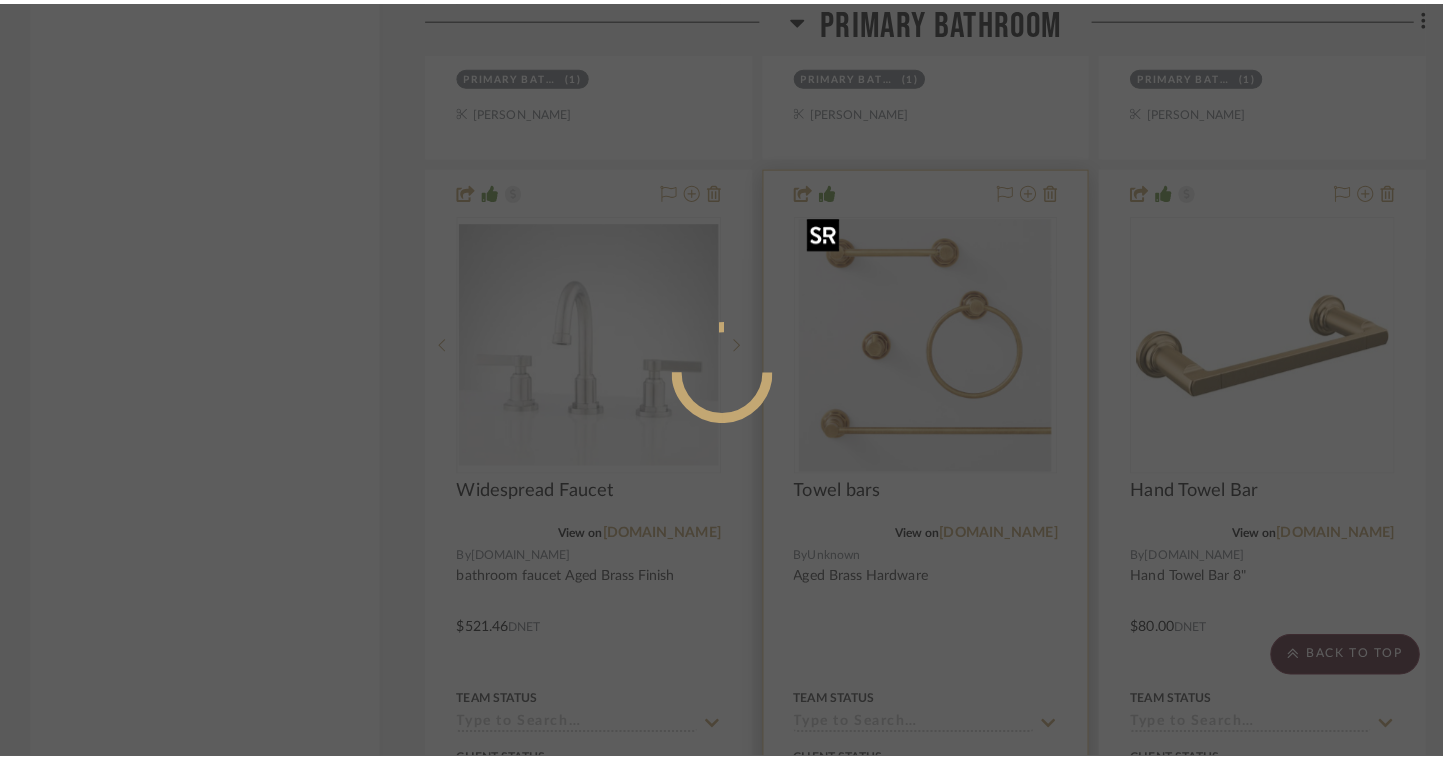 scroll, scrollTop: 0, scrollLeft: 0, axis: both 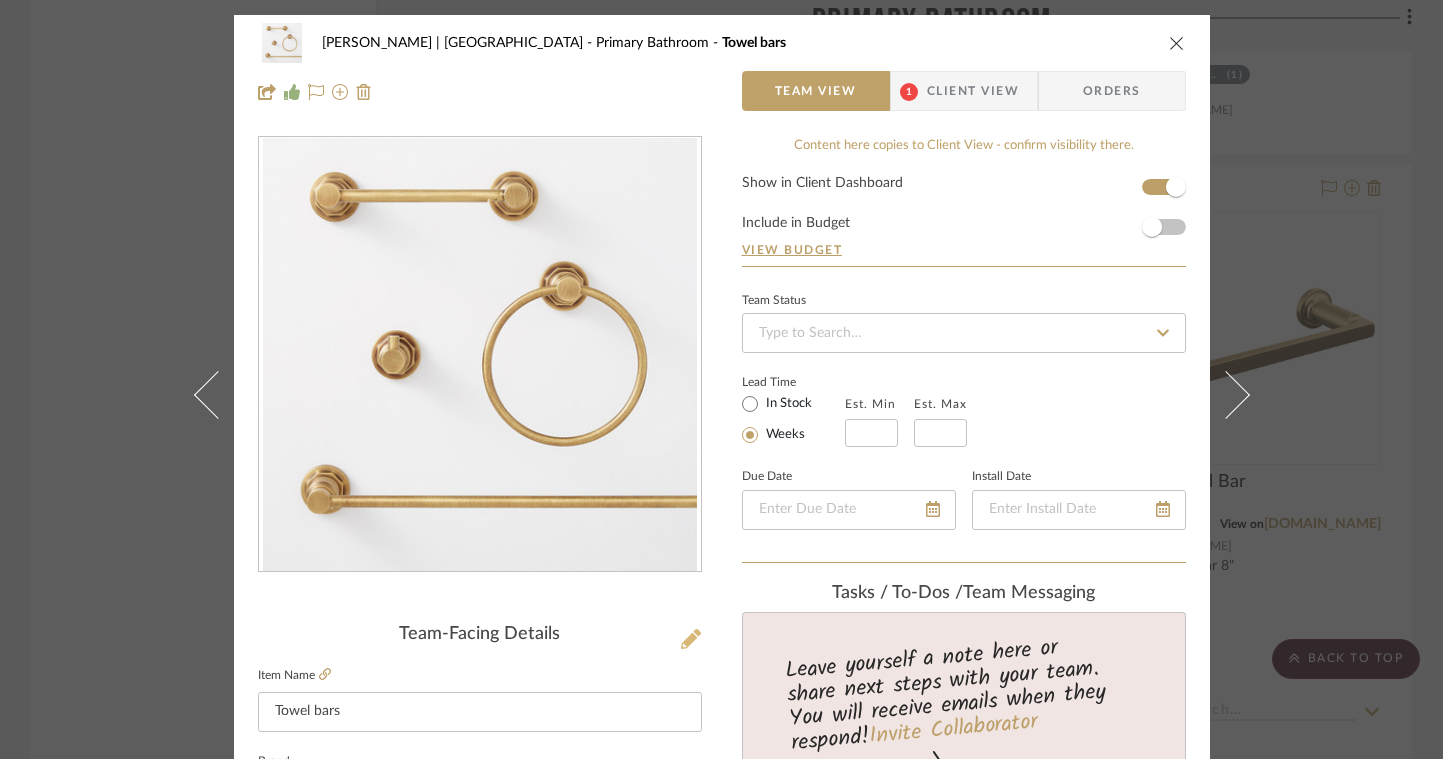 click 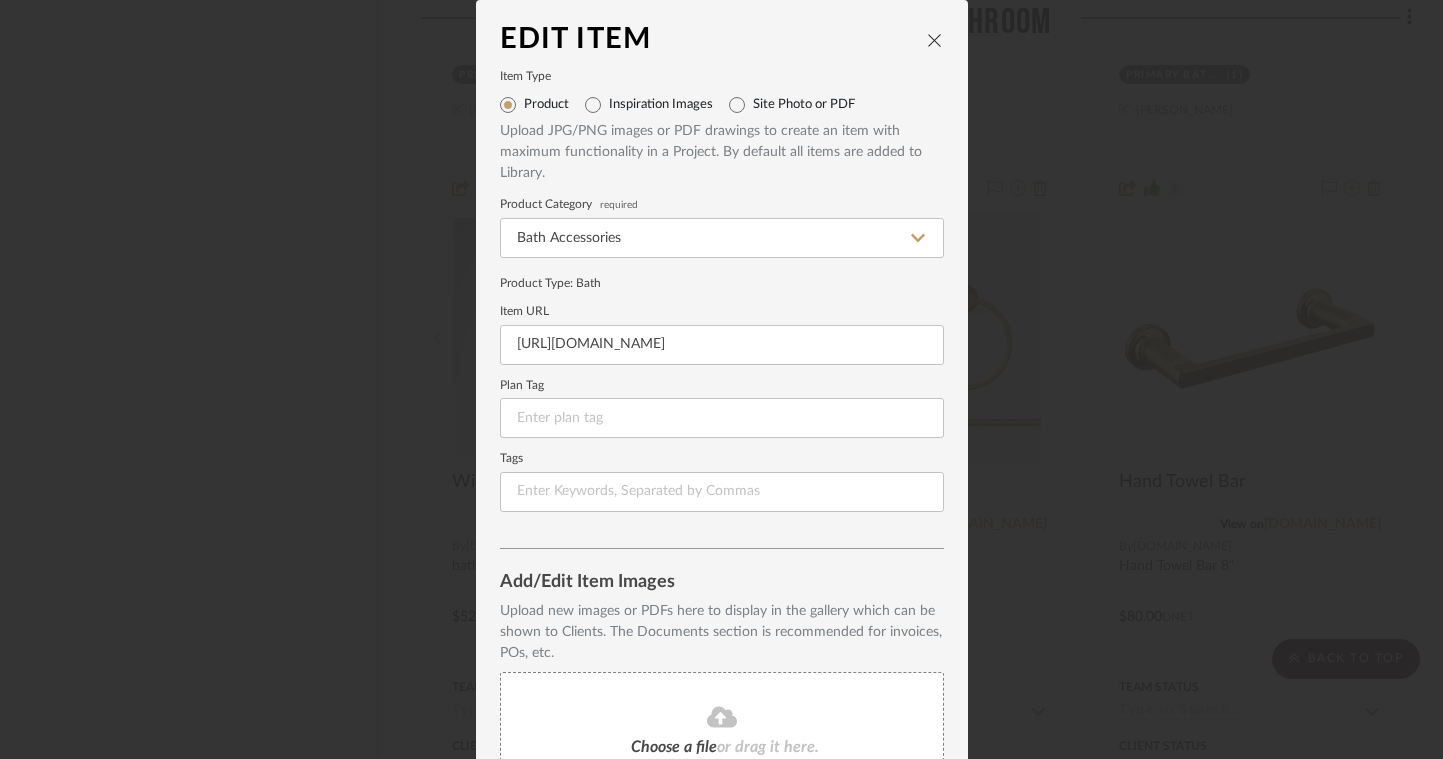scroll, scrollTop: 194, scrollLeft: 0, axis: vertical 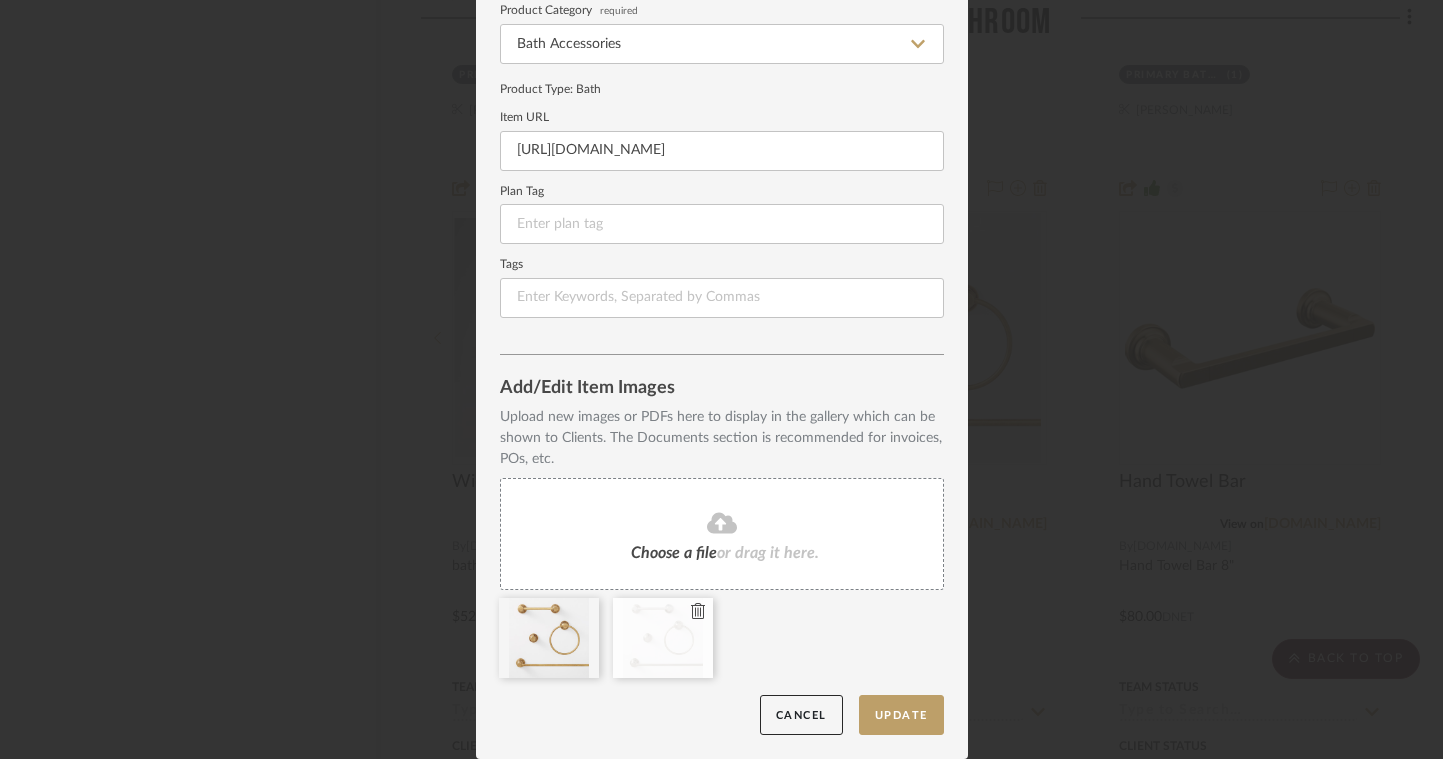 type 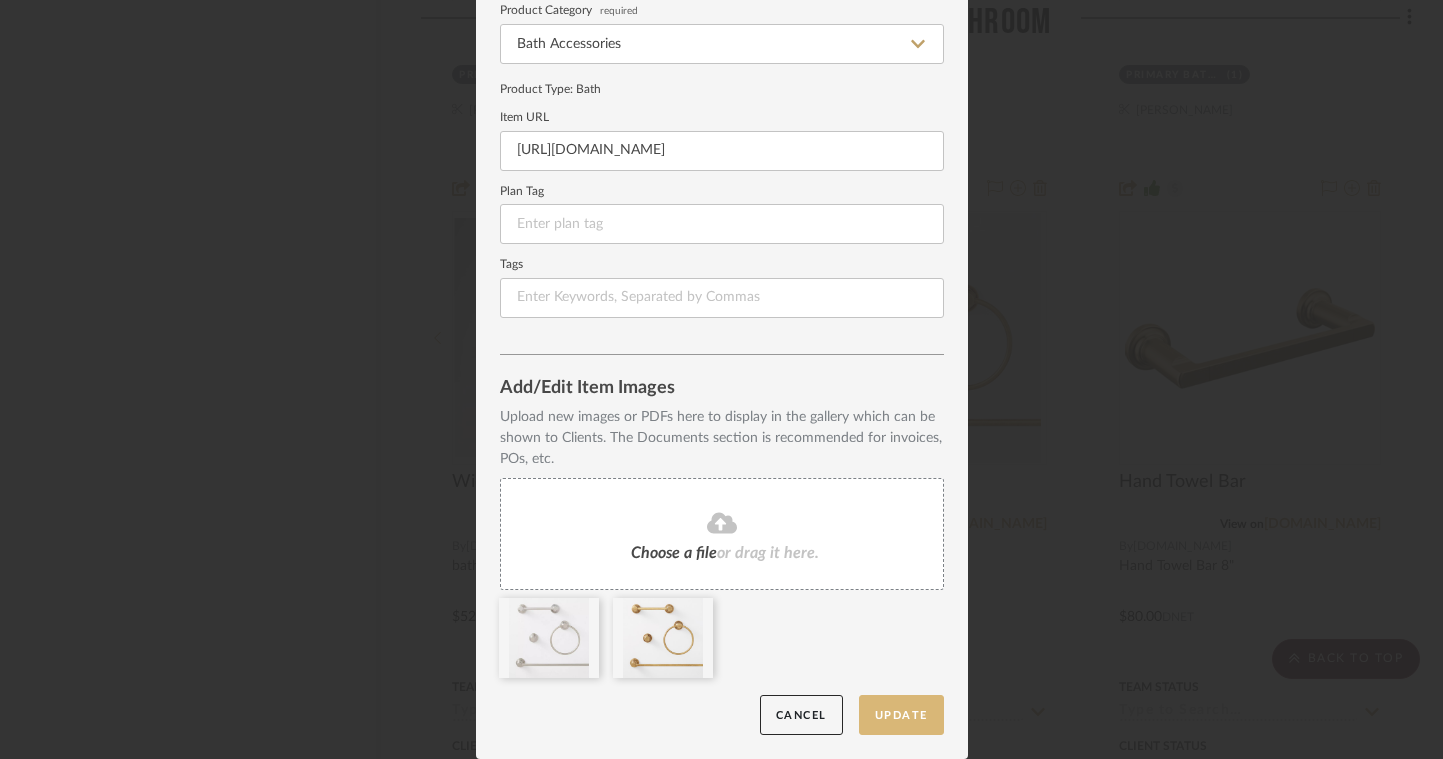 click on "Update" at bounding box center (901, 715) 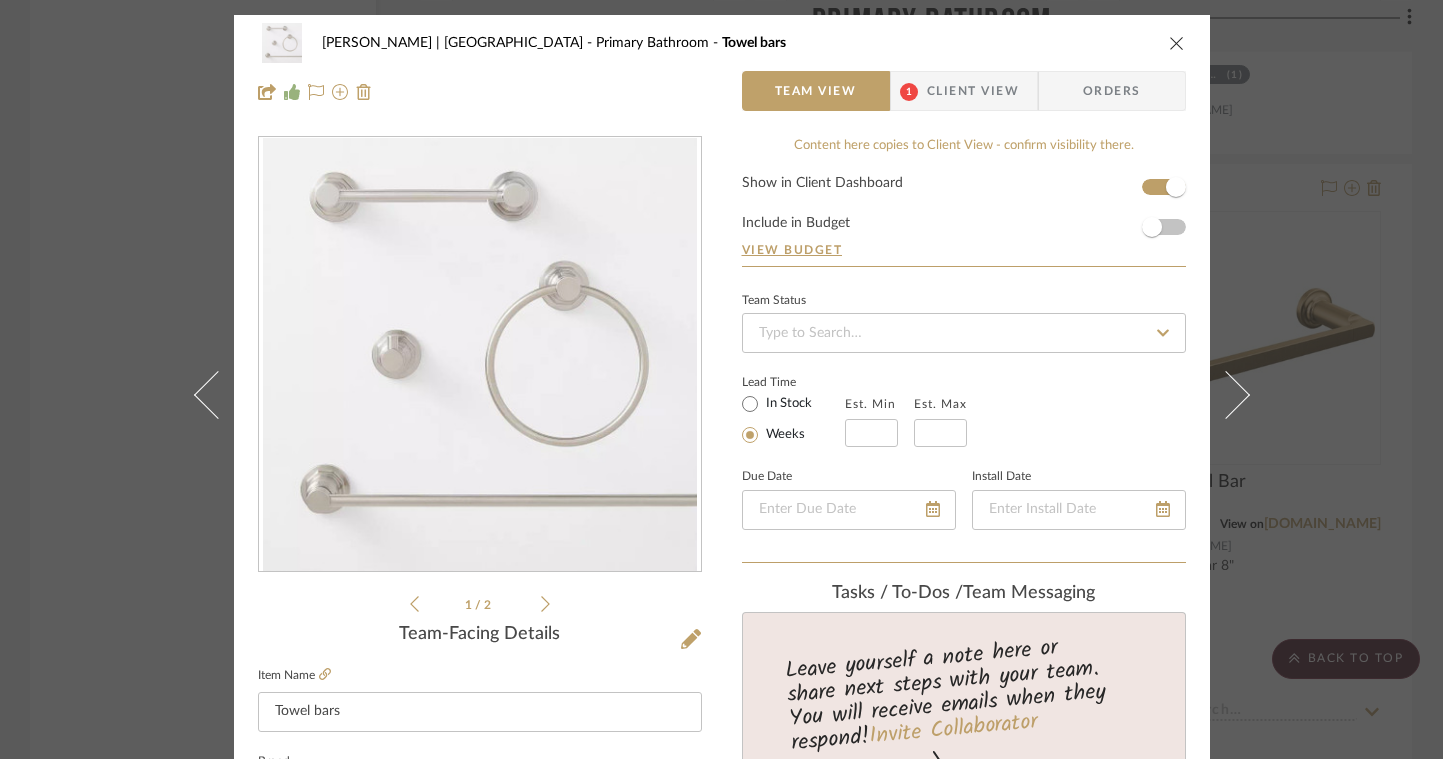 click at bounding box center [1177, 43] 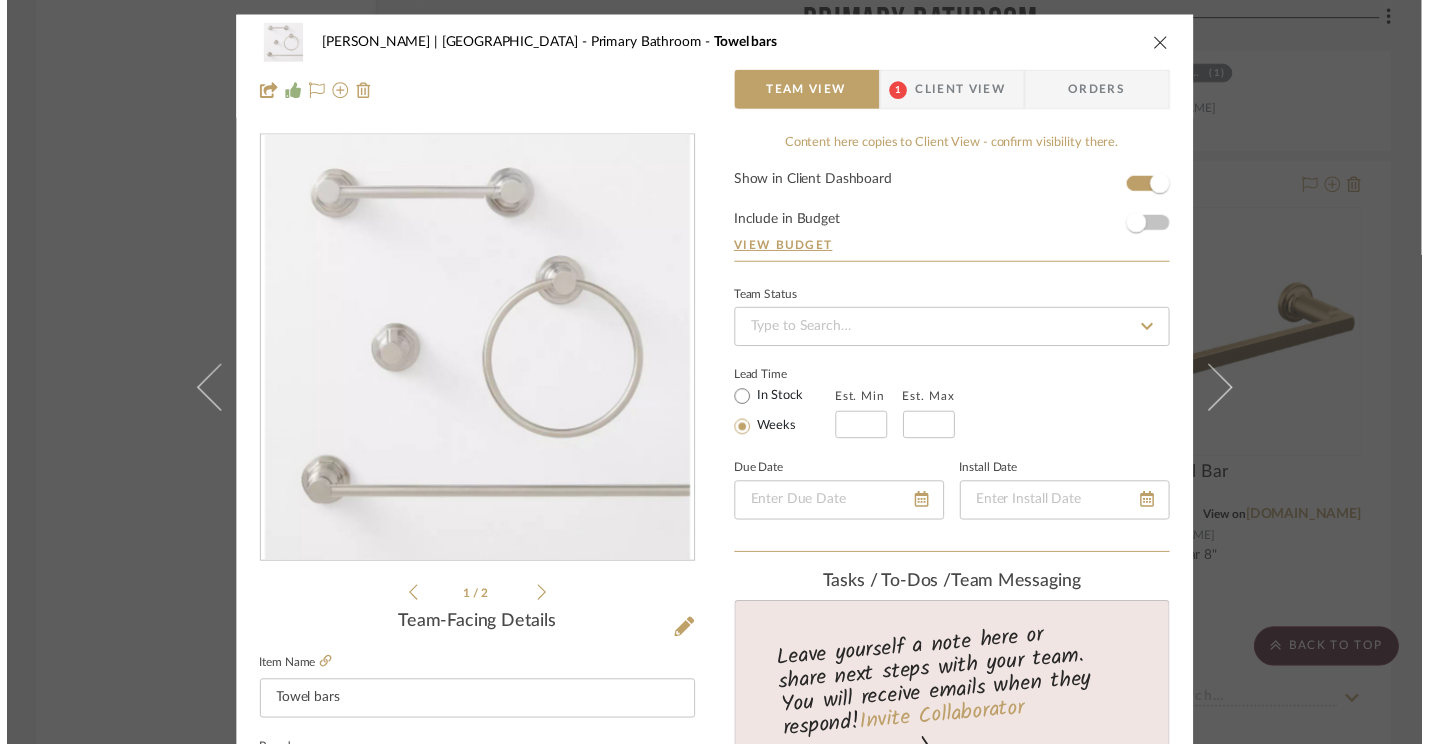 scroll, scrollTop: 4880, scrollLeft: 0, axis: vertical 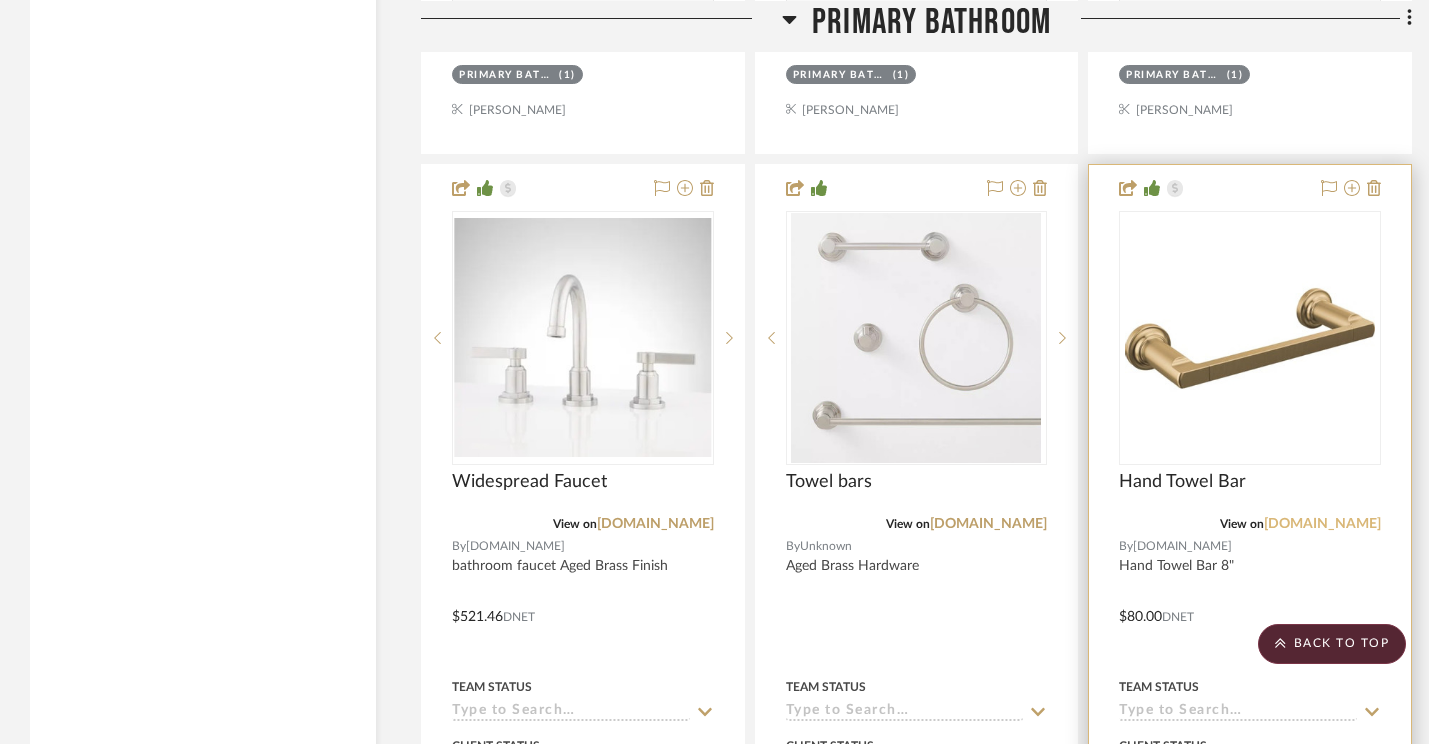 click on "build.com" at bounding box center [1322, 524] 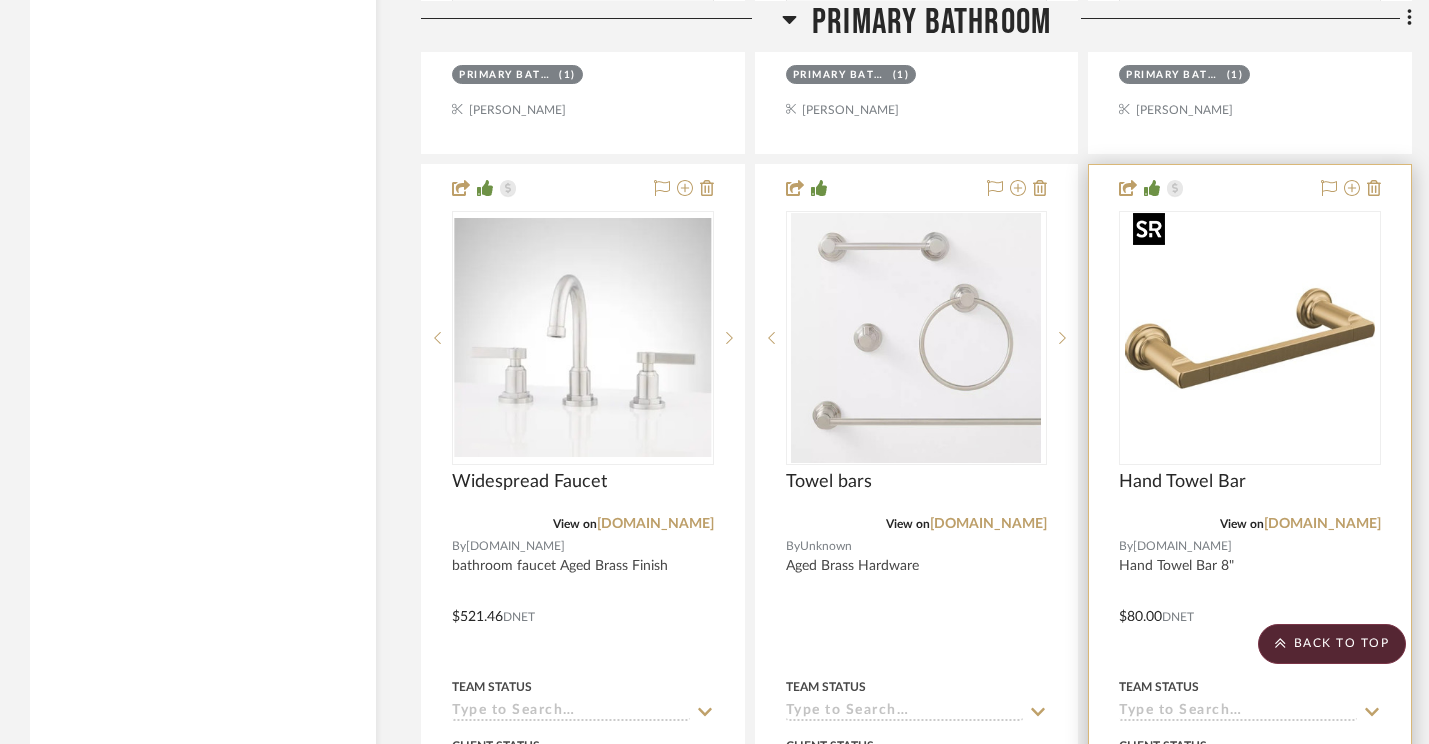 click at bounding box center [1250, 338] 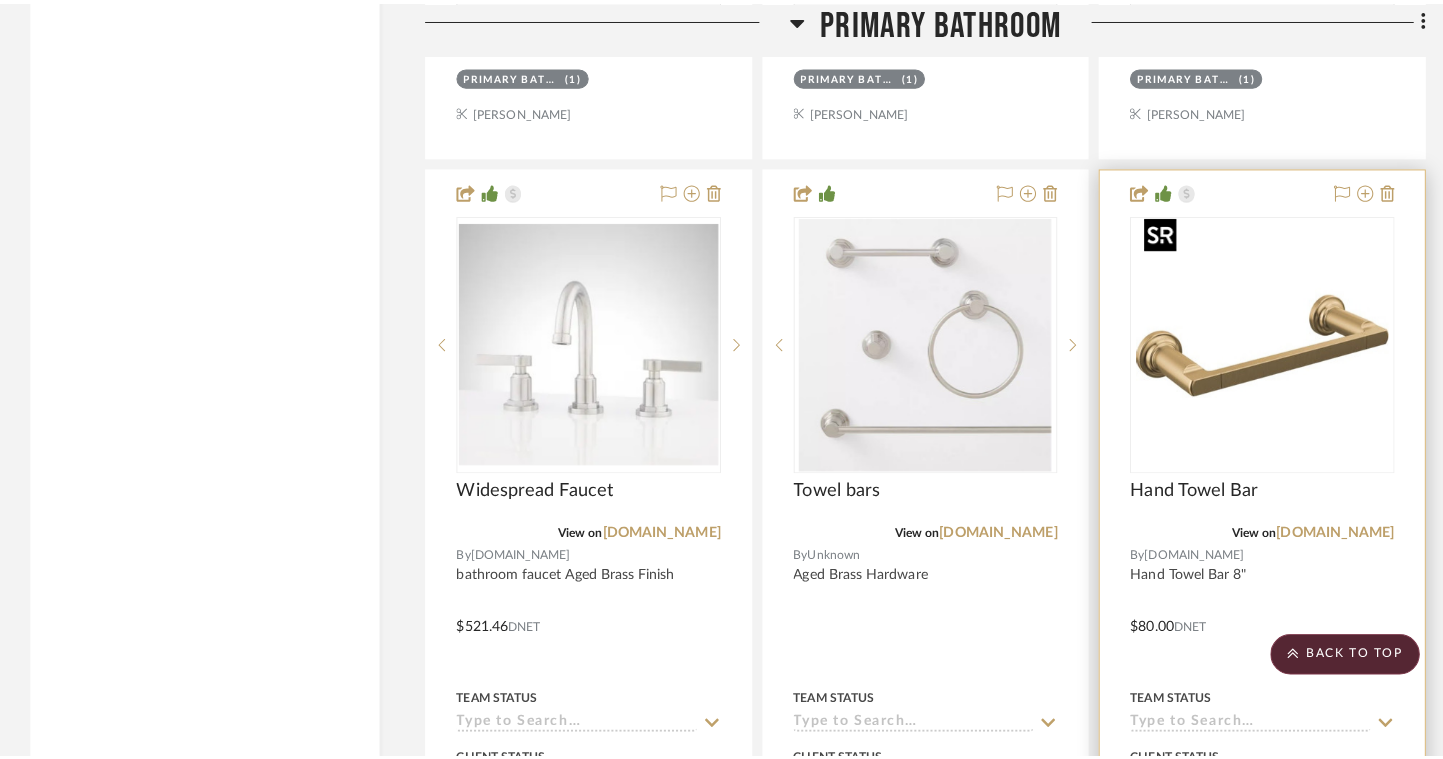 scroll, scrollTop: 0, scrollLeft: 0, axis: both 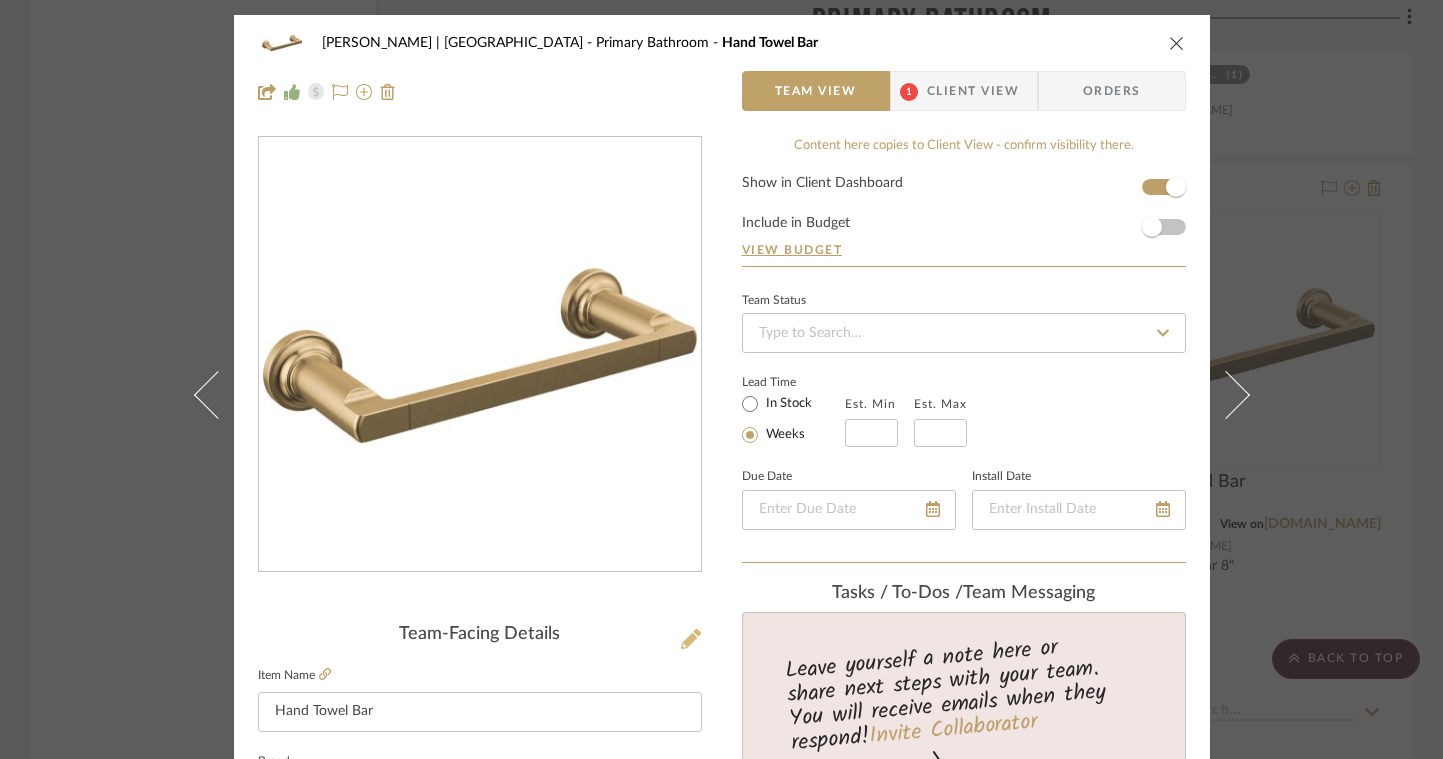 click 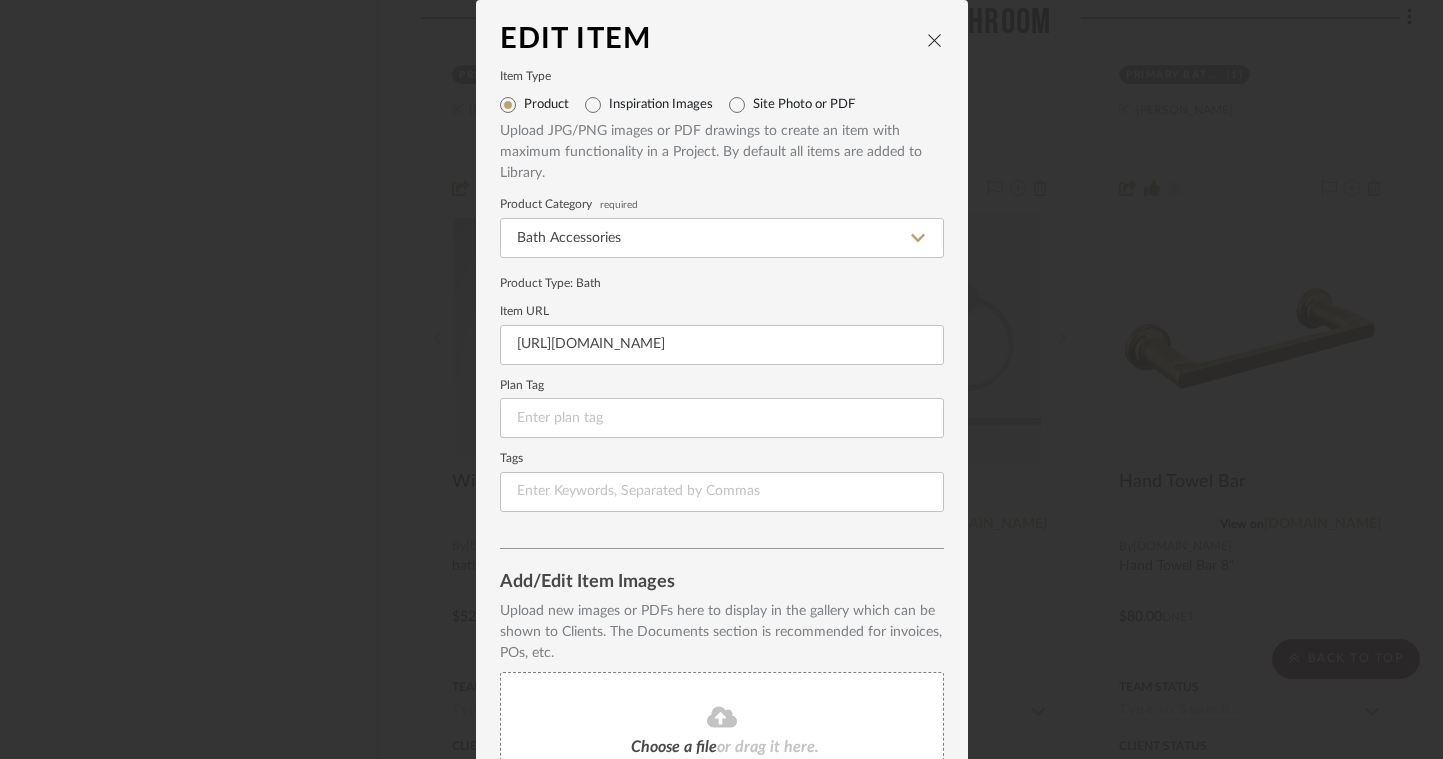 scroll, scrollTop: 194, scrollLeft: 0, axis: vertical 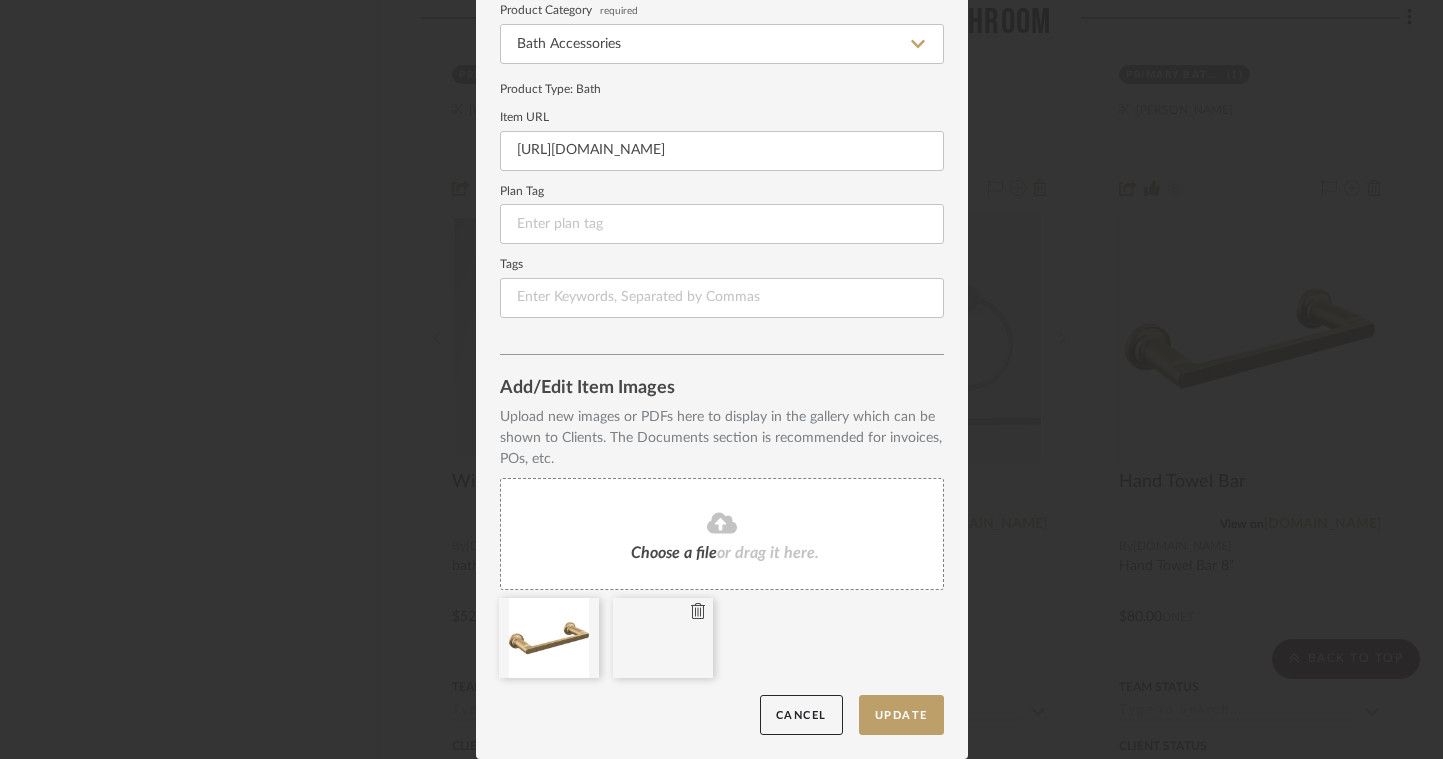type 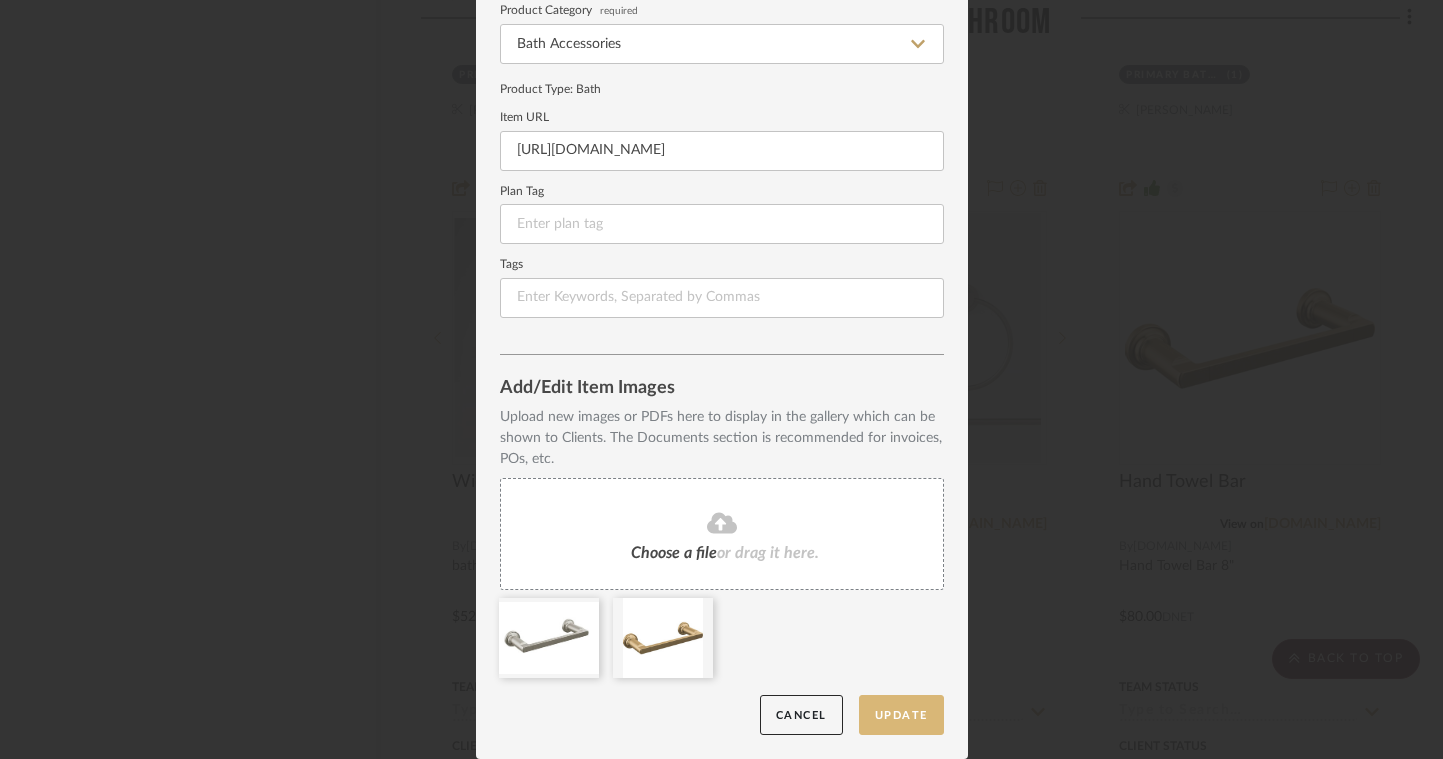 click on "Update" at bounding box center (901, 715) 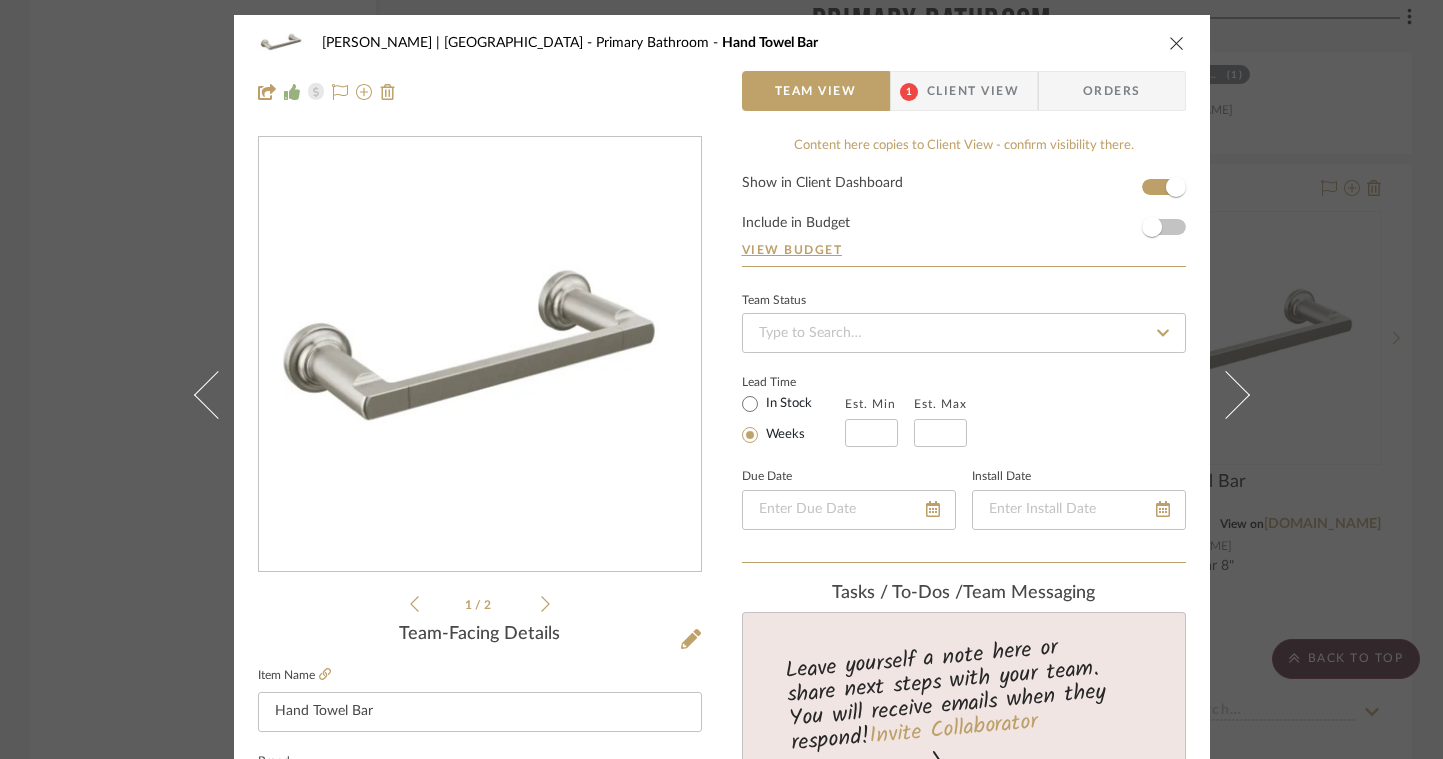 click at bounding box center (1177, 43) 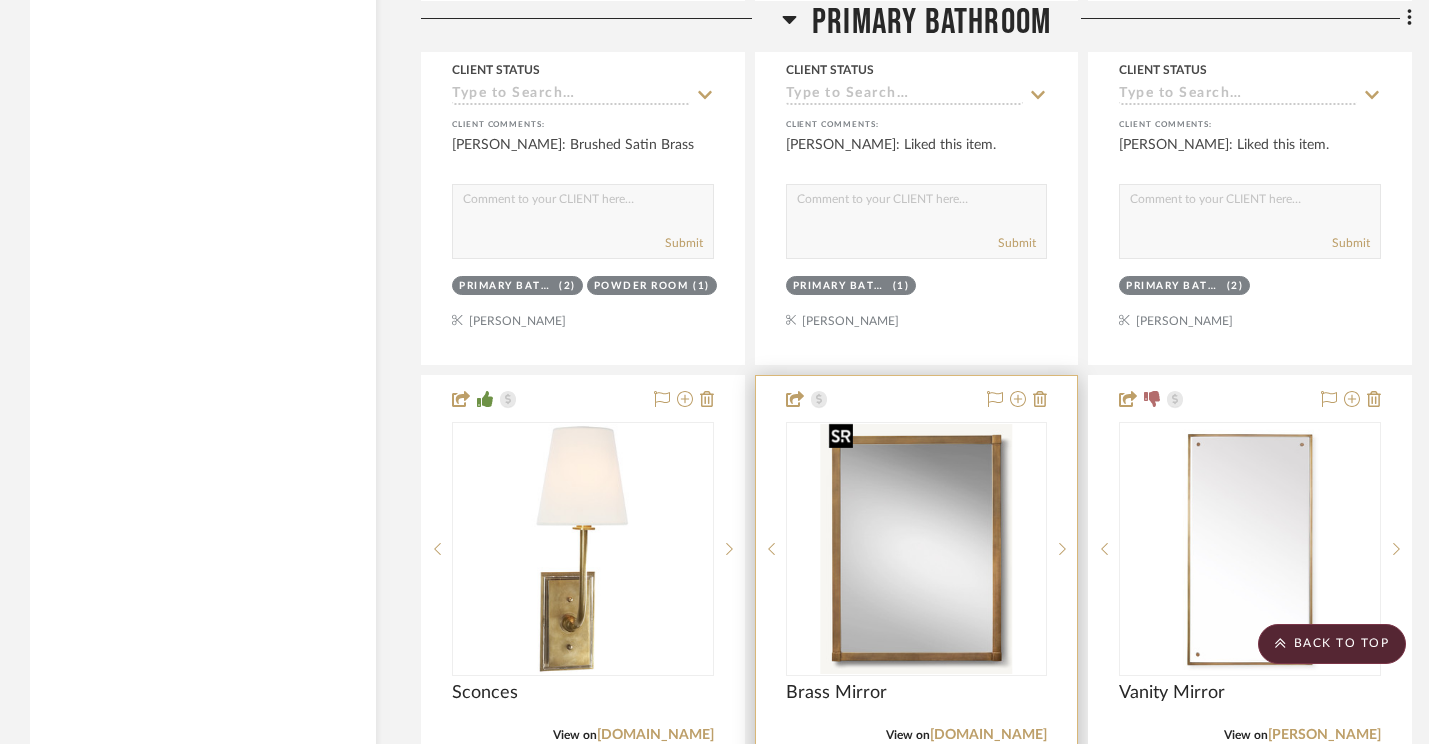 scroll, scrollTop: 5628, scrollLeft: 0, axis: vertical 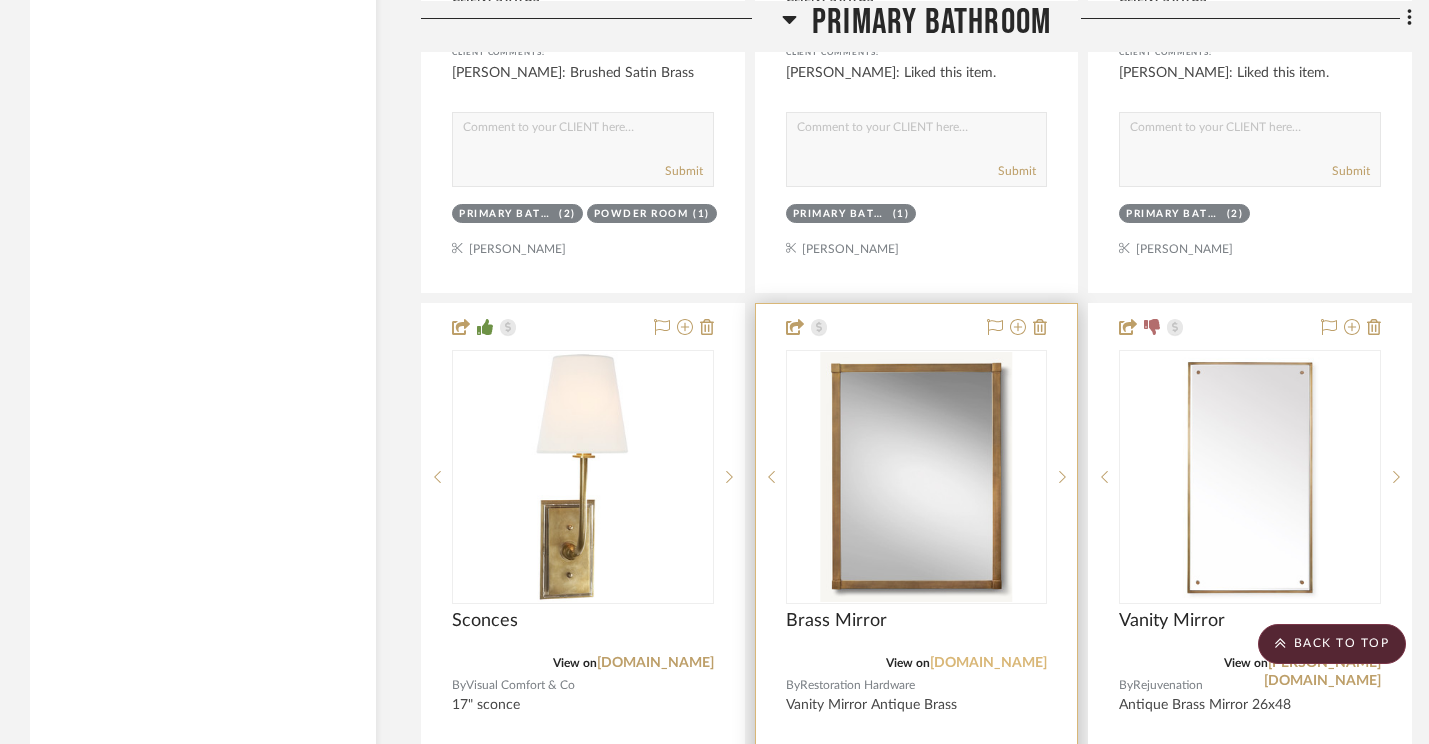 click on "rh.com" at bounding box center (988, 663) 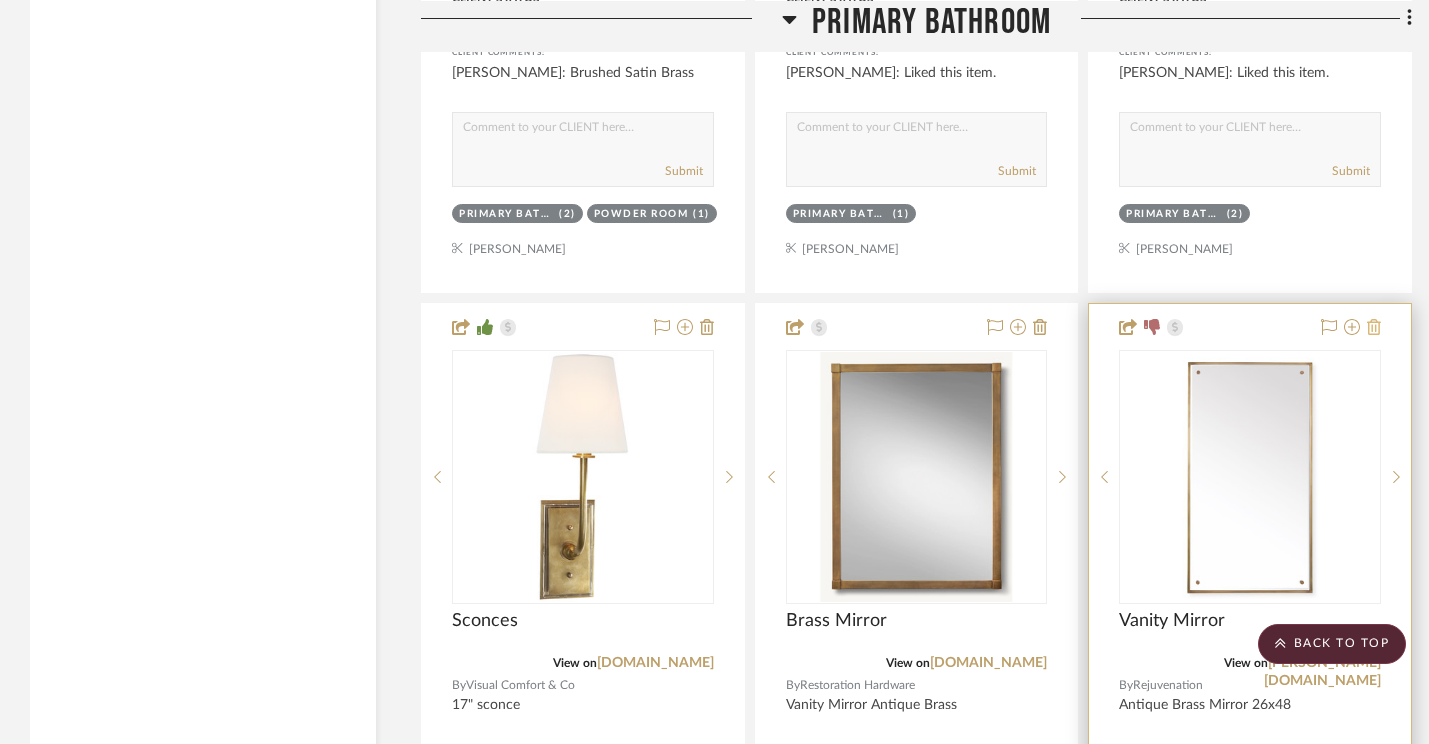 click 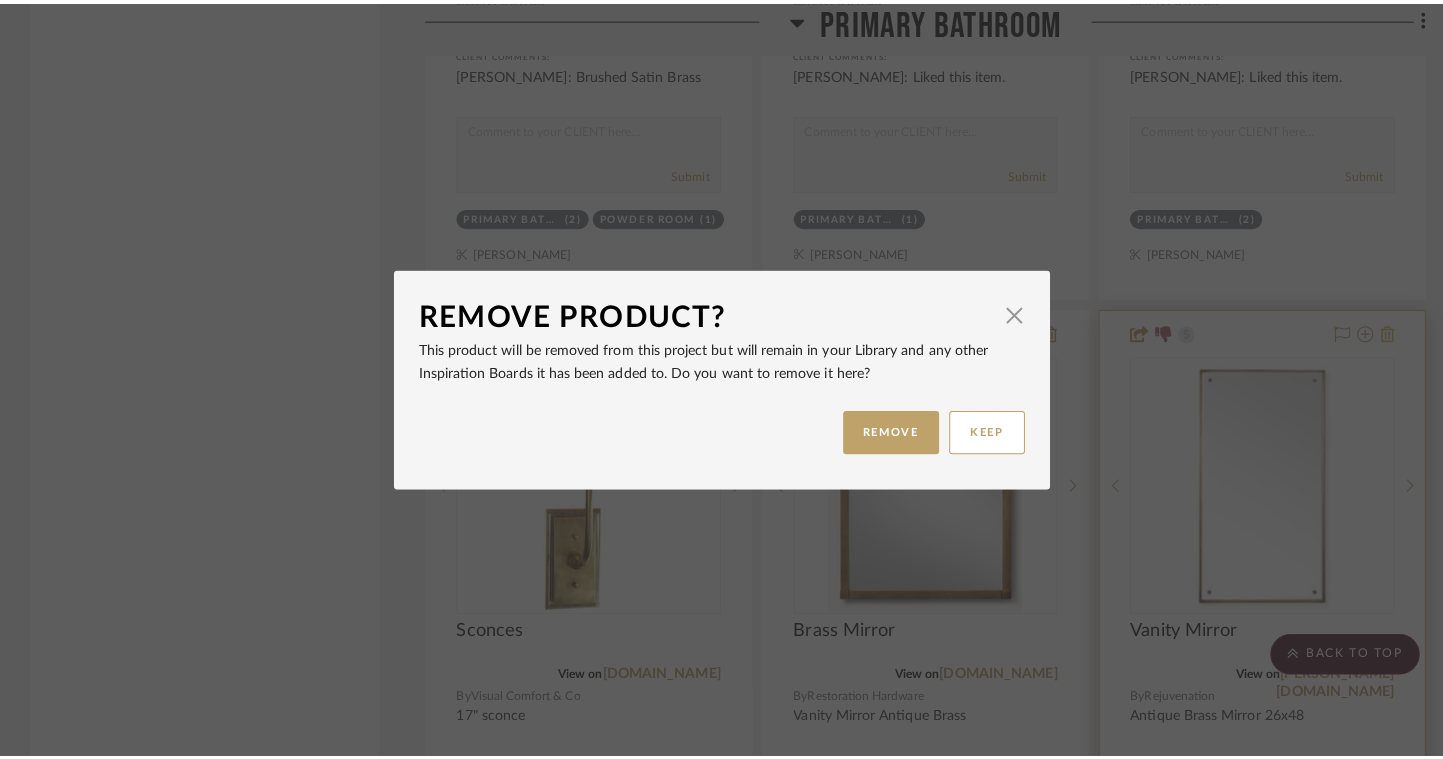 scroll, scrollTop: 0, scrollLeft: 0, axis: both 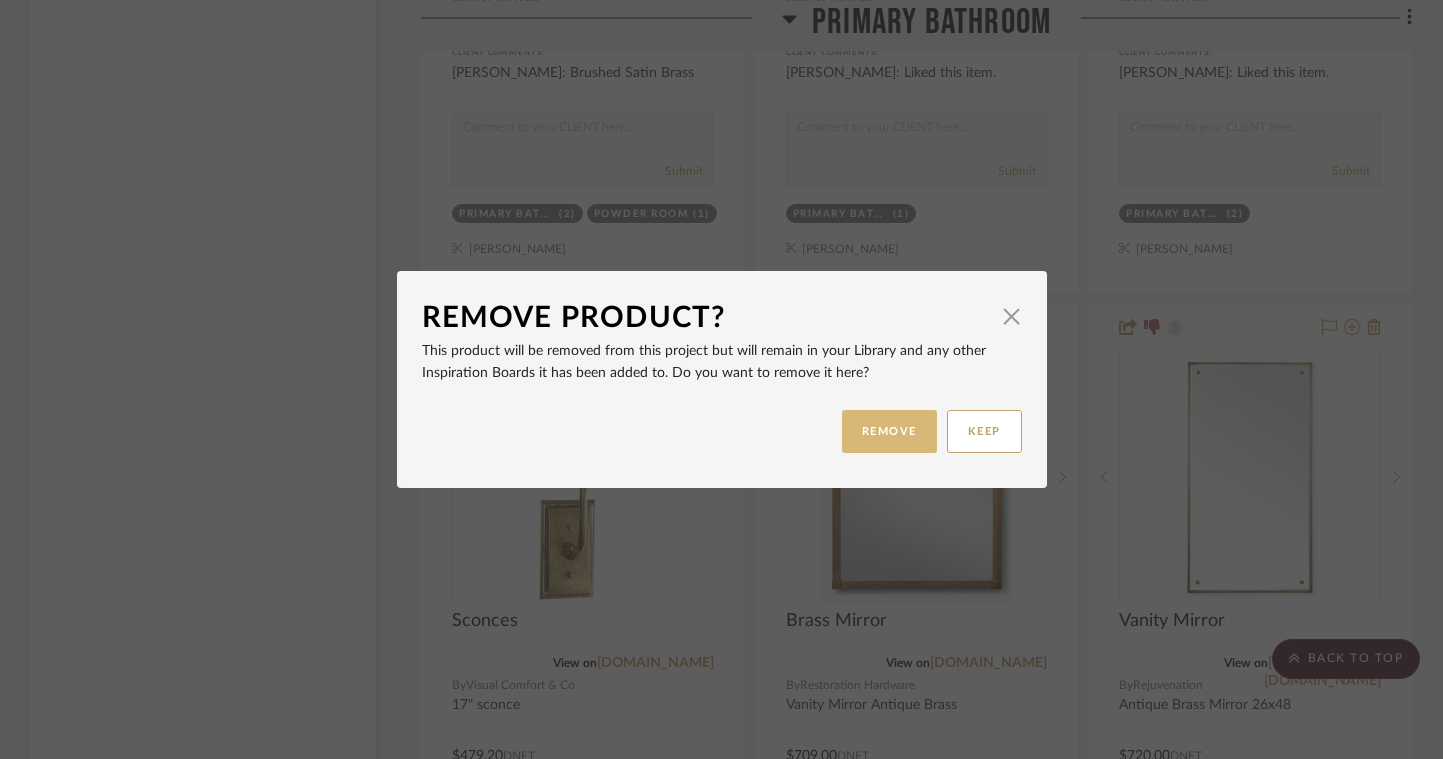 click on "REMOVE" at bounding box center (889, 431) 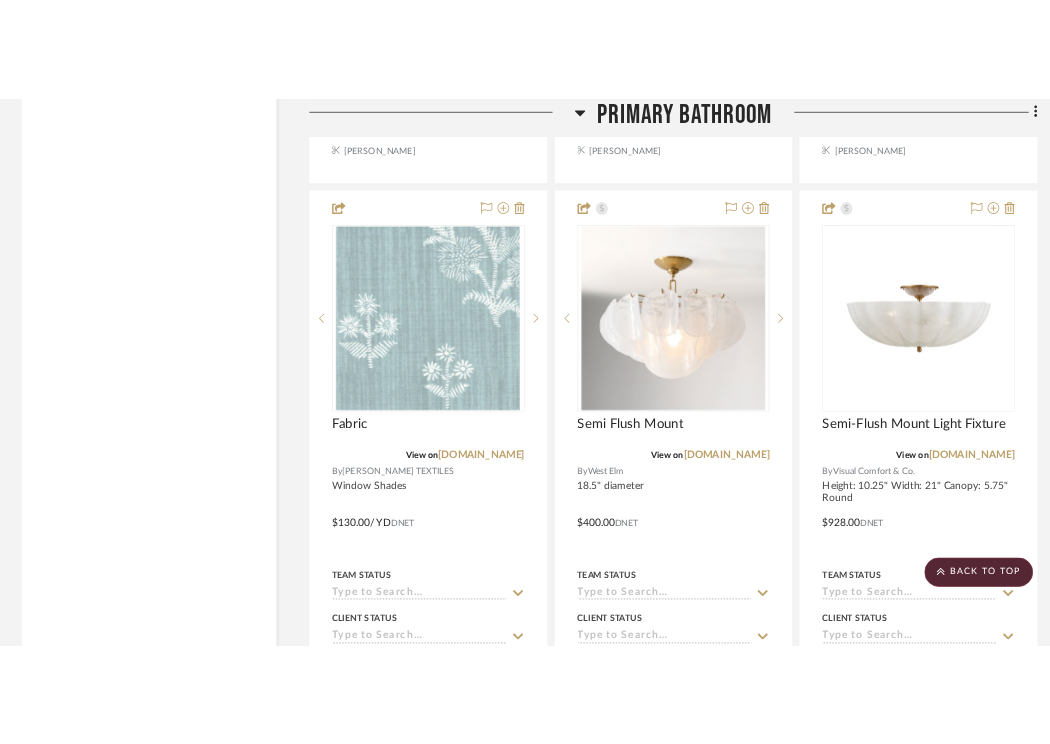 scroll, scrollTop: 4039, scrollLeft: 0, axis: vertical 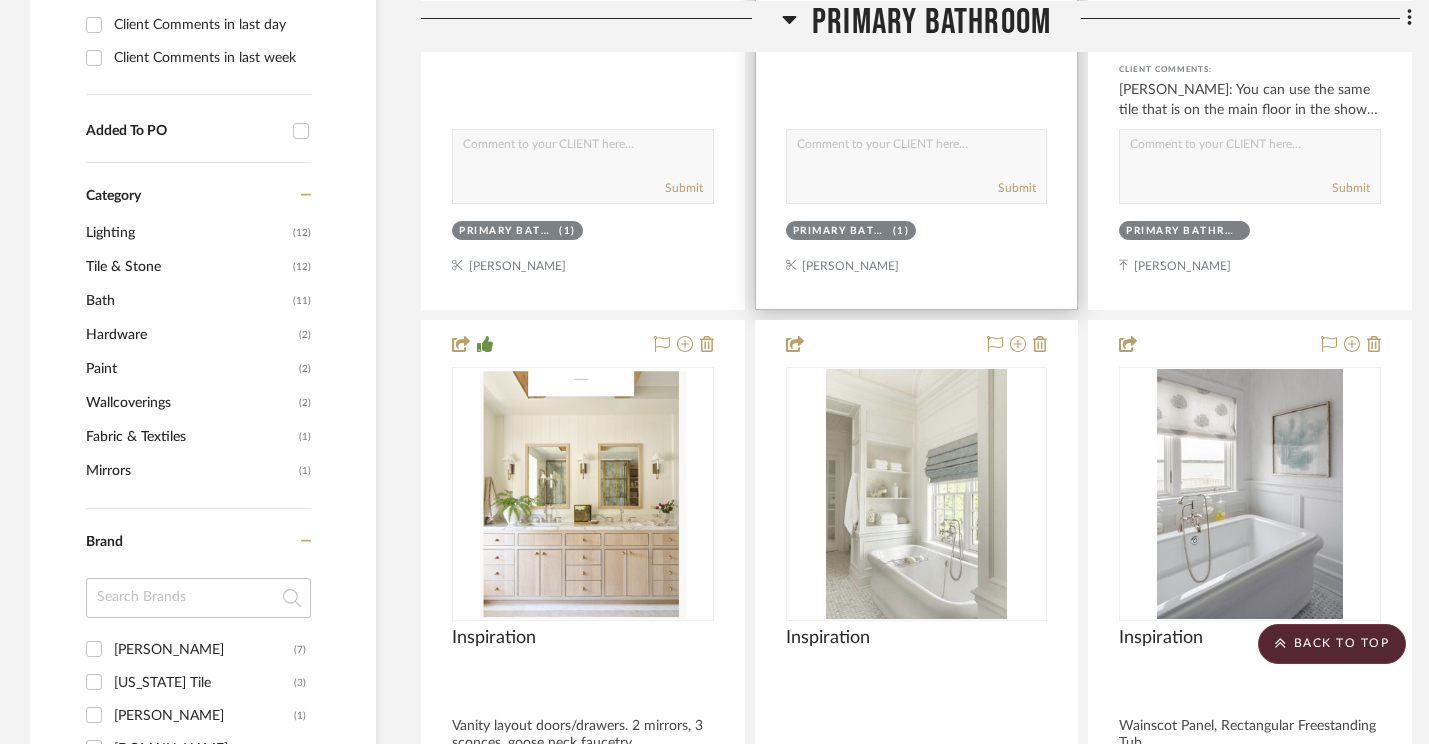 type 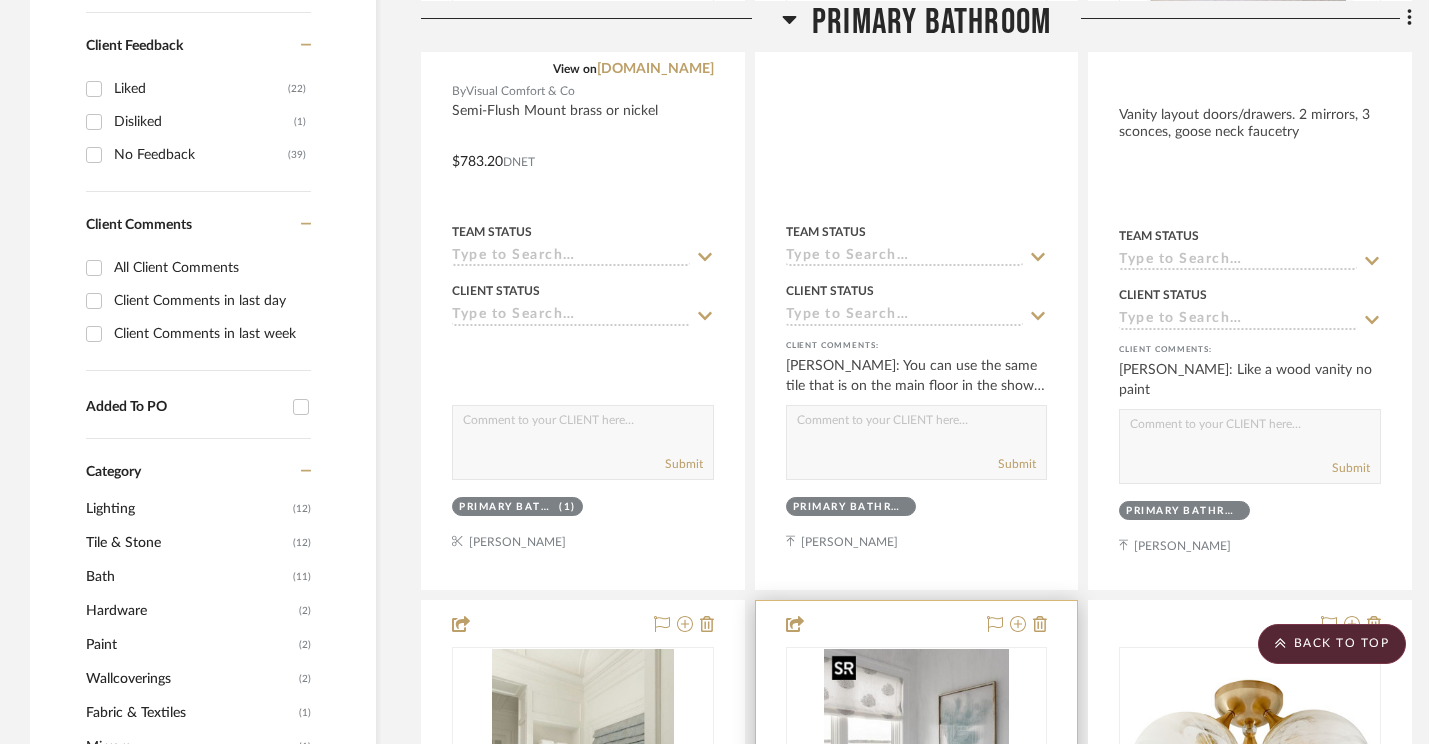 scroll, scrollTop: 1099, scrollLeft: 0, axis: vertical 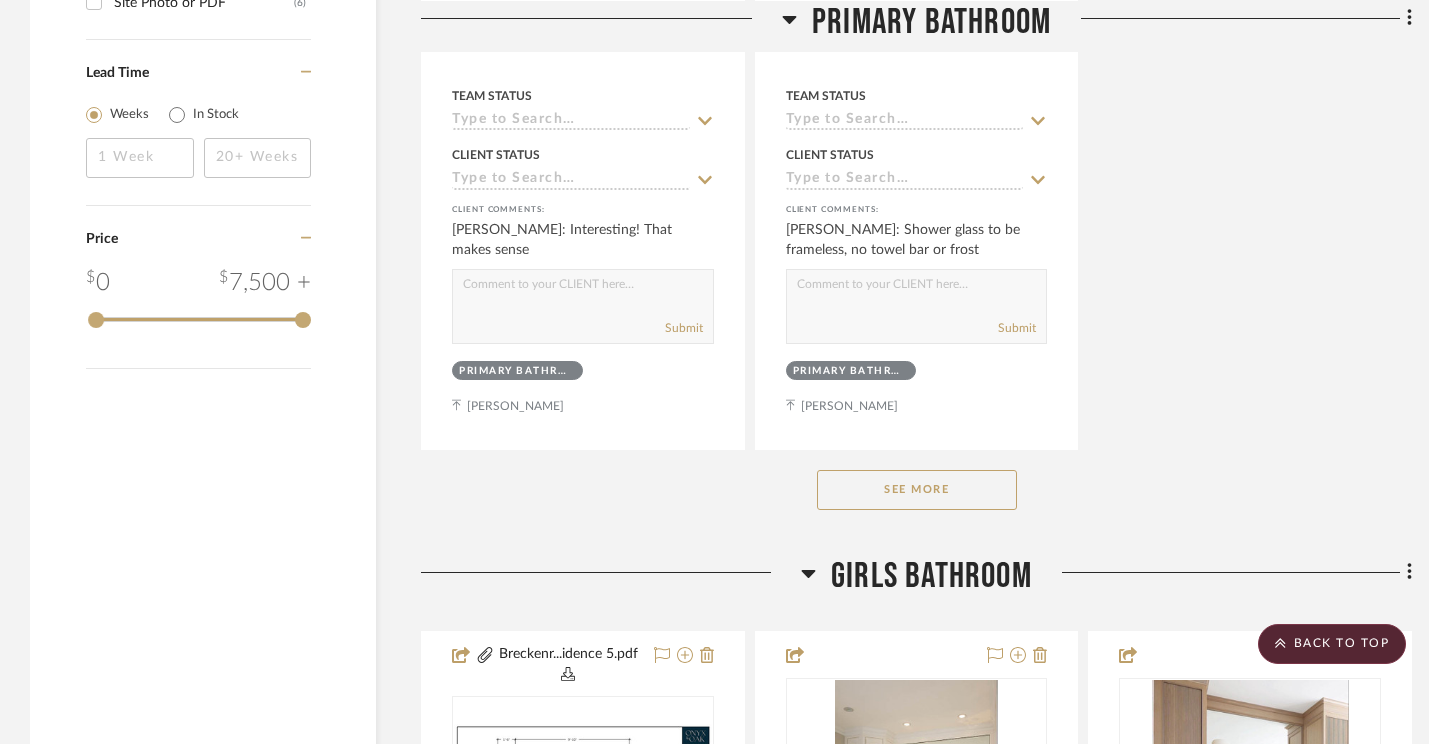 click on "See More" 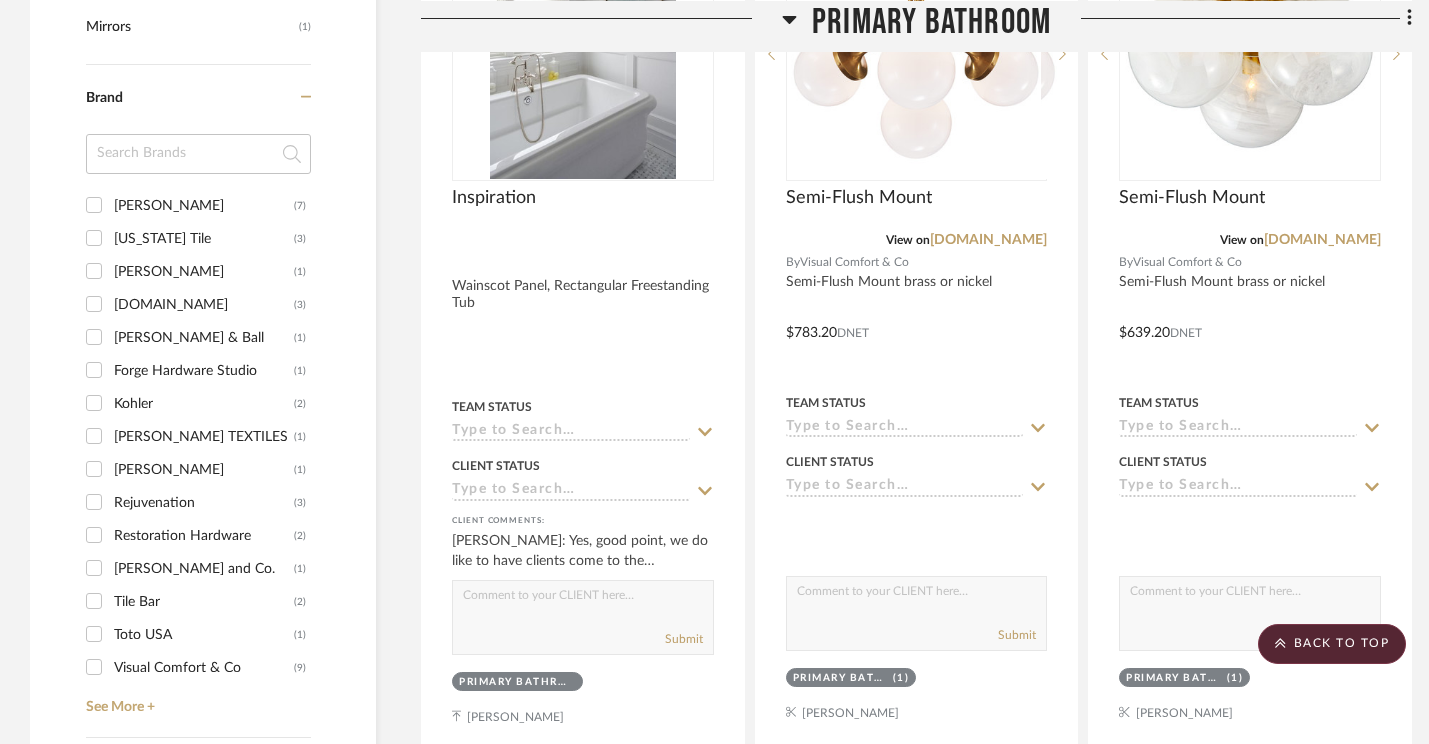 scroll, scrollTop: 1848, scrollLeft: 0, axis: vertical 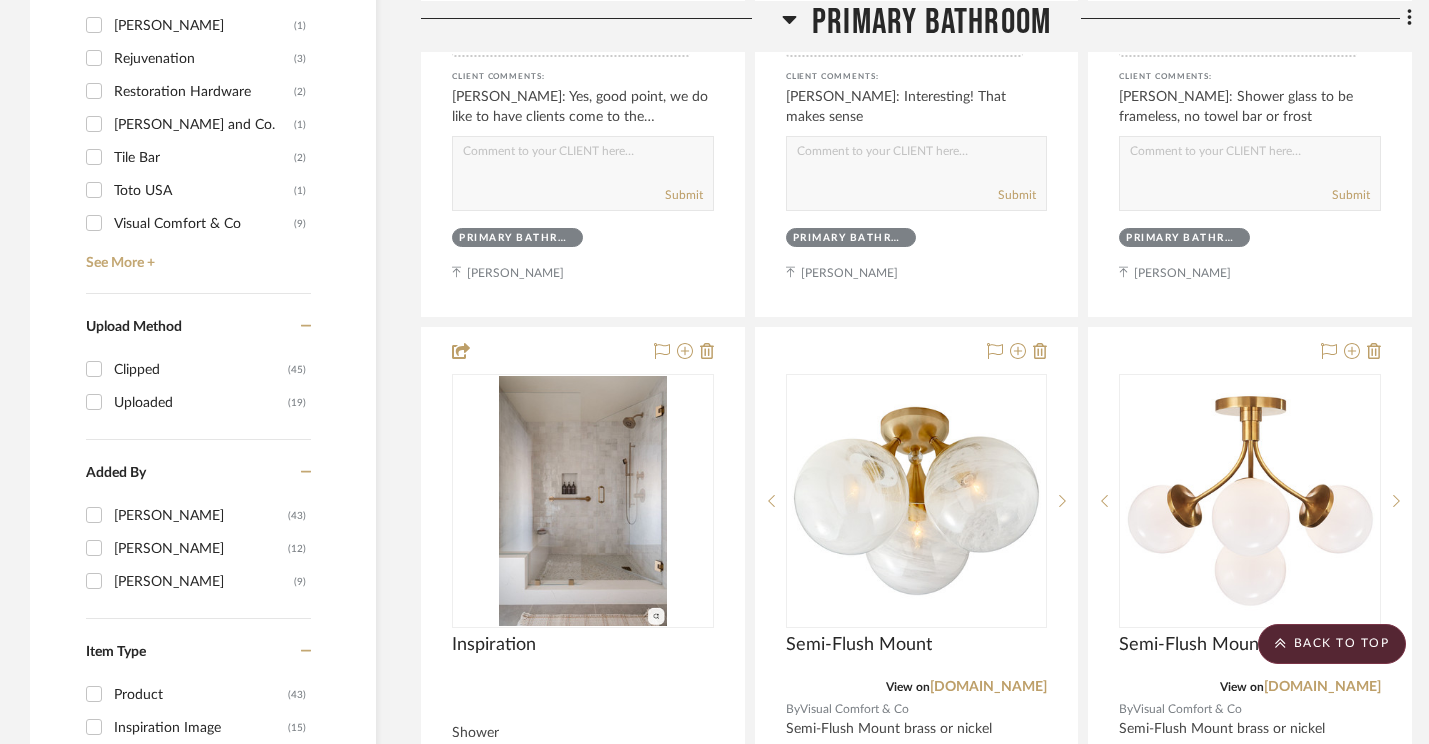 drag, startPoint x: 1026, startPoint y: 287, endPoint x: 1201, endPoint y: 526, distance: 296.2195 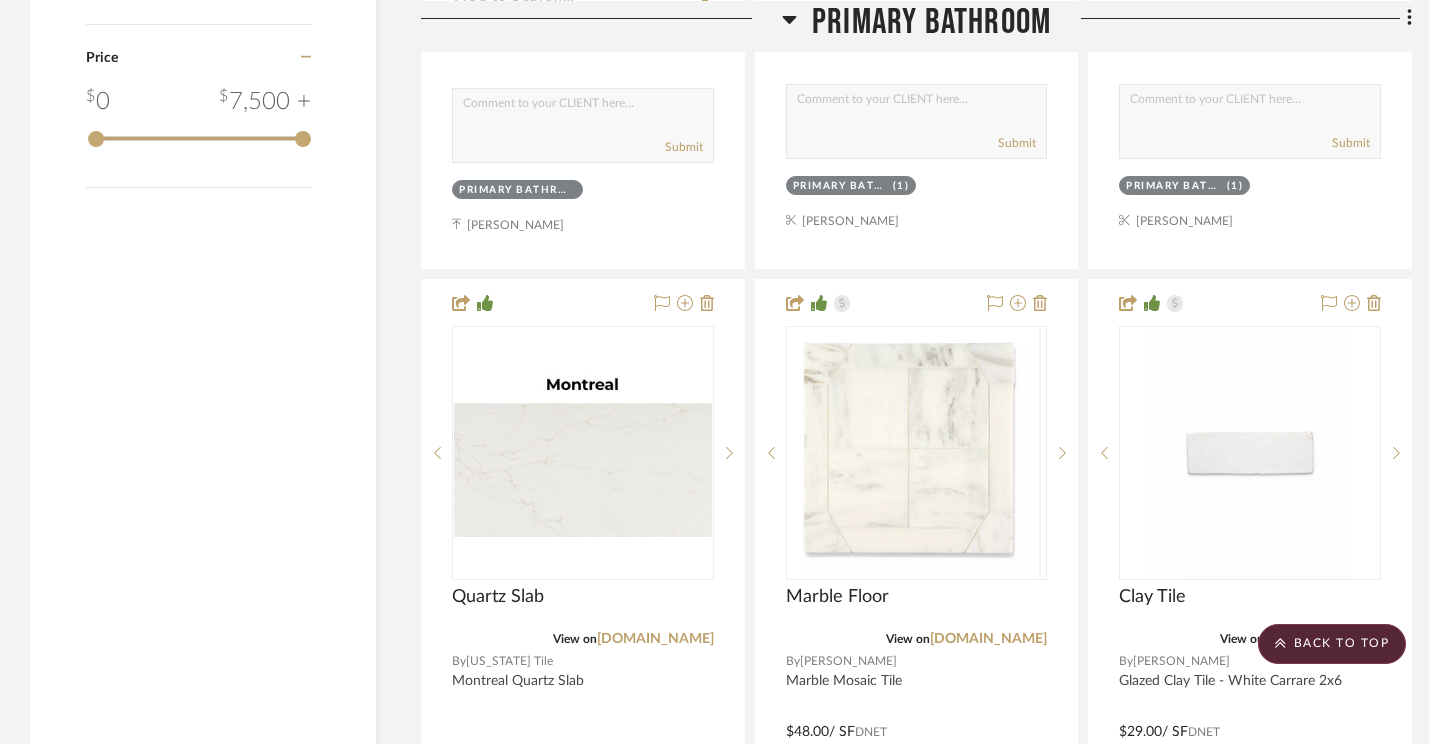 scroll, scrollTop: 3045, scrollLeft: 0, axis: vertical 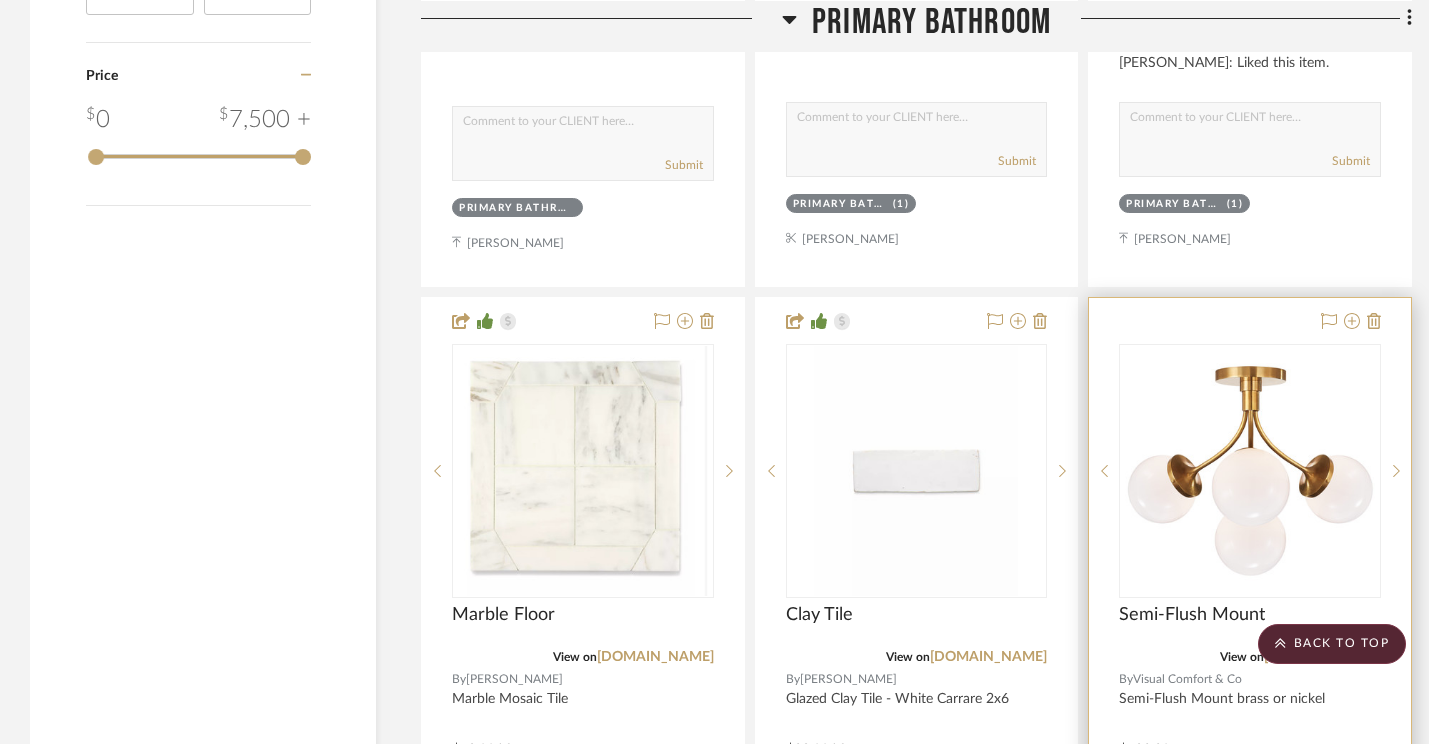 drag, startPoint x: 950, startPoint y: 223, endPoint x: 1136, endPoint y: 440, distance: 285.80588 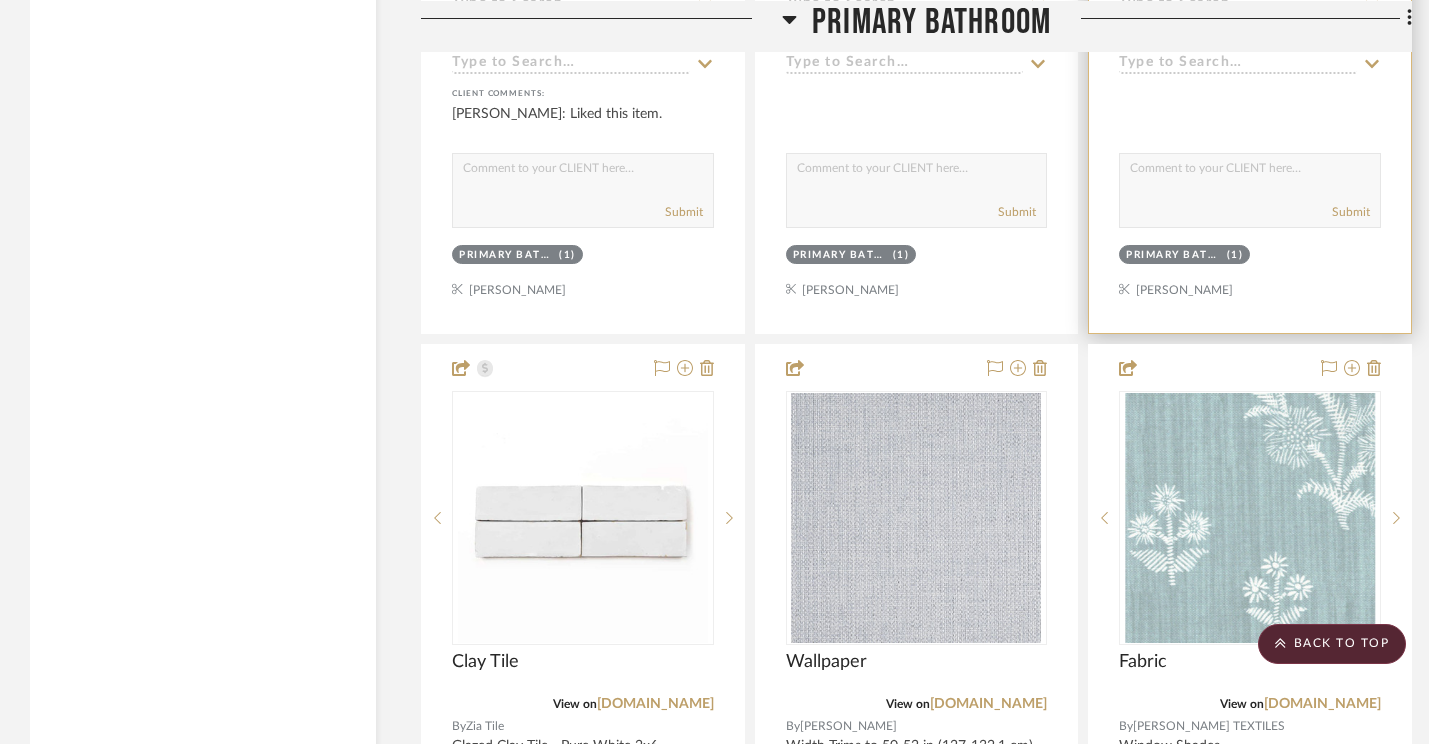 scroll, scrollTop: 3784, scrollLeft: 0, axis: vertical 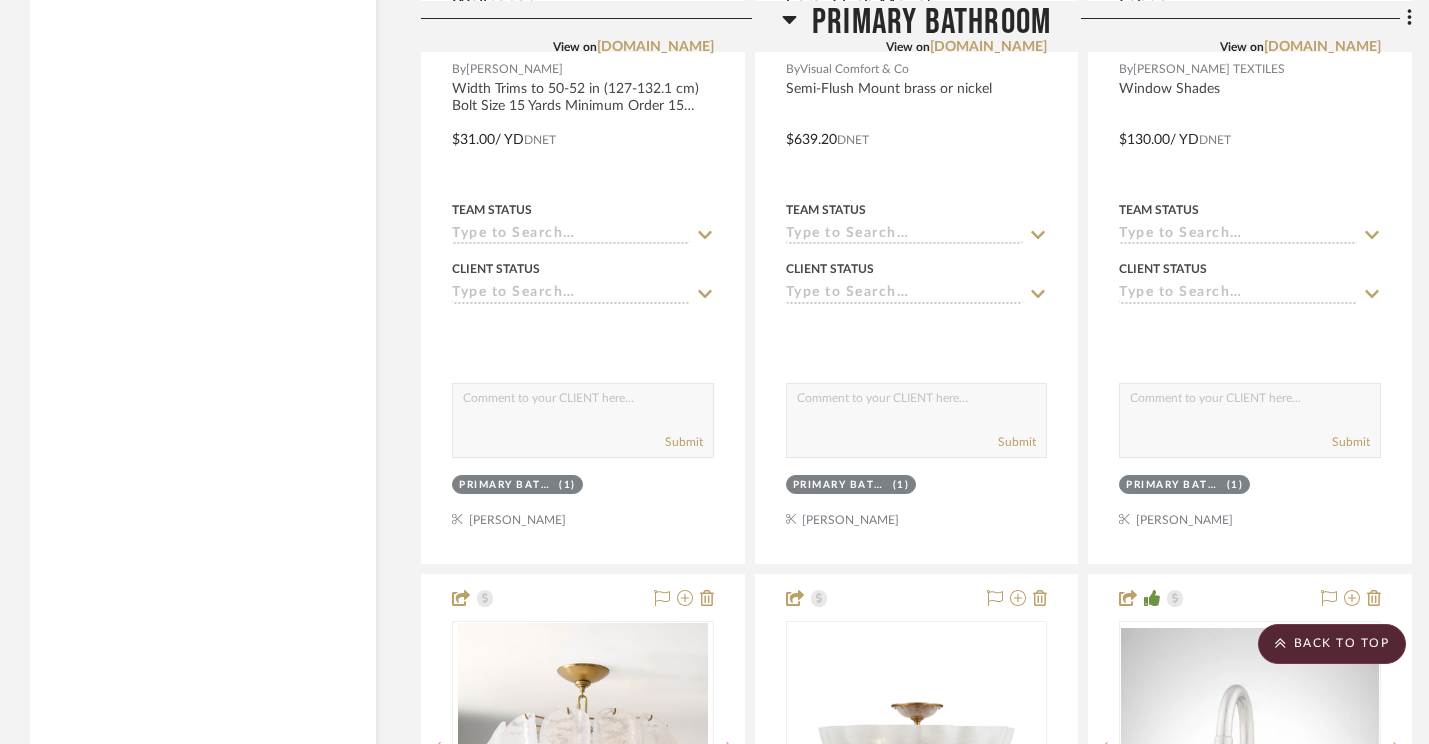 drag, startPoint x: 1019, startPoint y: 522, endPoint x: 1158, endPoint y: 594, distance: 156.54073 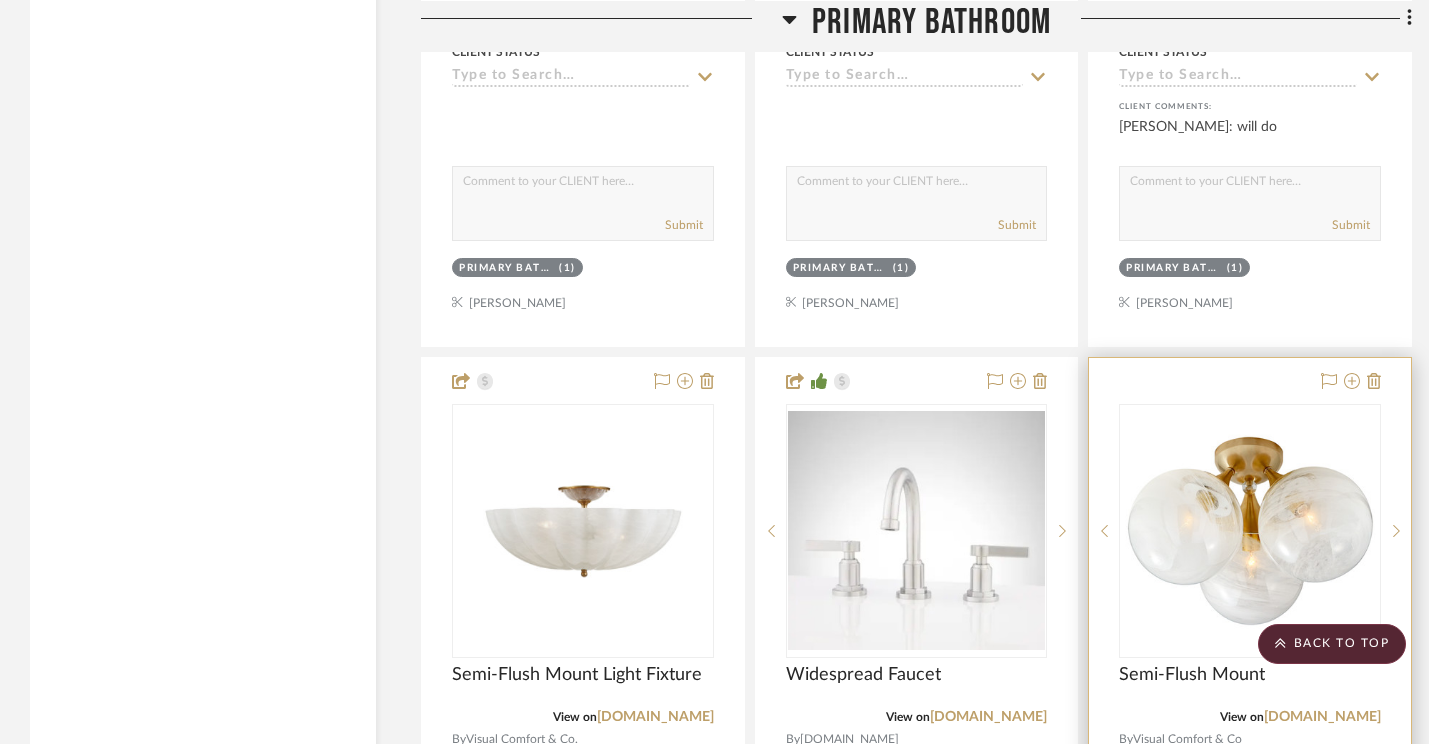 scroll, scrollTop: 4689, scrollLeft: 0, axis: vertical 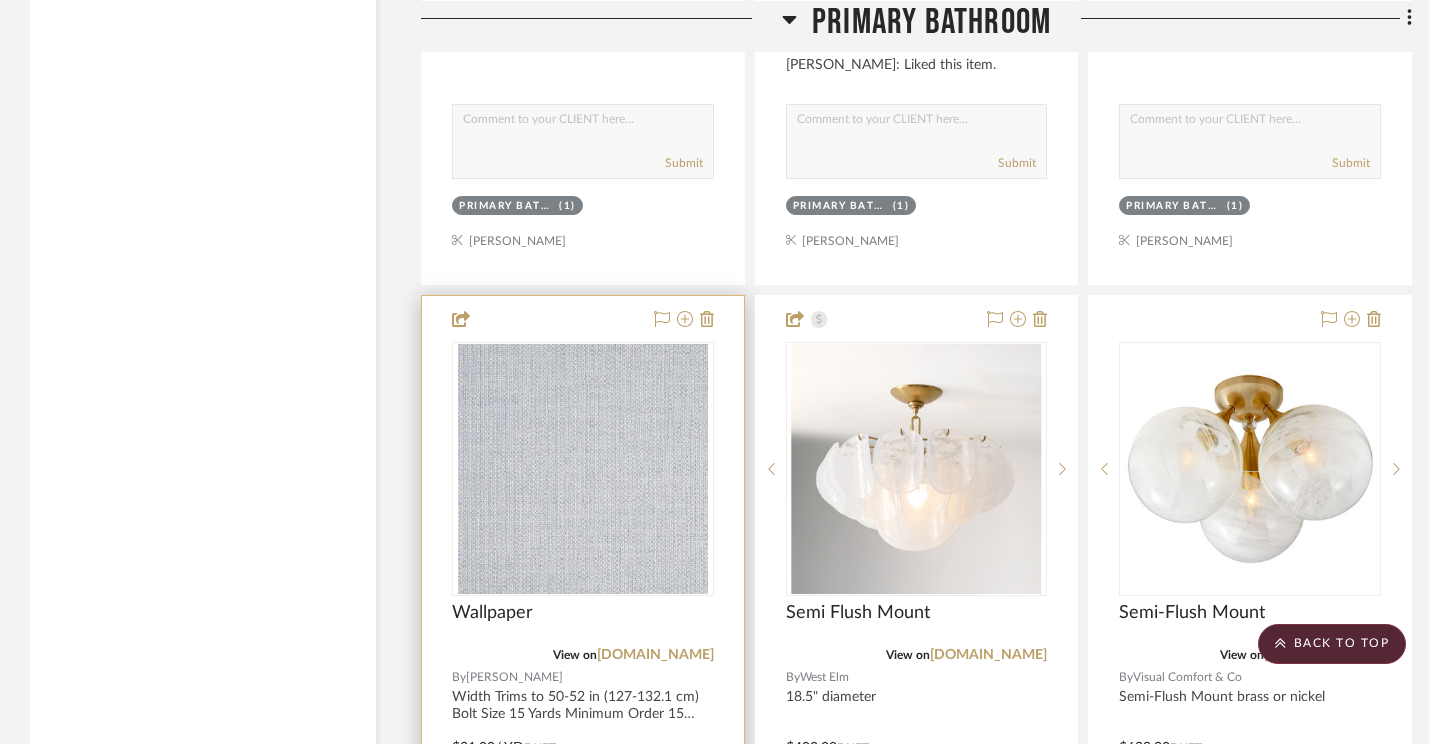 drag, startPoint x: 589, startPoint y: 313, endPoint x: 778, endPoint y: 122, distance: 268.70428 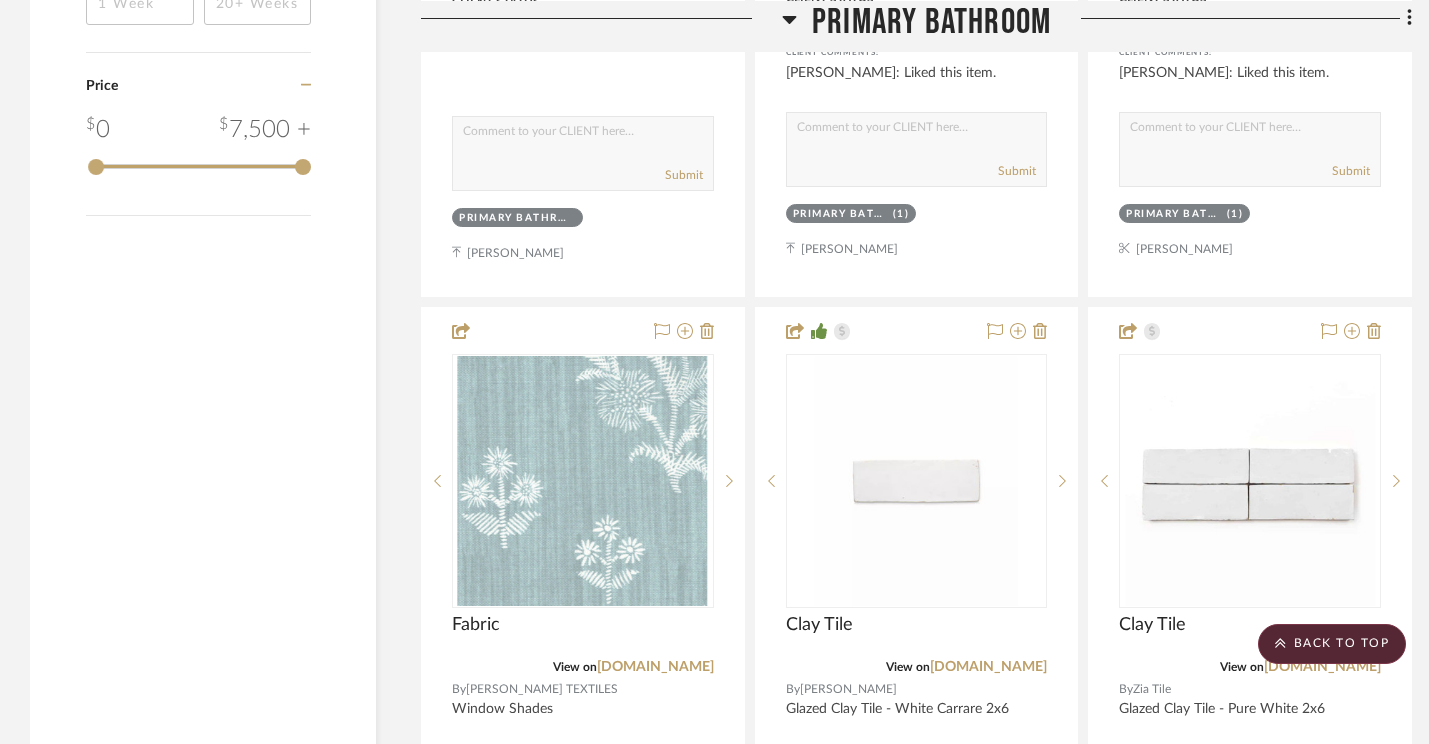 scroll, scrollTop: 2967, scrollLeft: 0, axis: vertical 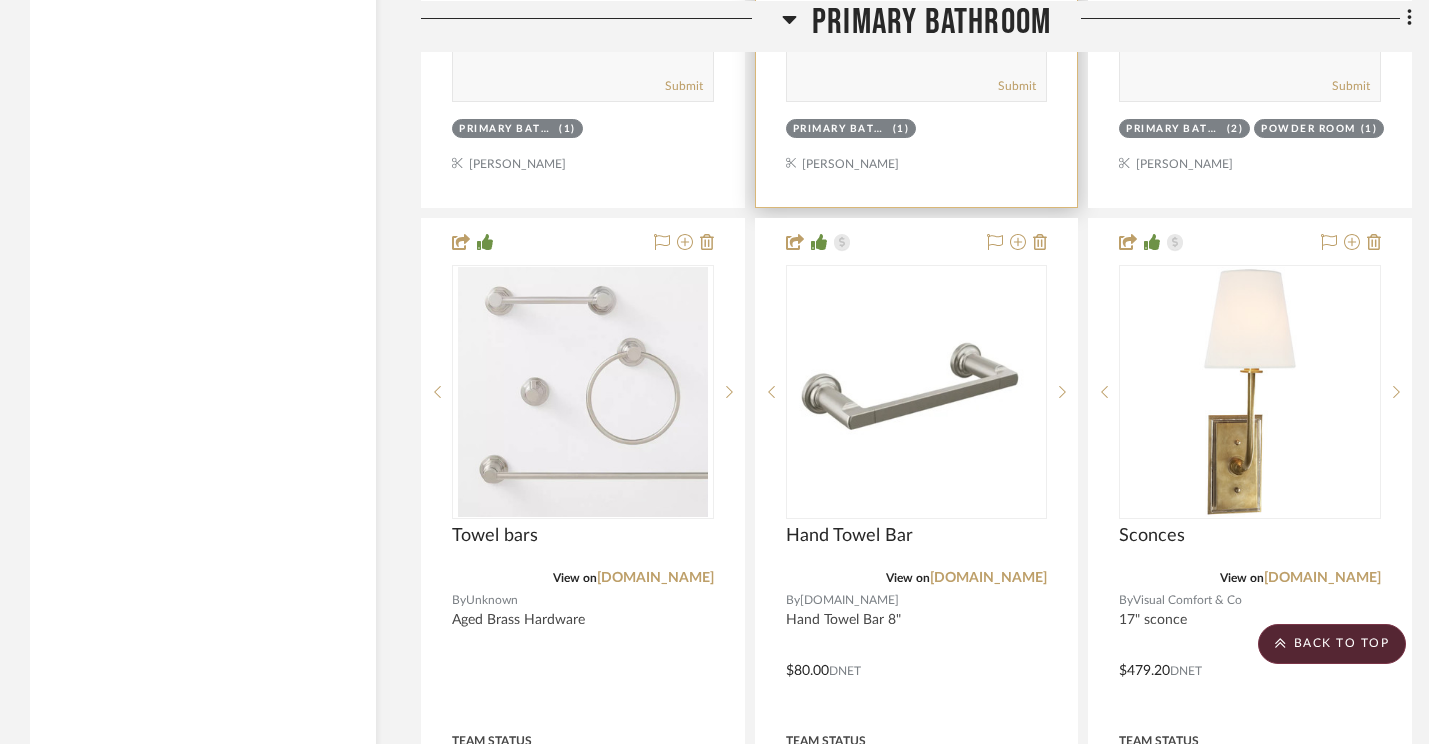 drag, startPoint x: 960, startPoint y: 175, endPoint x: 1017, endPoint y: 358, distance: 191.6716 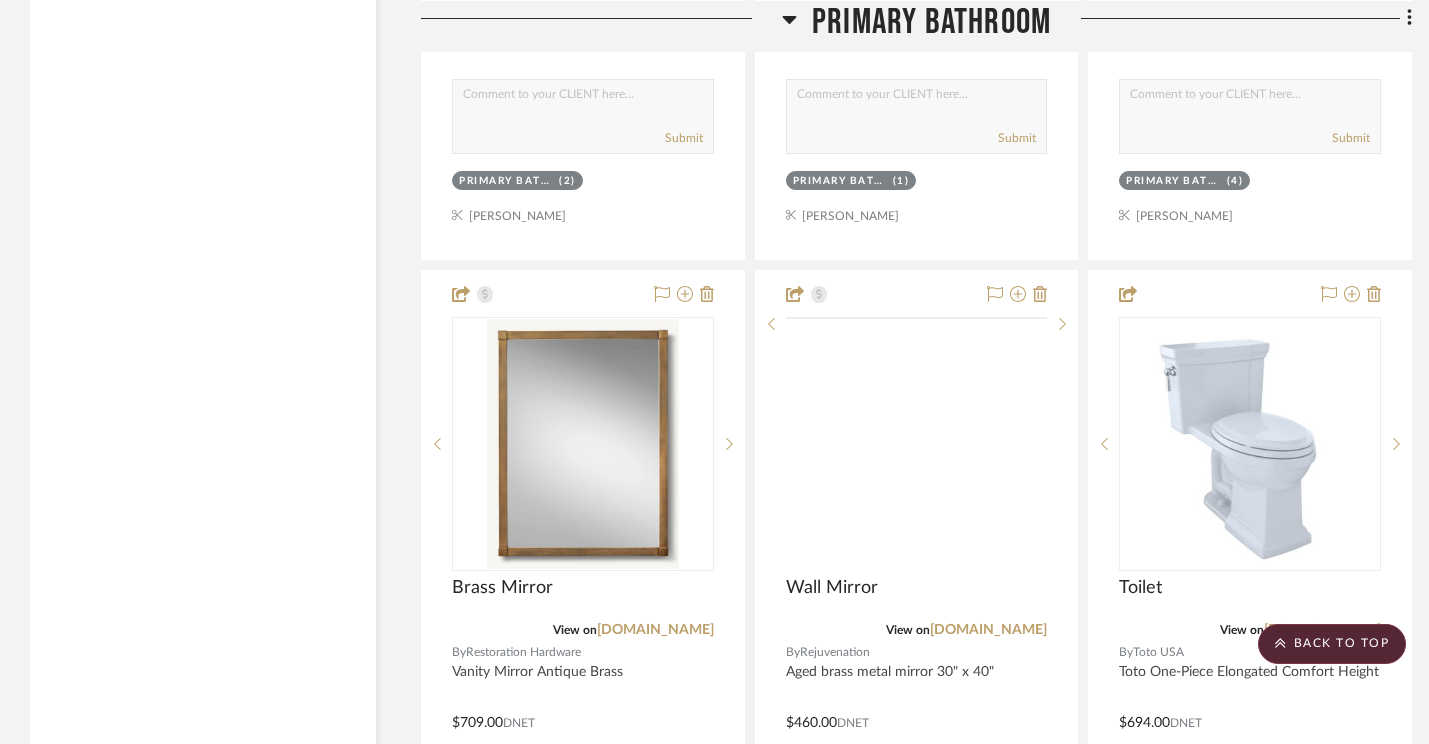 scroll, scrollTop: 6665, scrollLeft: 0, axis: vertical 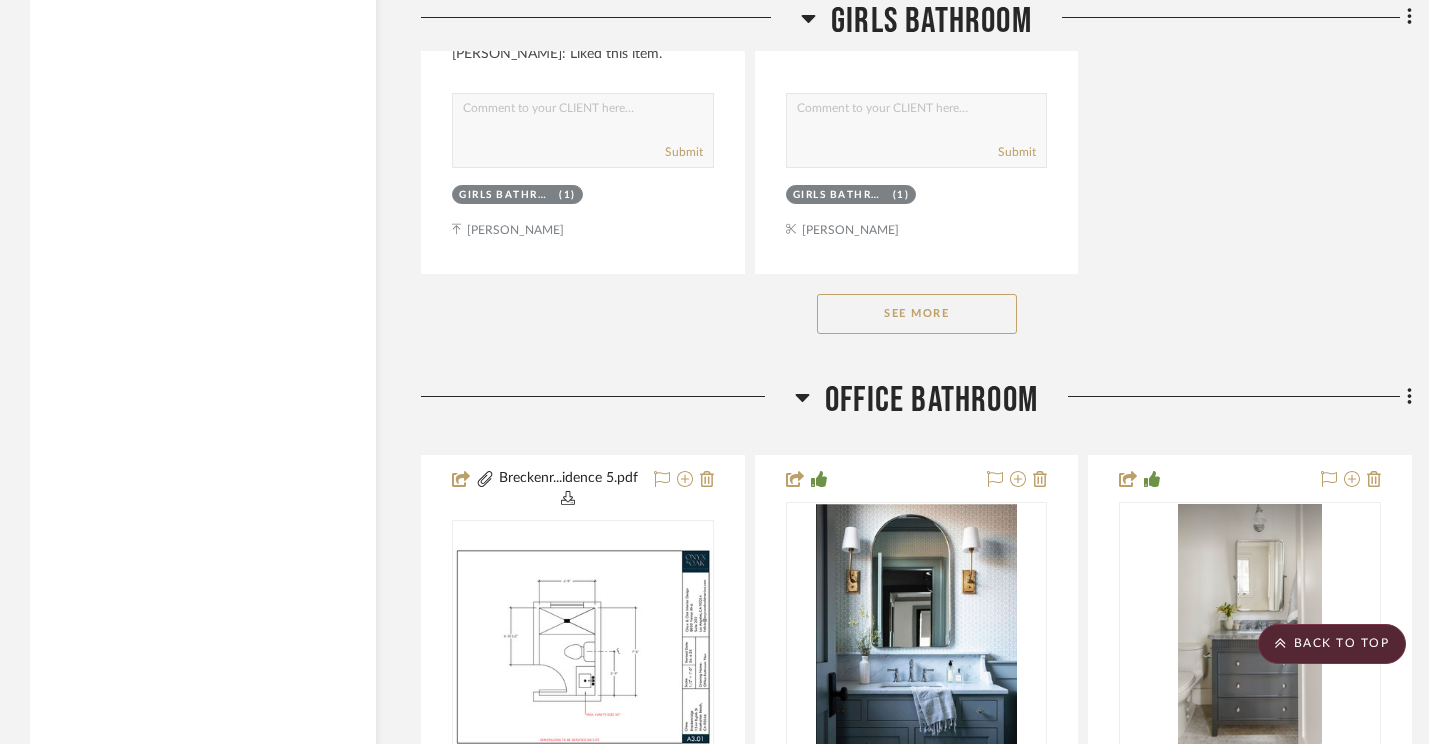 click on "See More" 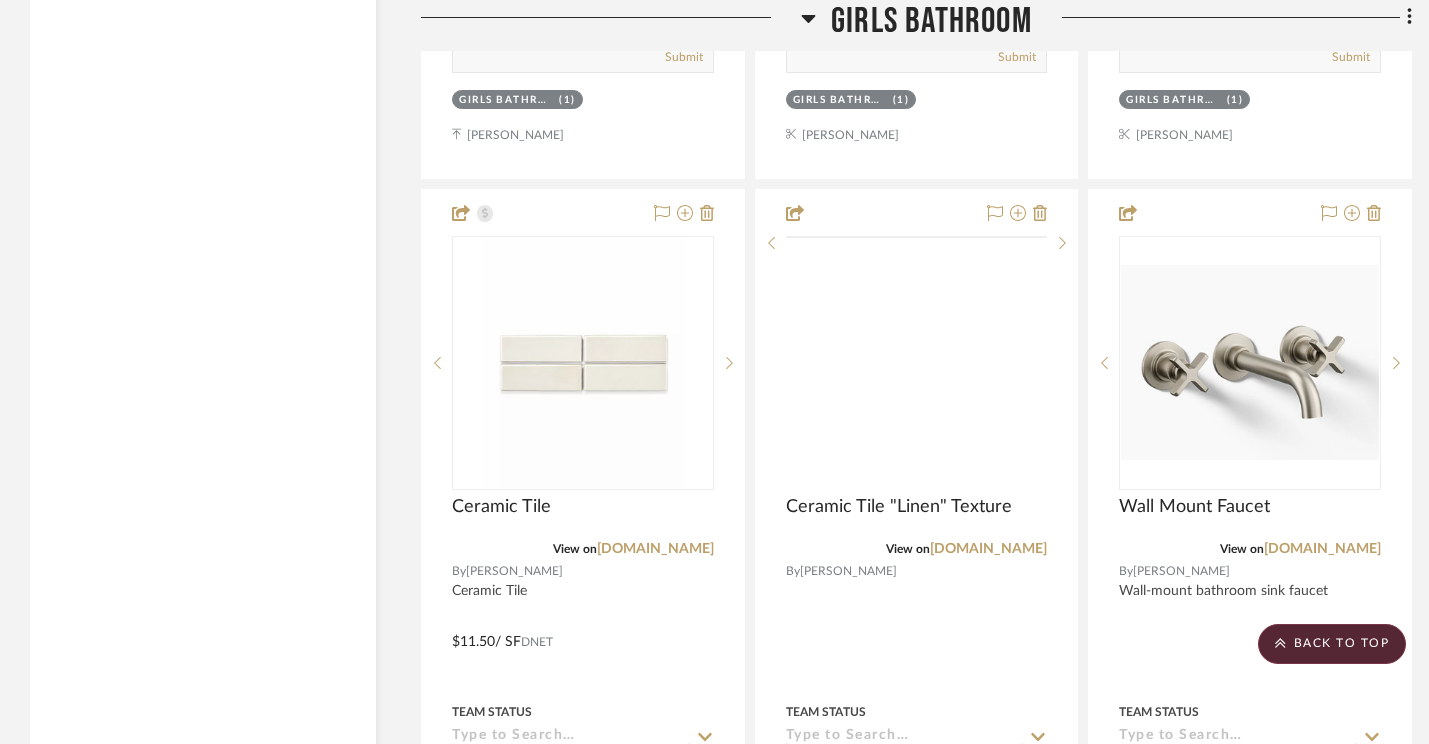 scroll, scrollTop: 10397, scrollLeft: 0, axis: vertical 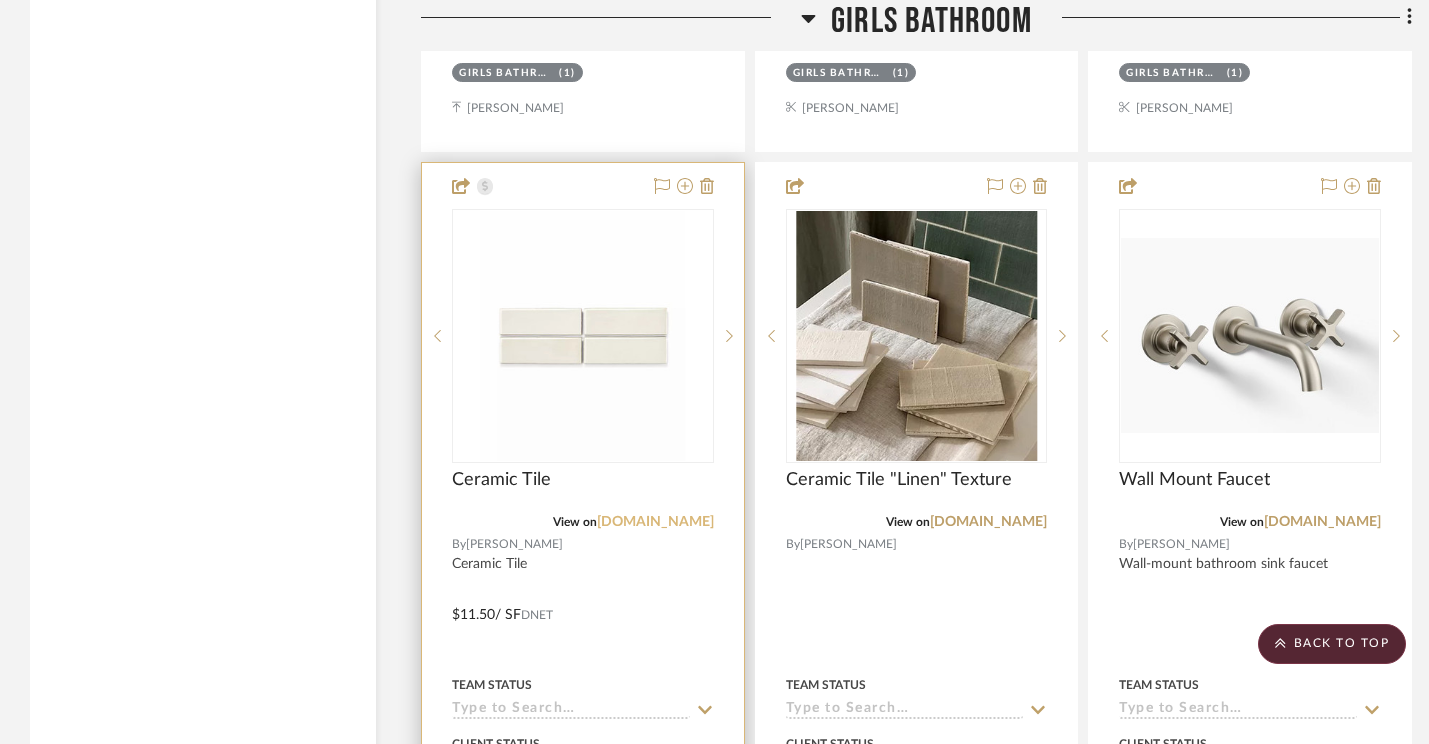 click on "annsacks.kohler.com" at bounding box center [655, 522] 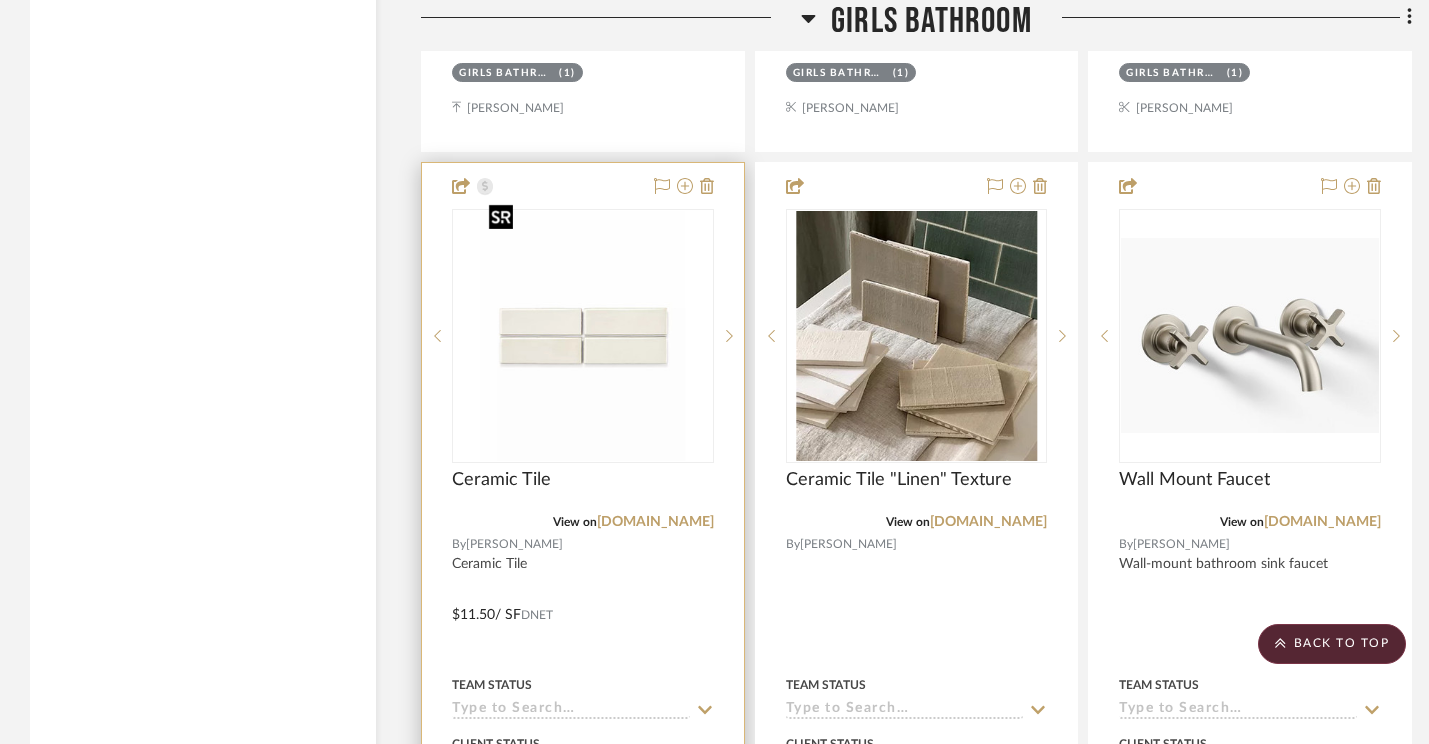 click at bounding box center [583, 336] 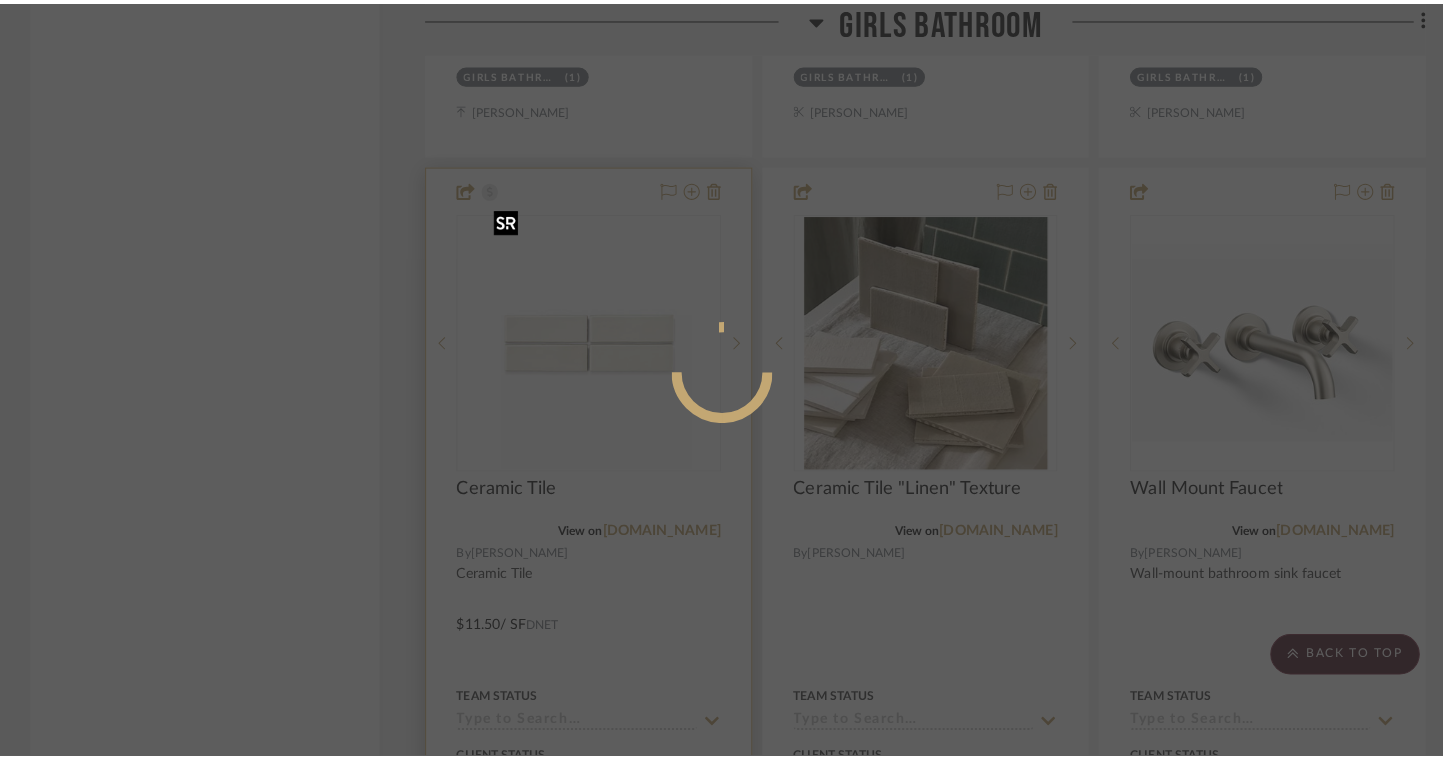 scroll, scrollTop: 0, scrollLeft: 0, axis: both 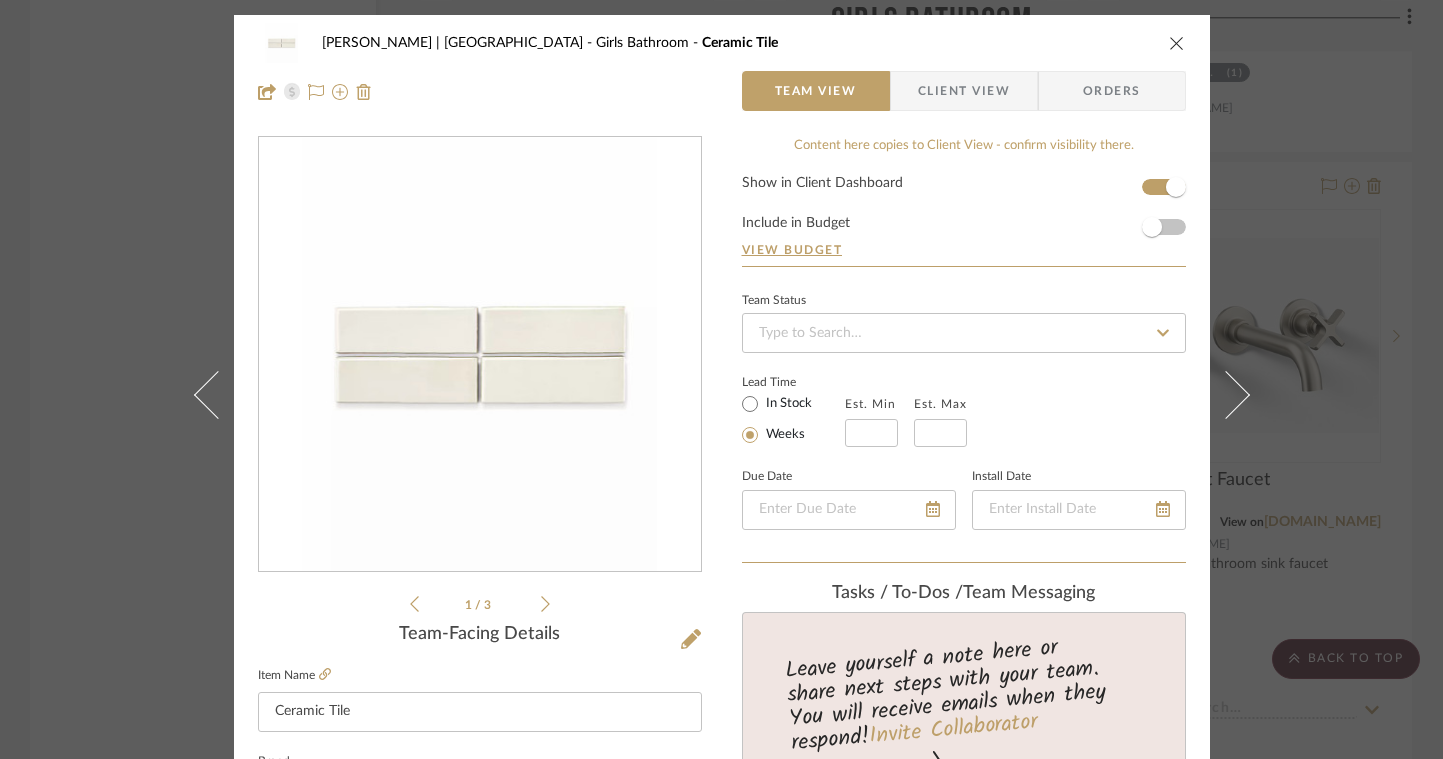 click on "1 / 3" at bounding box center [480, 604] 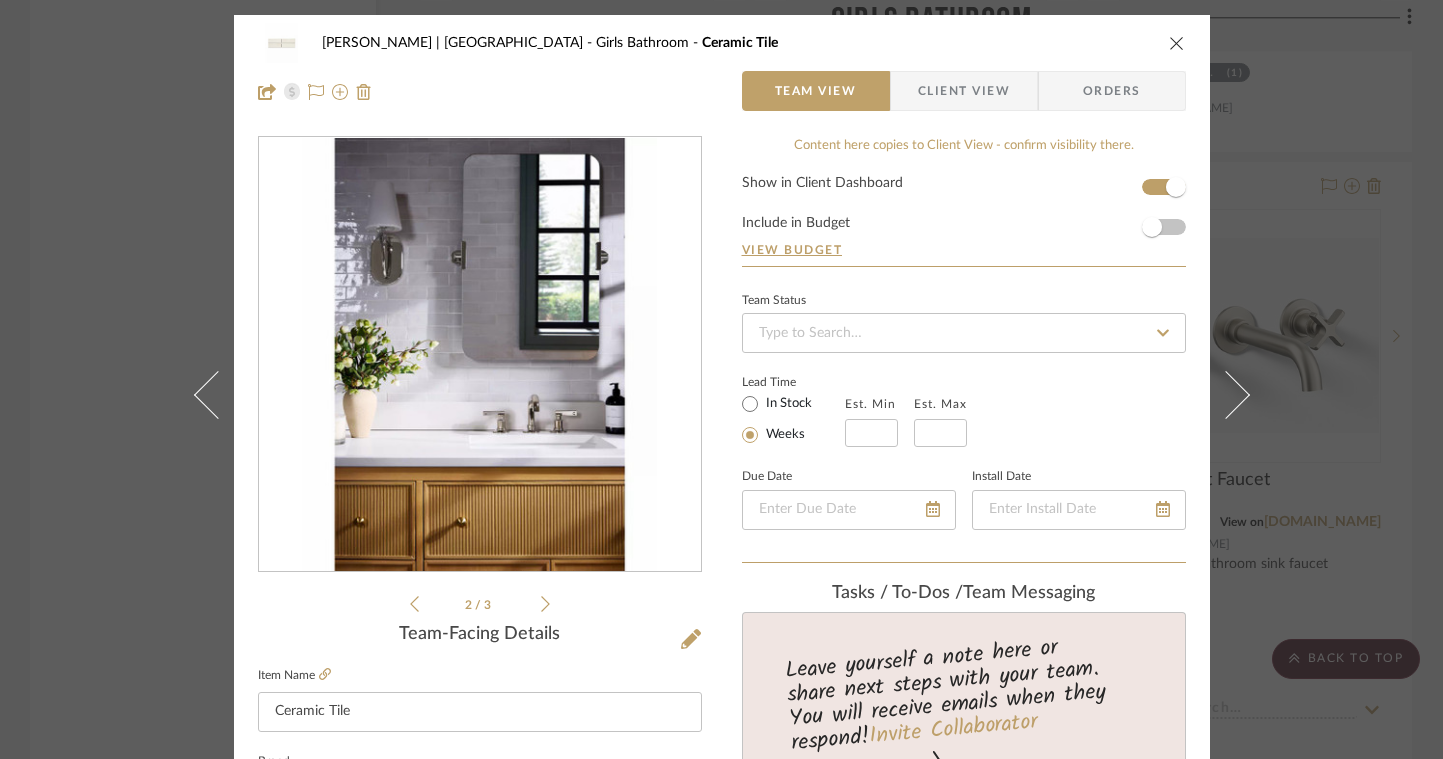 click 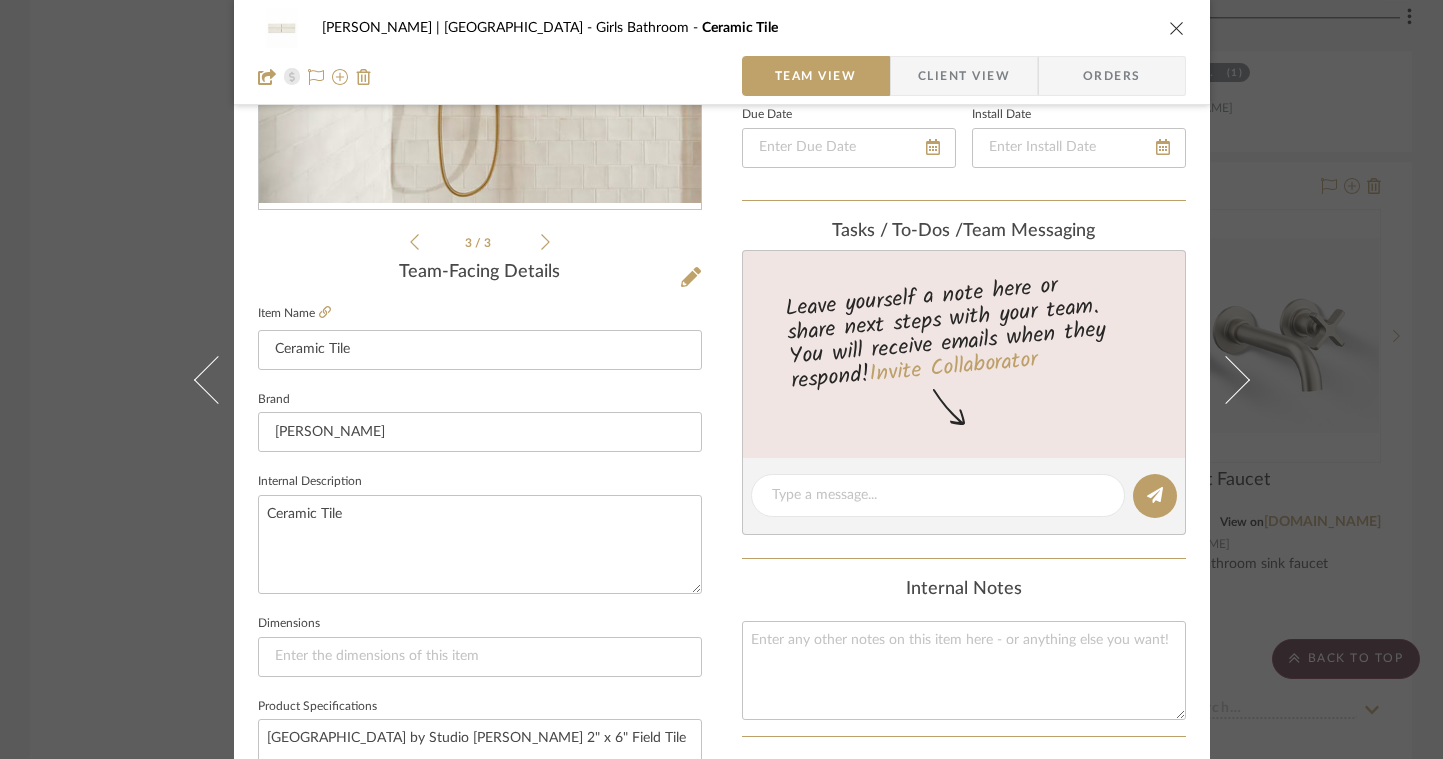 scroll, scrollTop: 363, scrollLeft: 0, axis: vertical 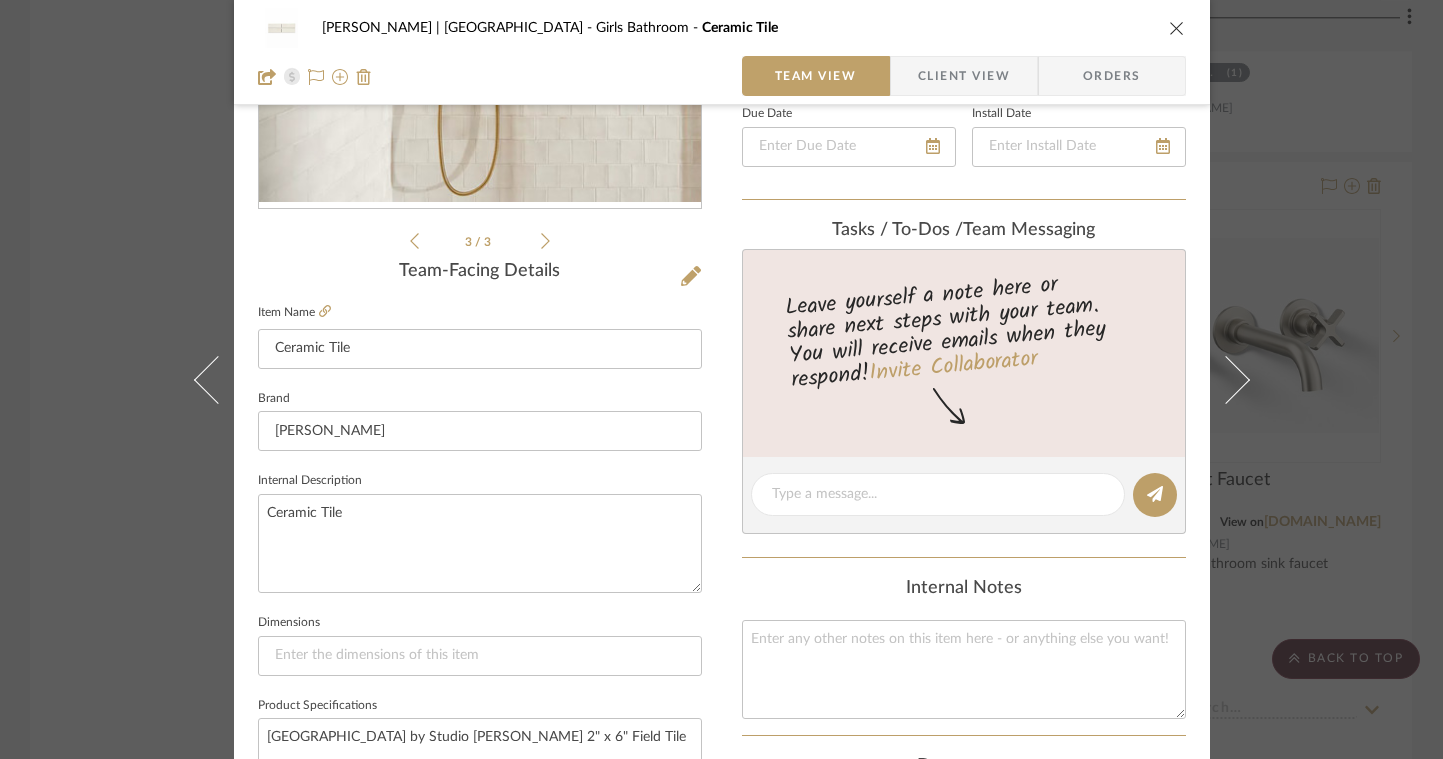 click on "Client View" at bounding box center [964, 76] 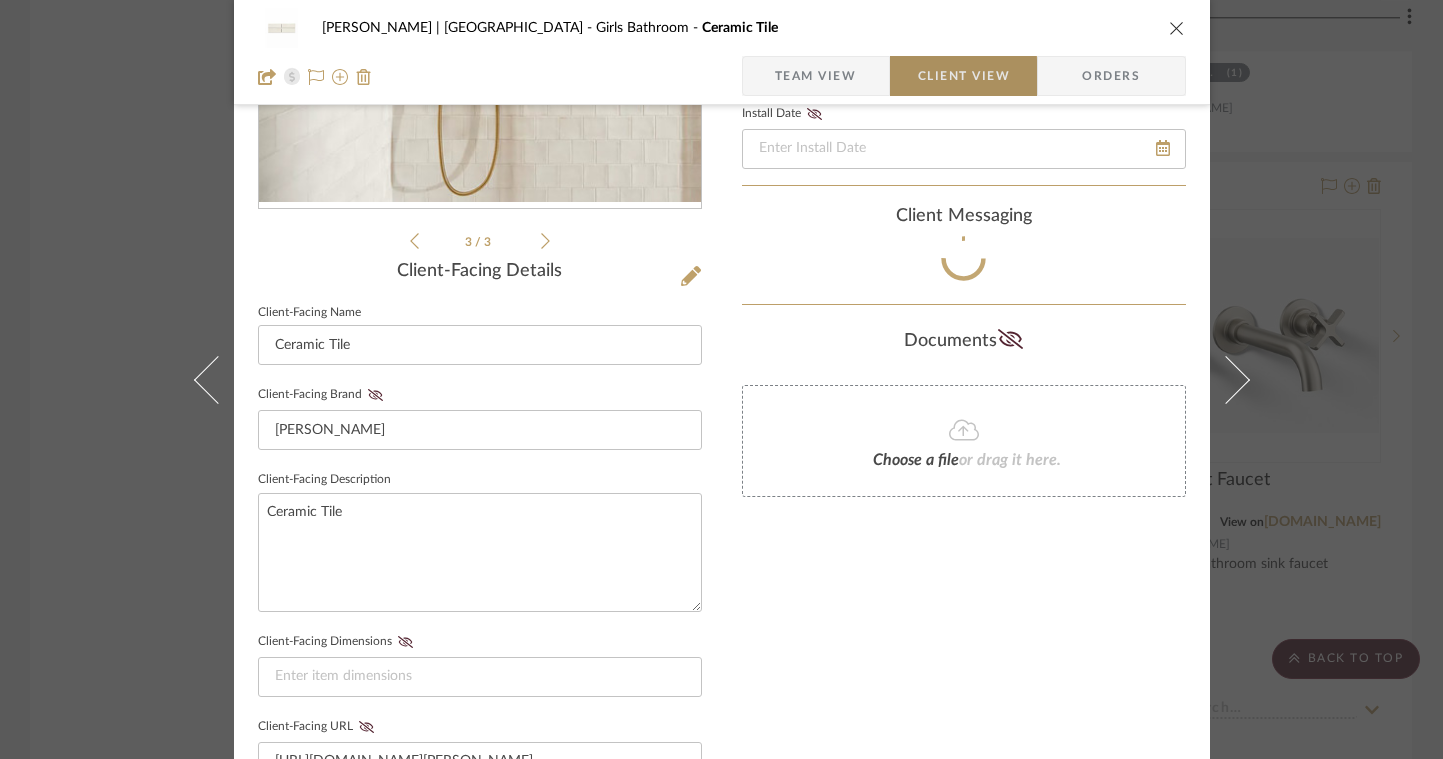 type 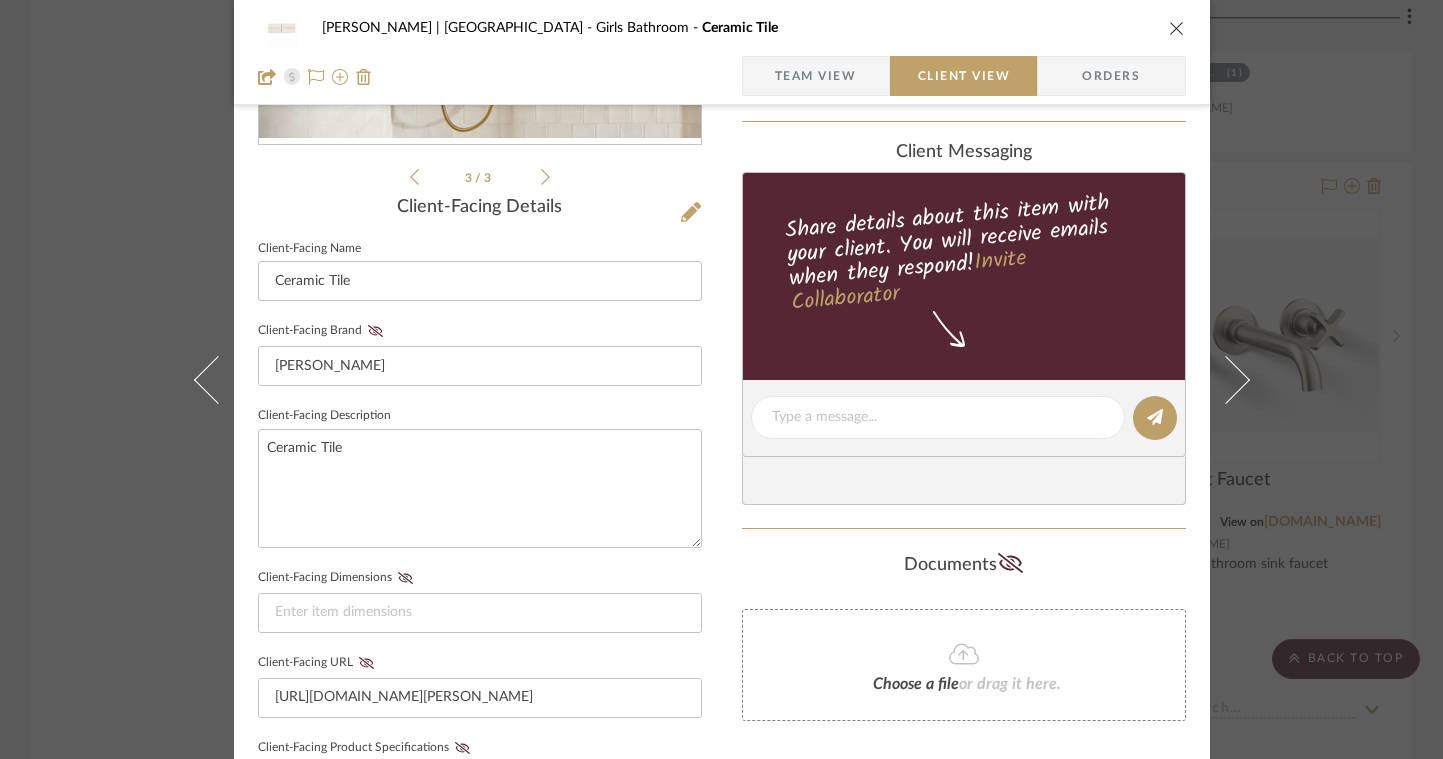 scroll, scrollTop: 420, scrollLeft: 0, axis: vertical 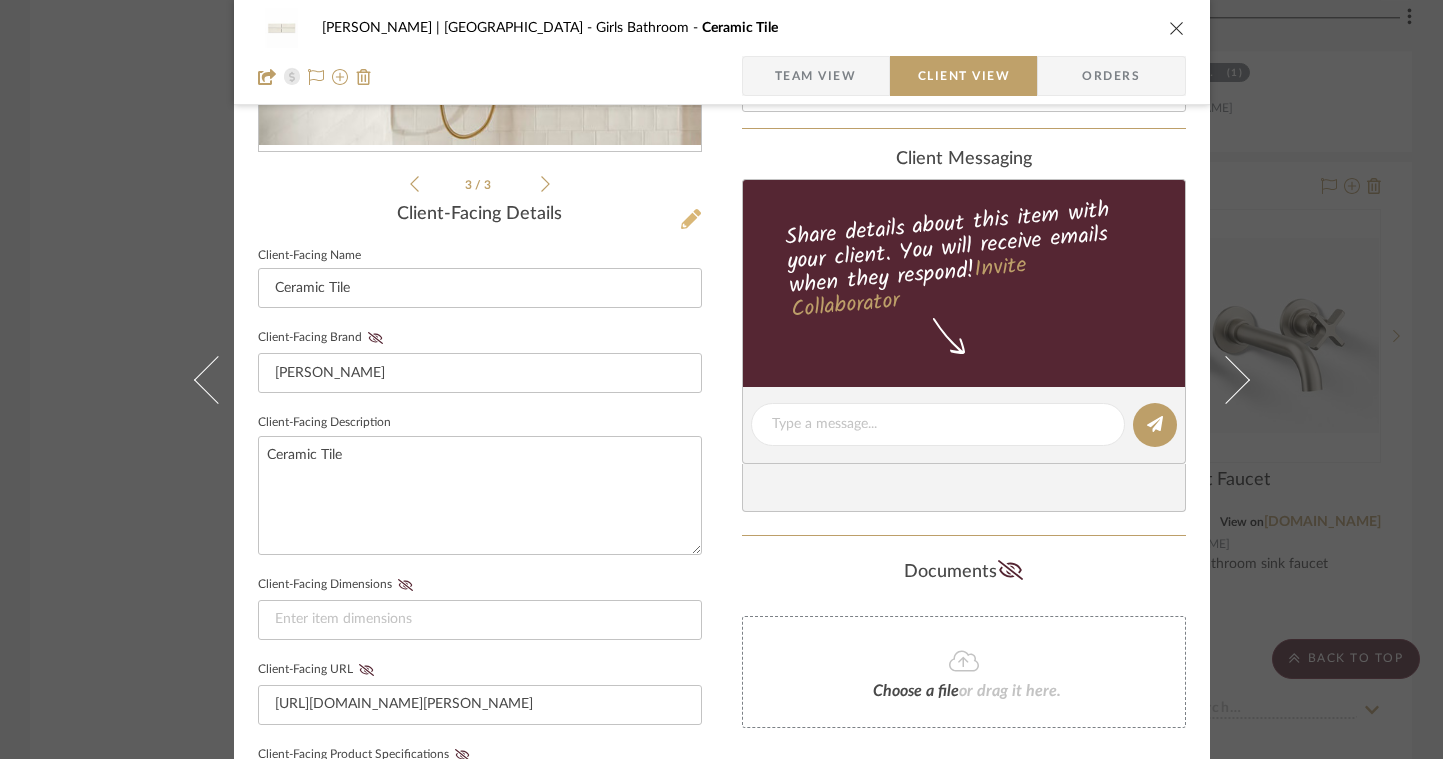 click 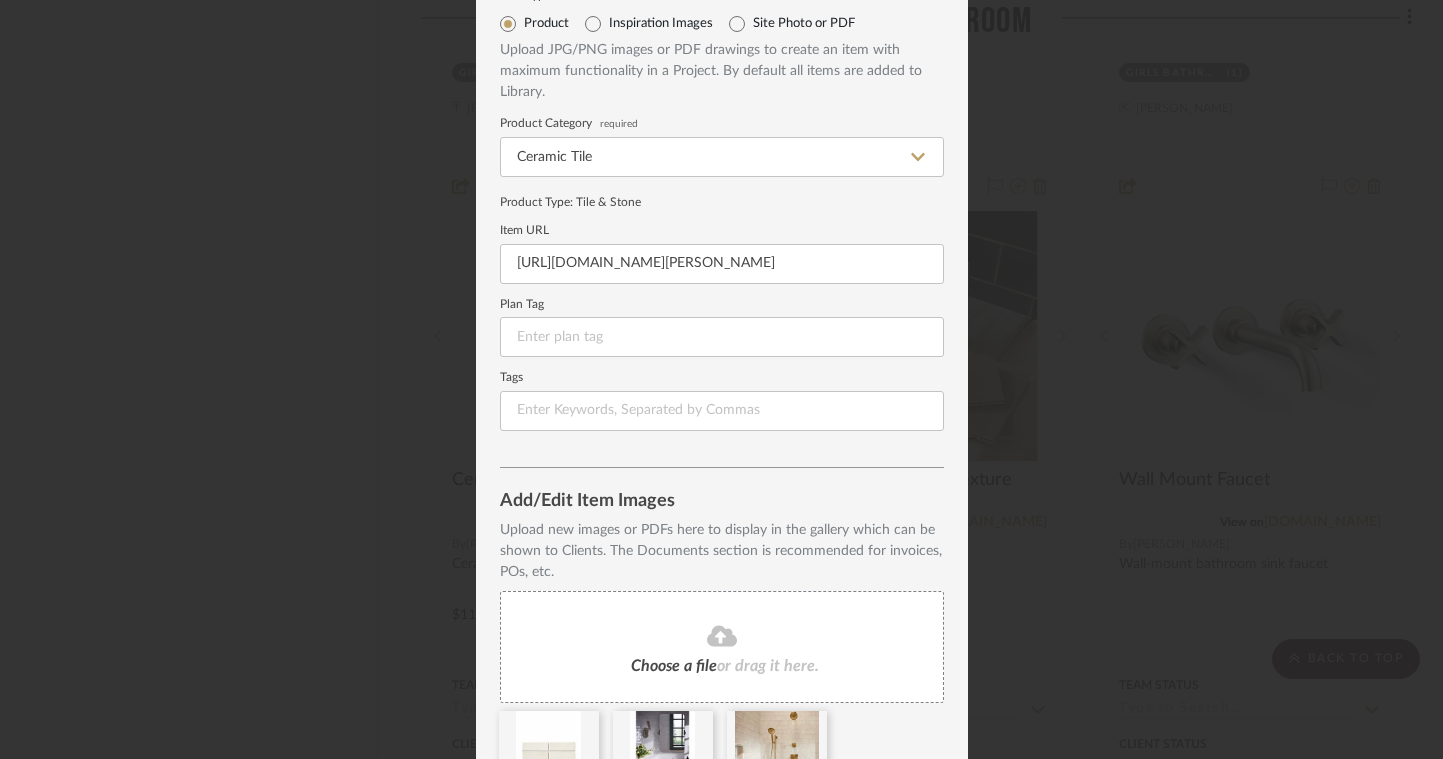 scroll, scrollTop: 194, scrollLeft: 0, axis: vertical 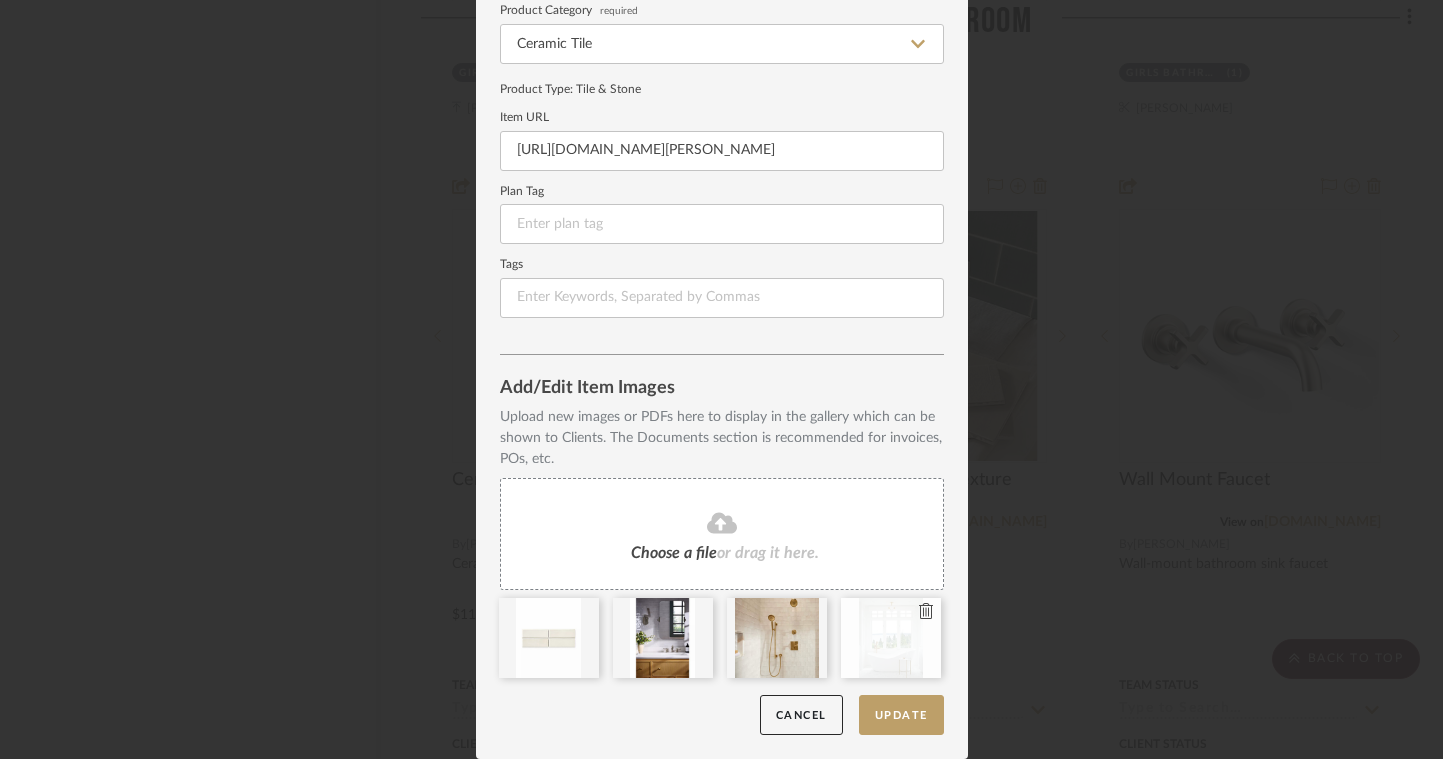 click 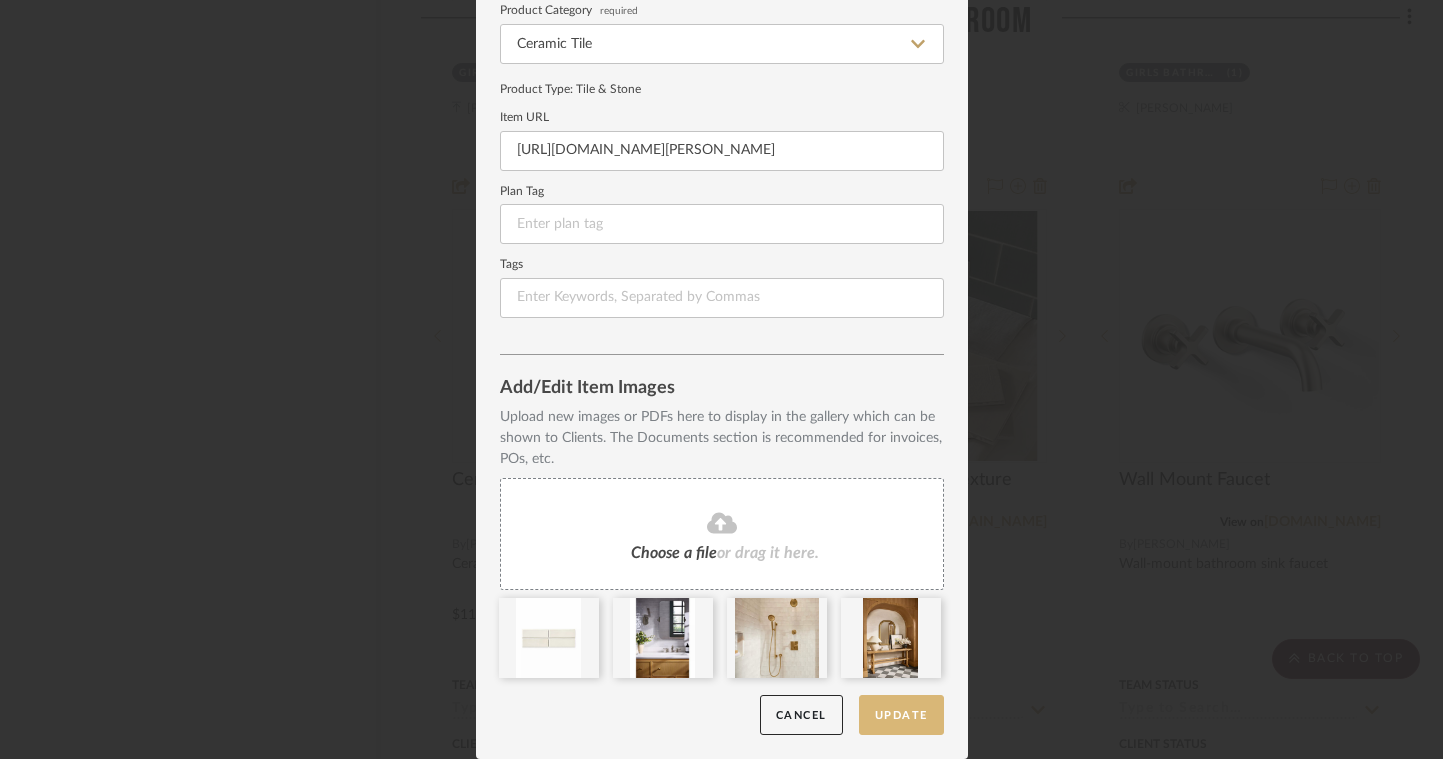 click on "Update" at bounding box center [901, 715] 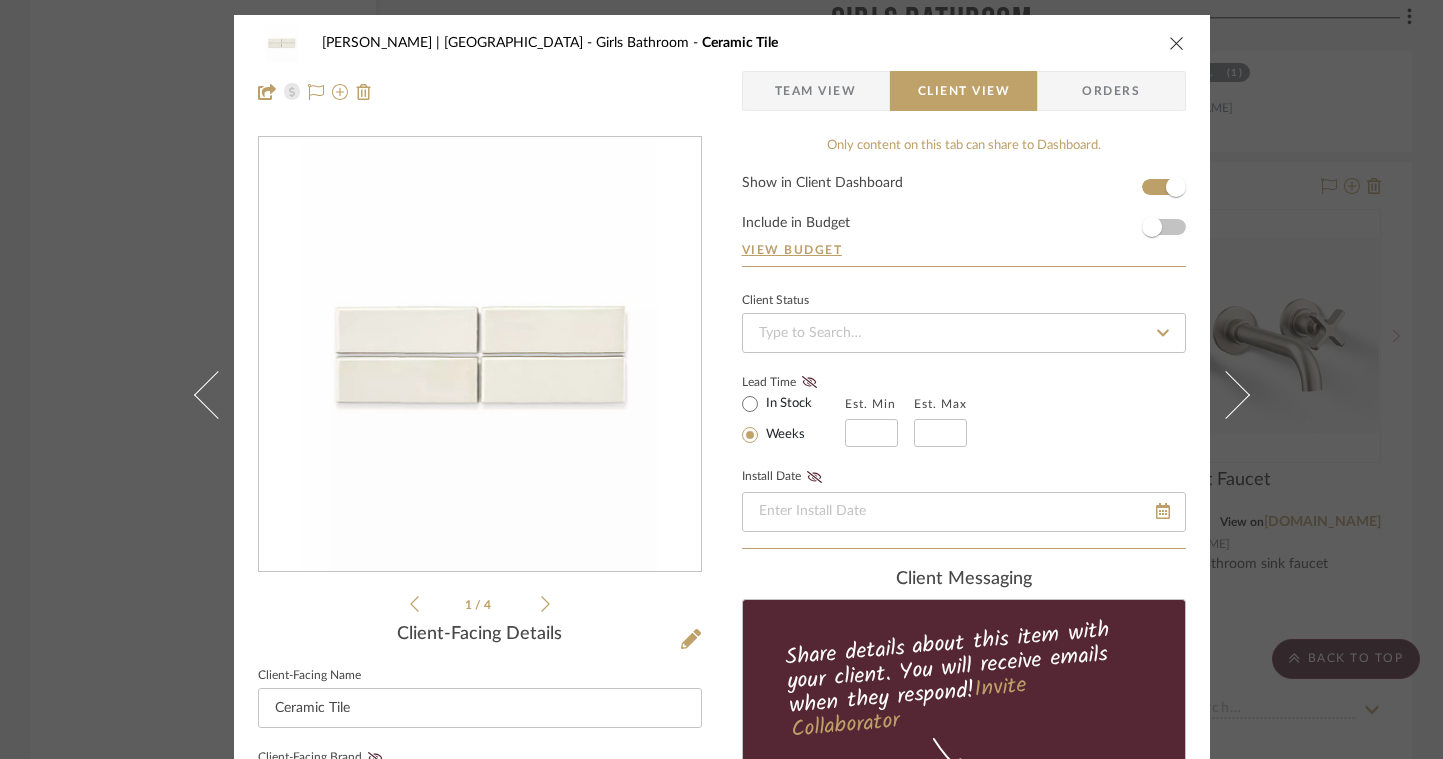 click at bounding box center (1177, 43) 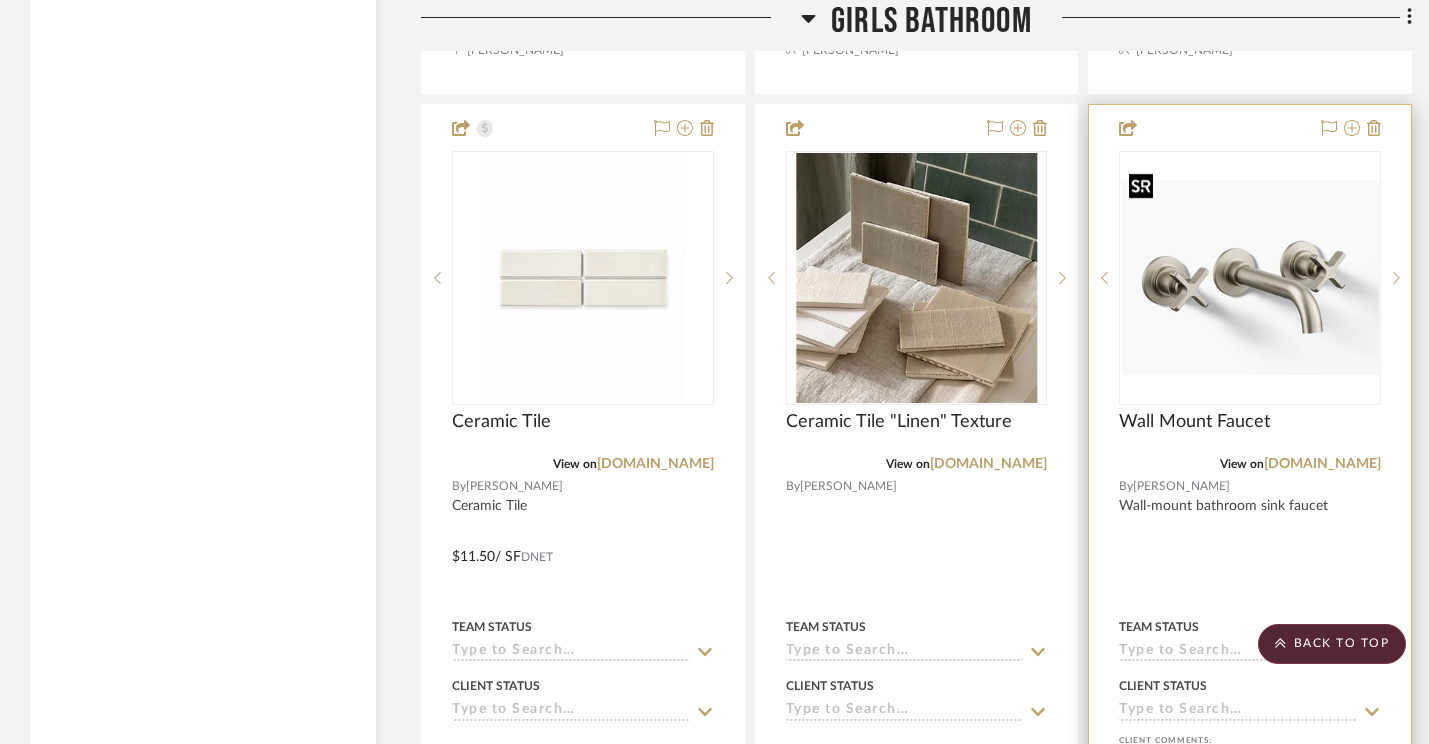 scroll, scrollTop: 10457, scrollLeft: 0, axis: vertical 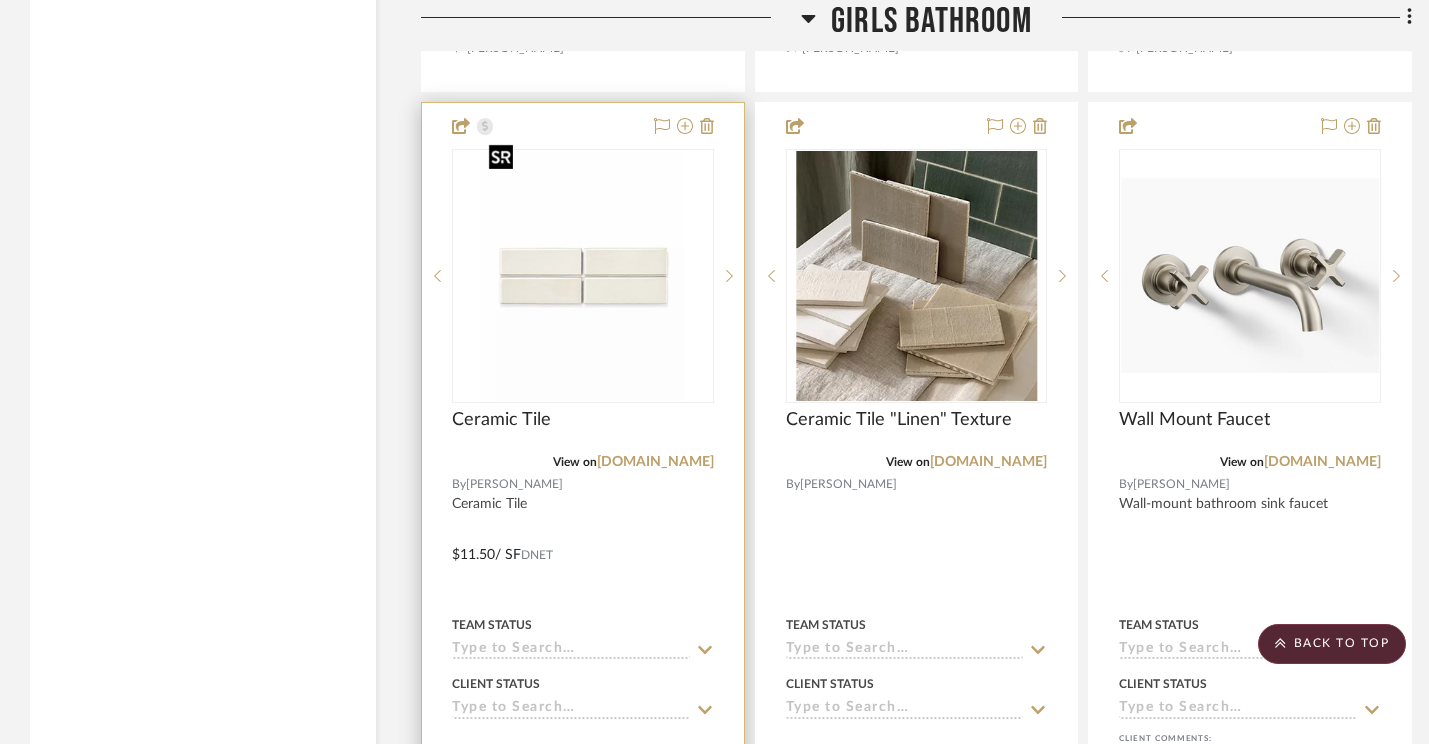 click at bounding box center [583, 276] 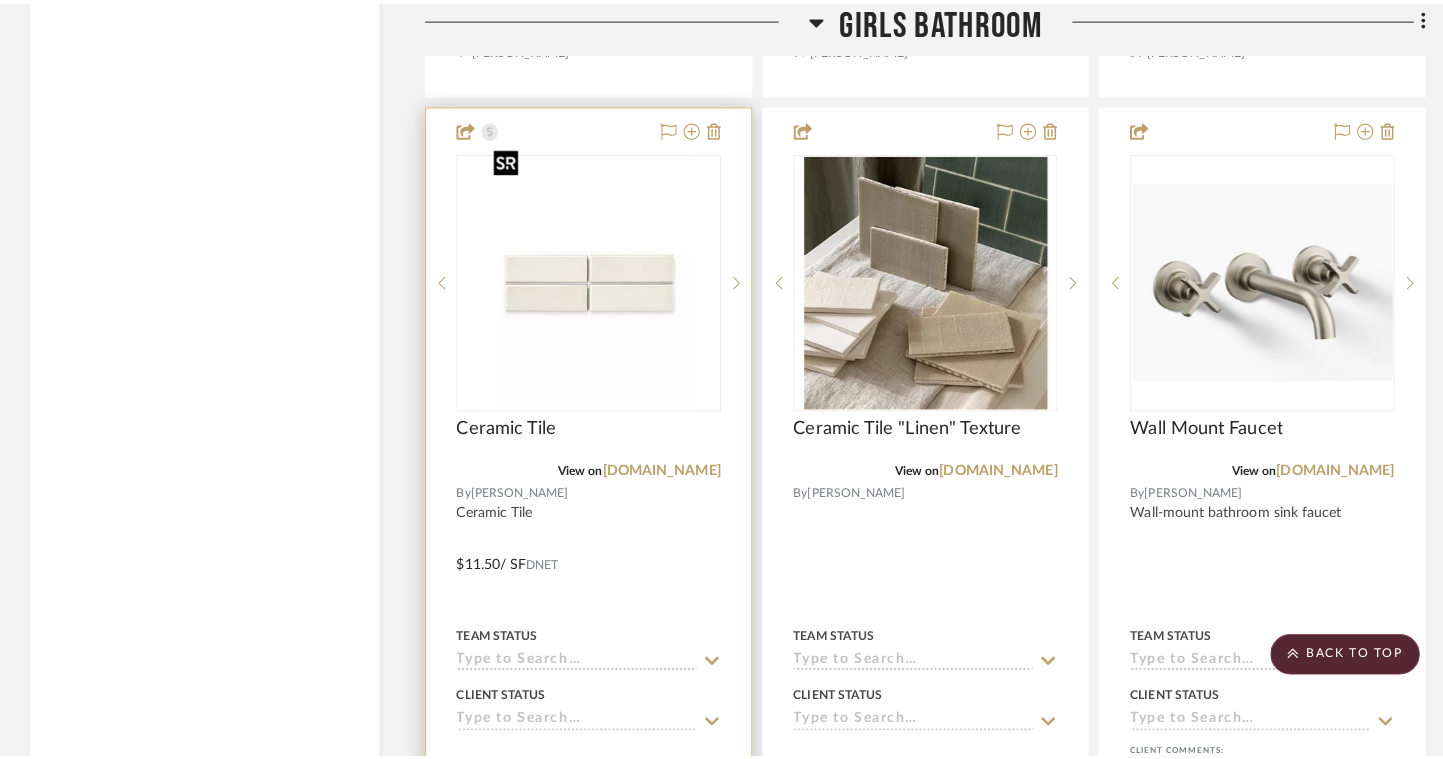 scroll, scrollTop: 0, scrollLeft: 0, axis: both 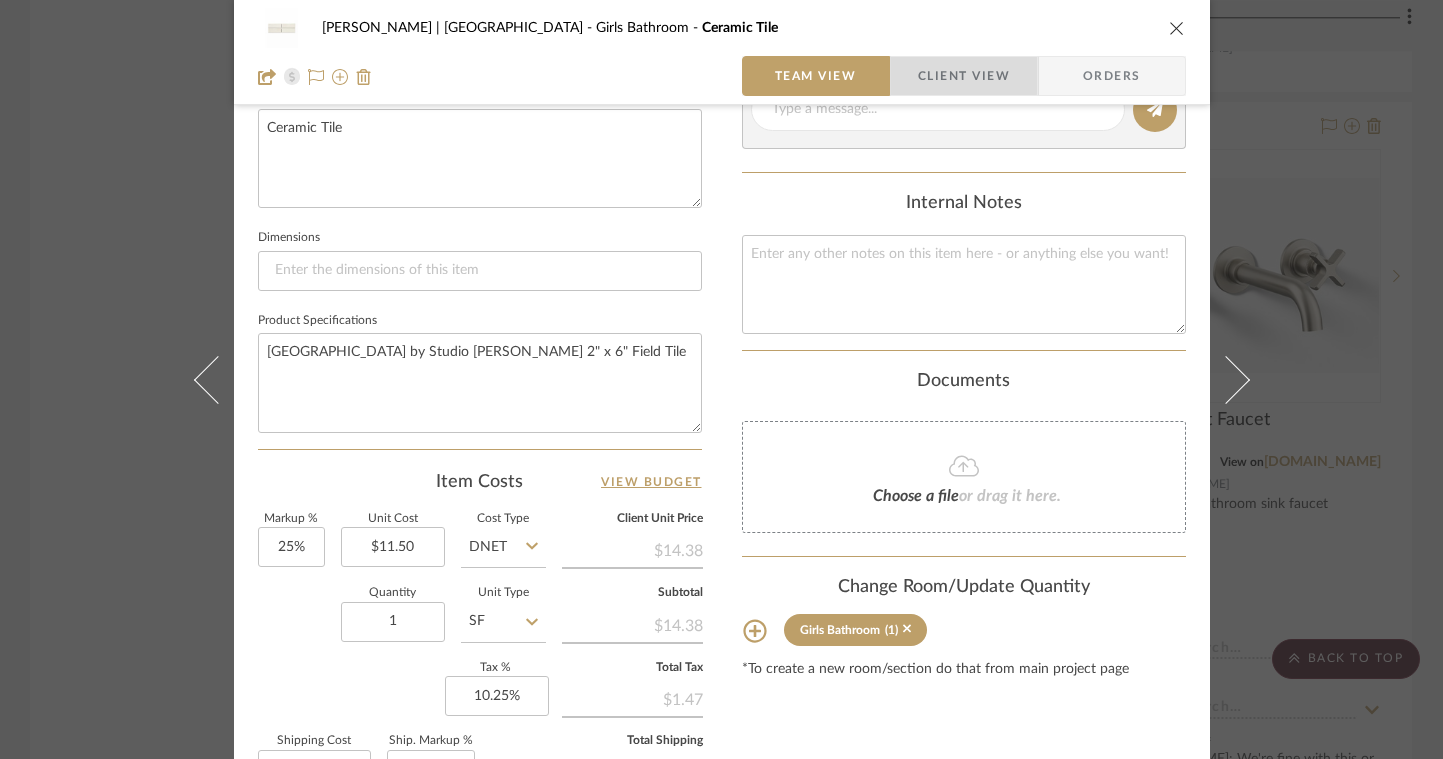 click on "Client View" at bounding box center (964, 76) 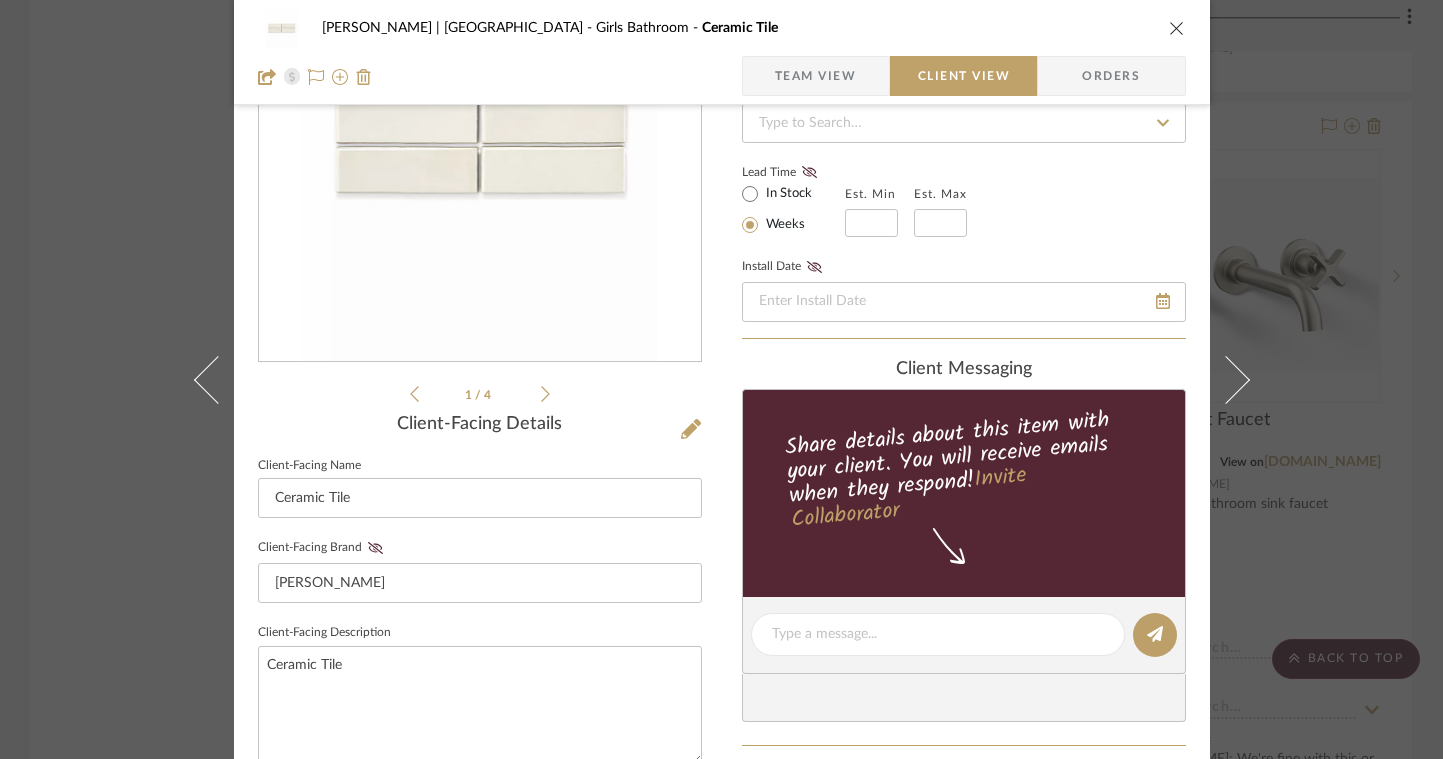 scroll, scrollTop: 207, scrollLeft: 0, axis: vertical 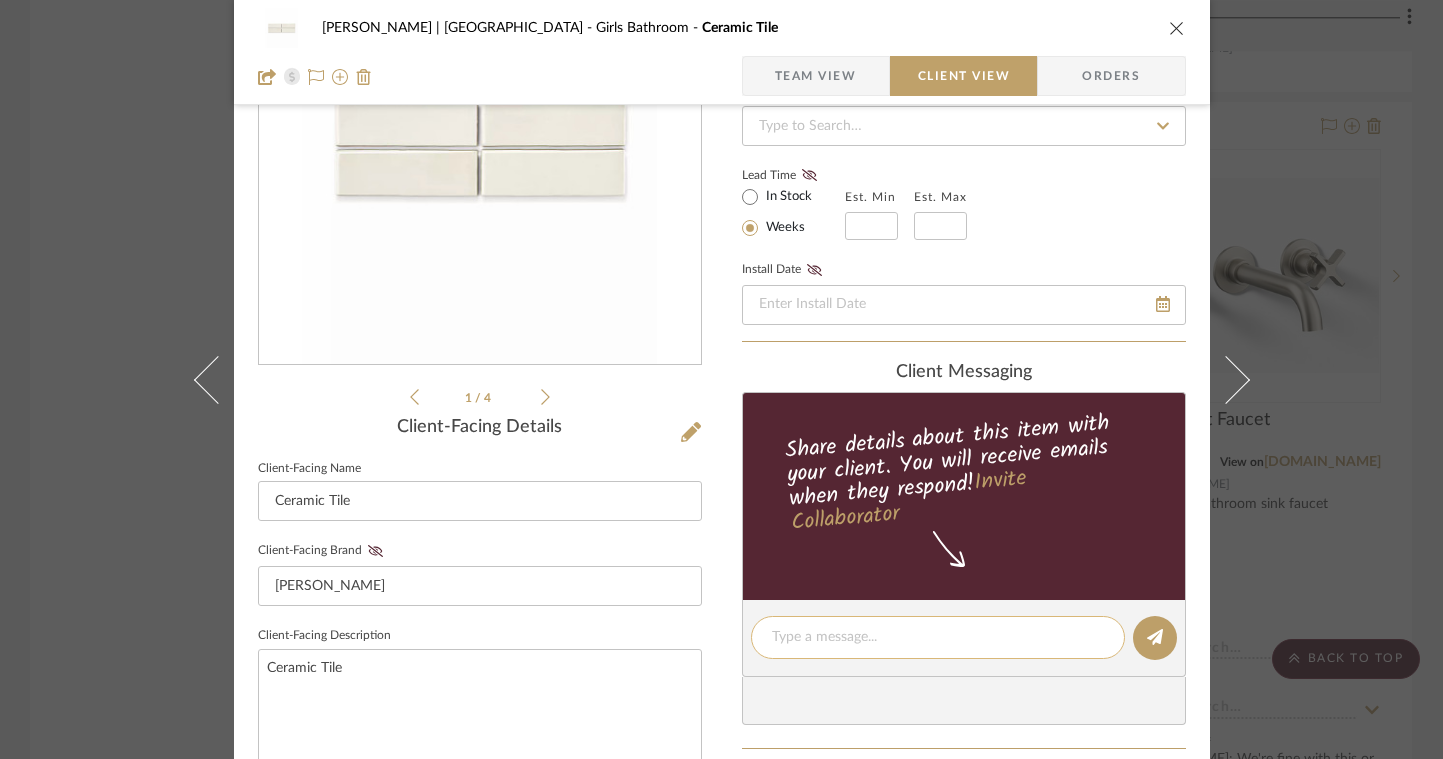 click 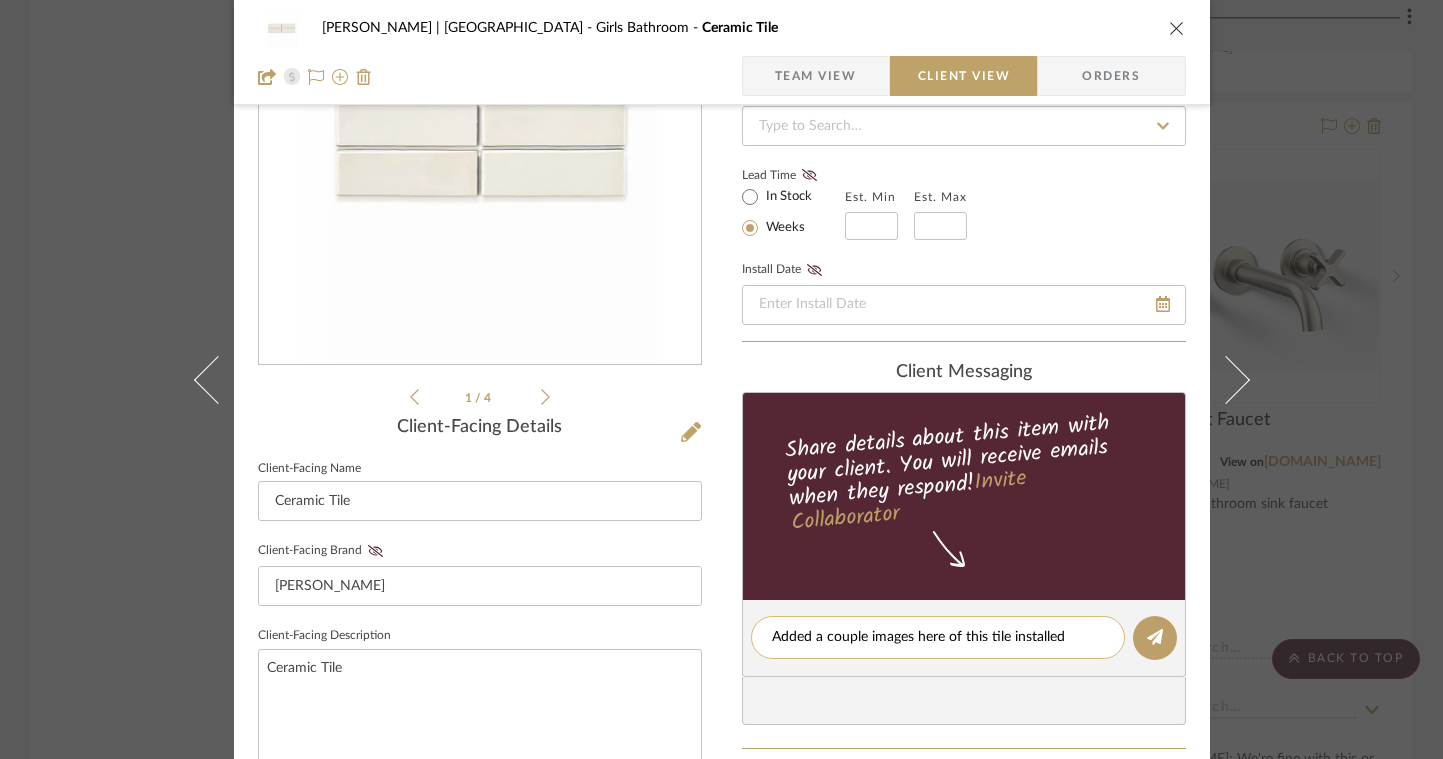 click on "Added a couple images here of this tile installed" 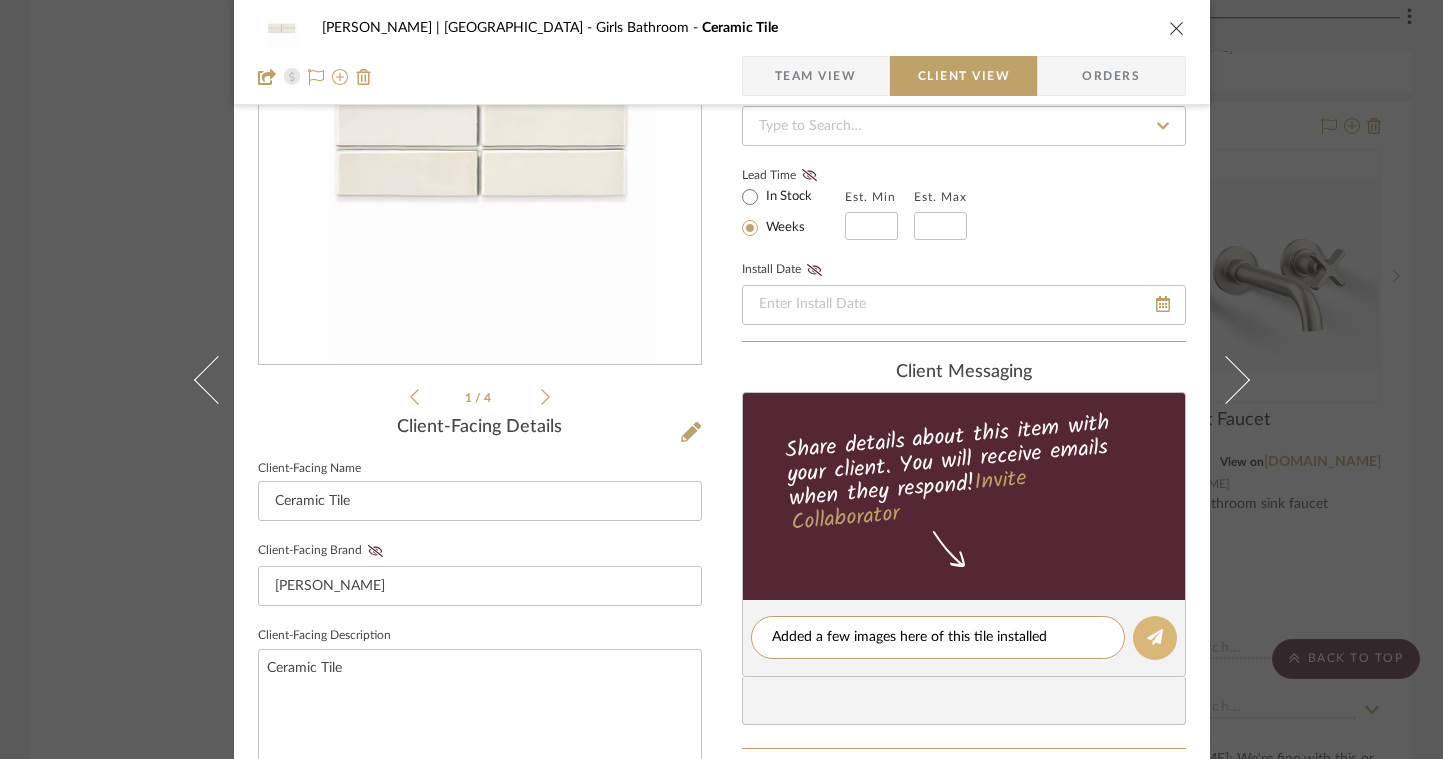 type on "Added a few images here of this tile installed" 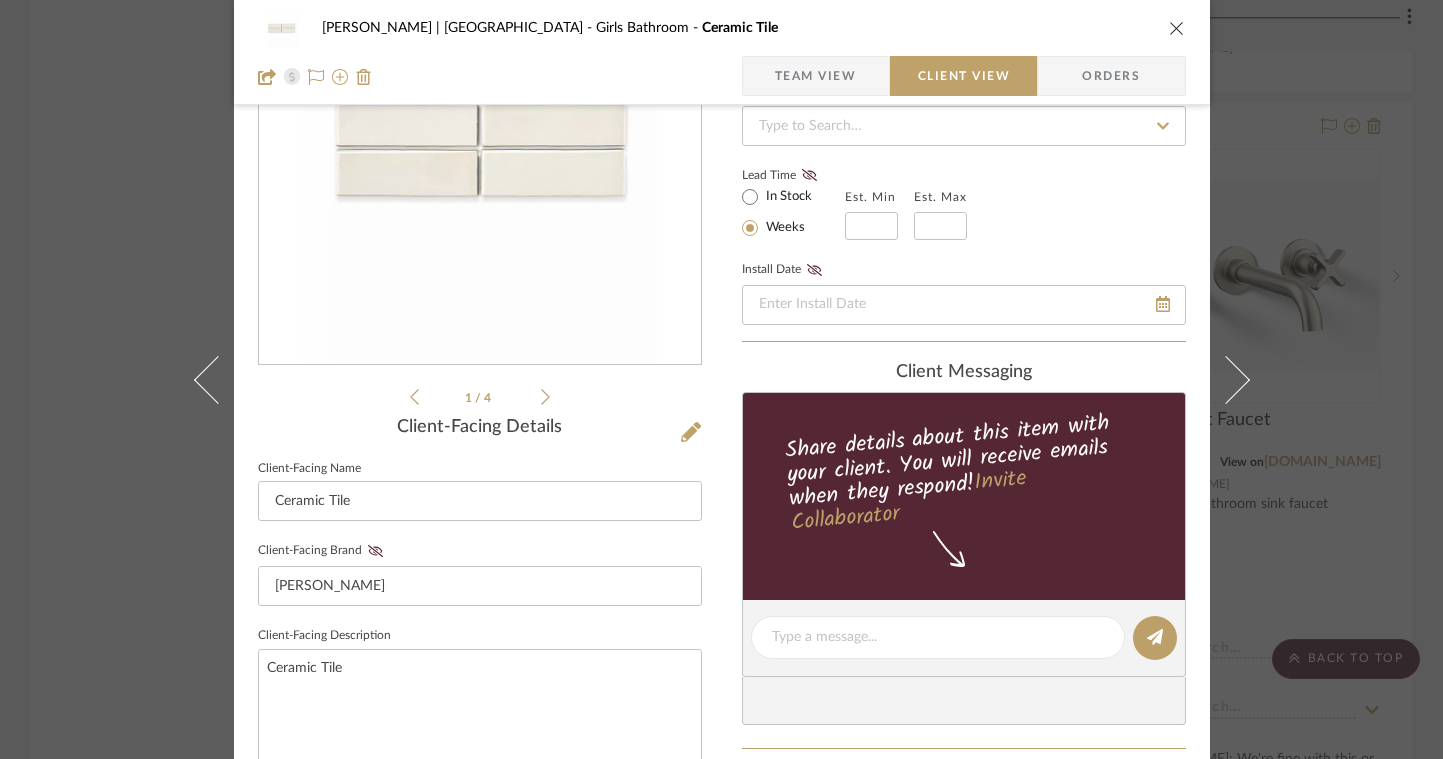 type 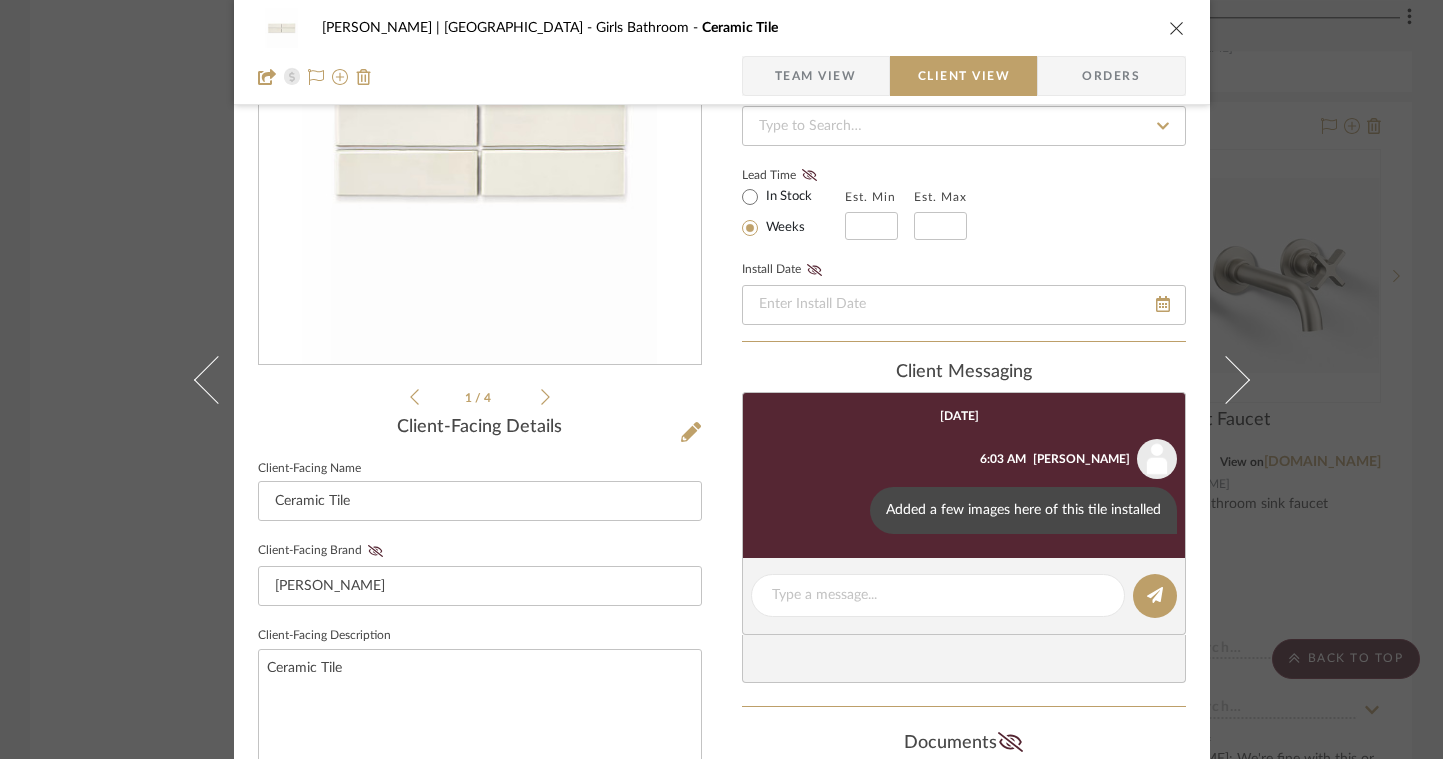 click at bounding box center [1177, 28] 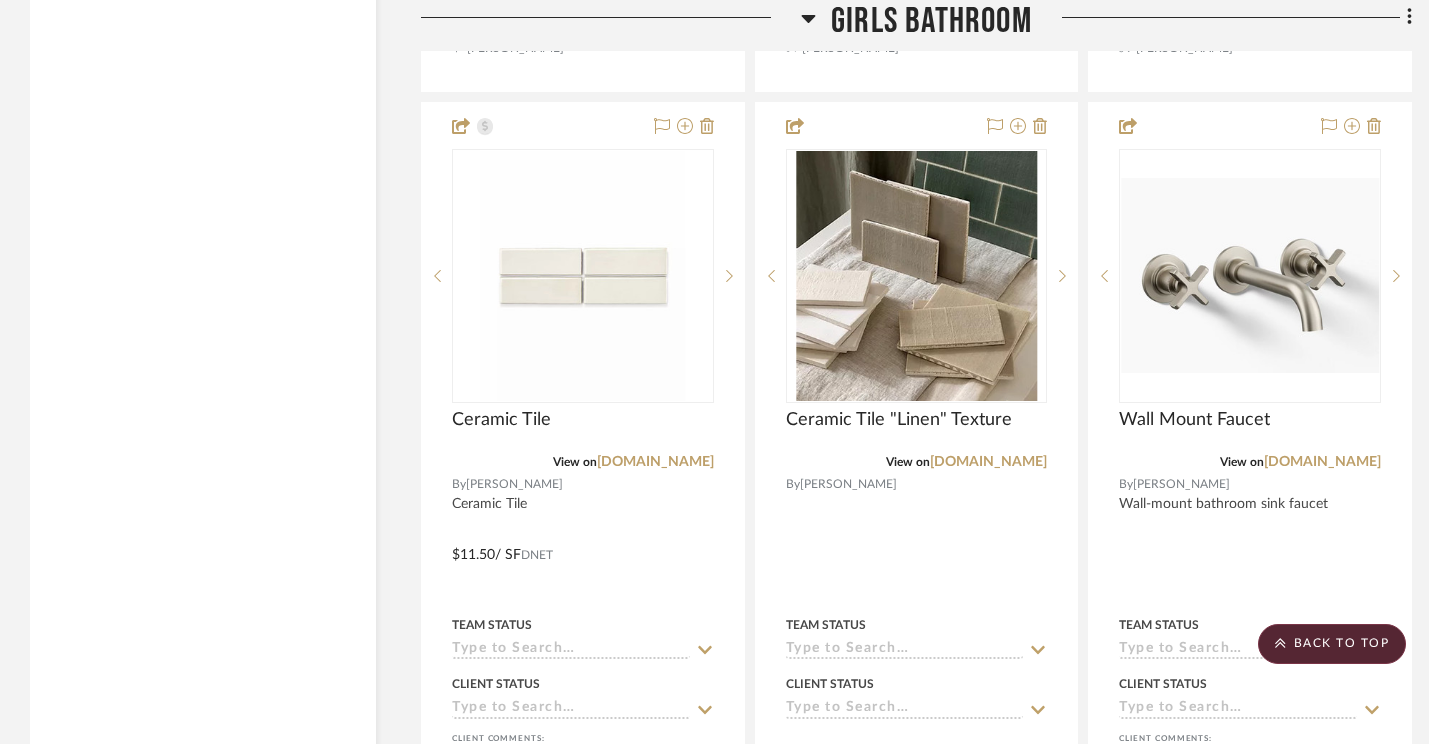 scroll, scrollTop: 10481, scrollLeft: 0, axis: vertical 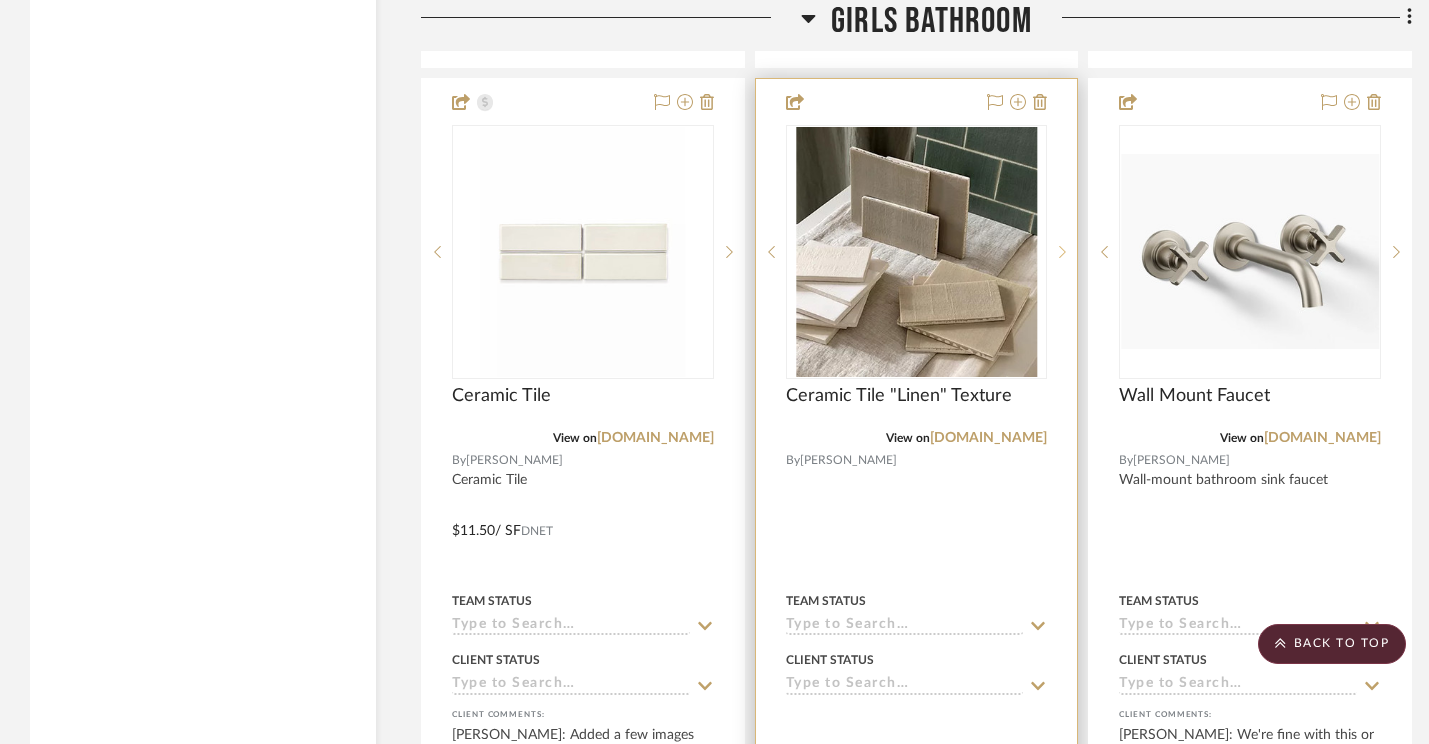 click 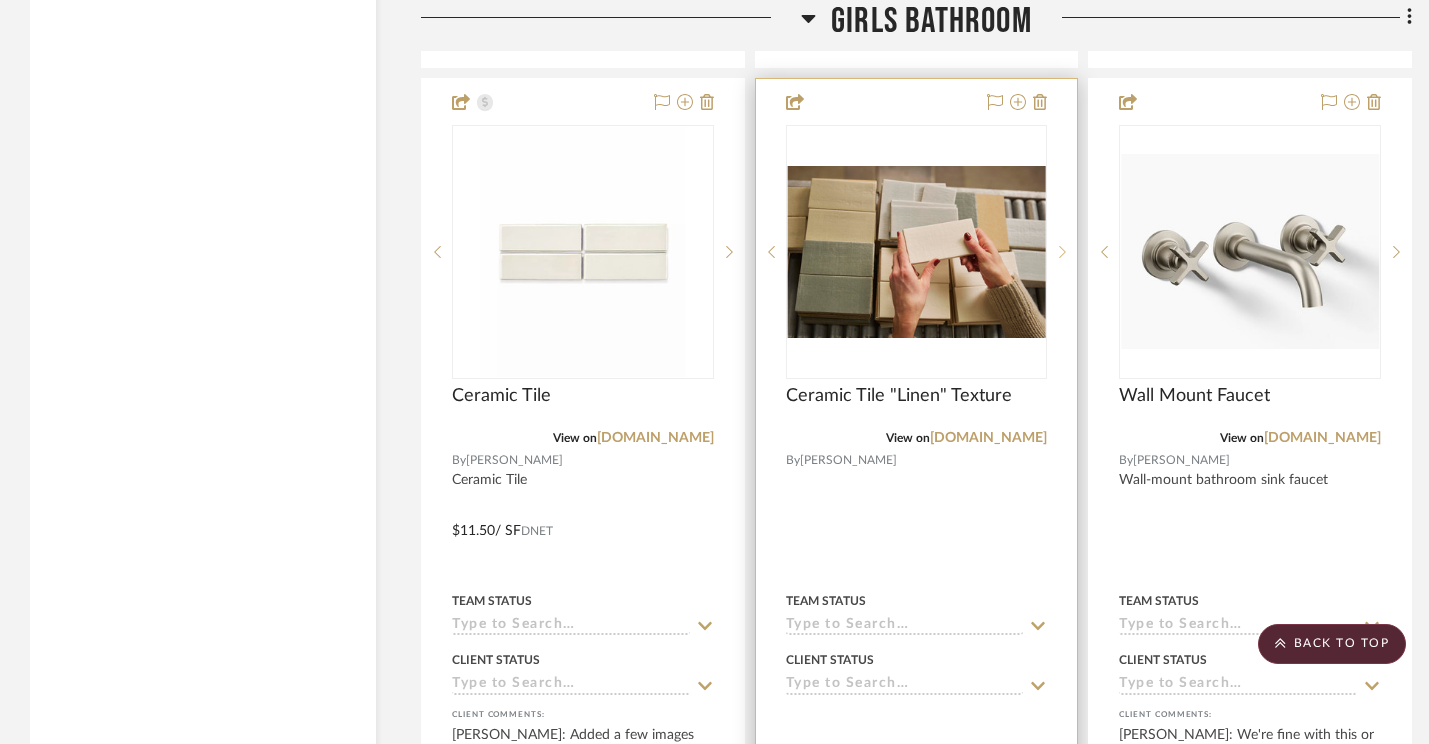 click 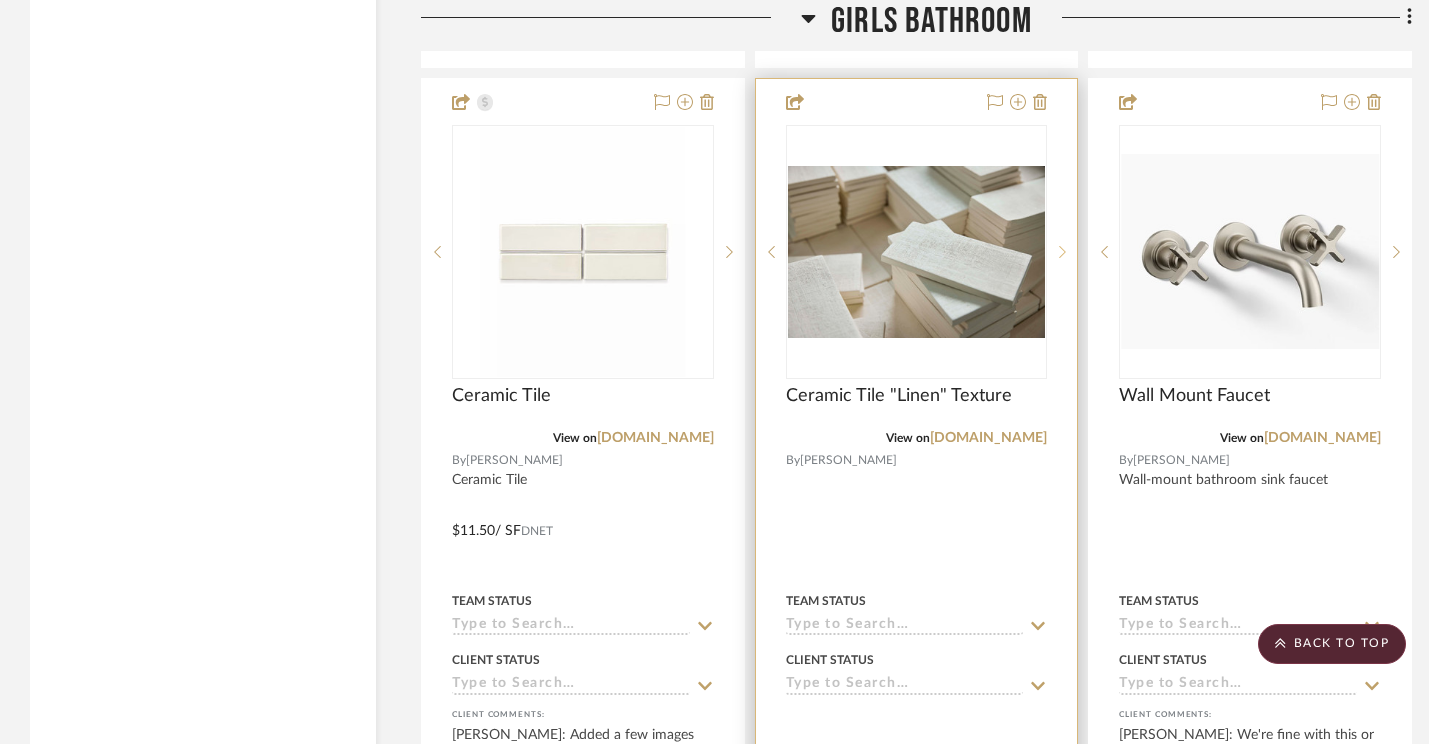 click 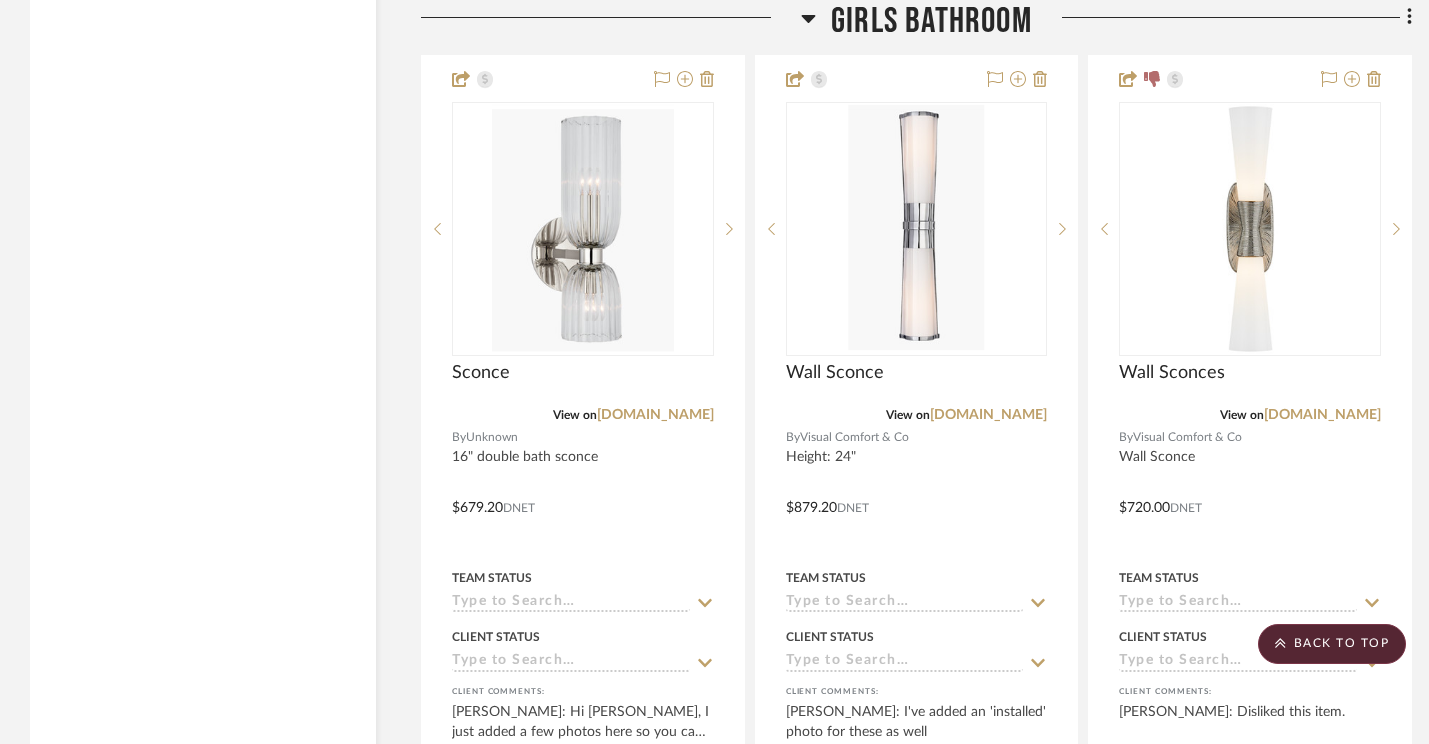 scroll, scrollTop: 12279, scrollLeft: 0, axis: vertical 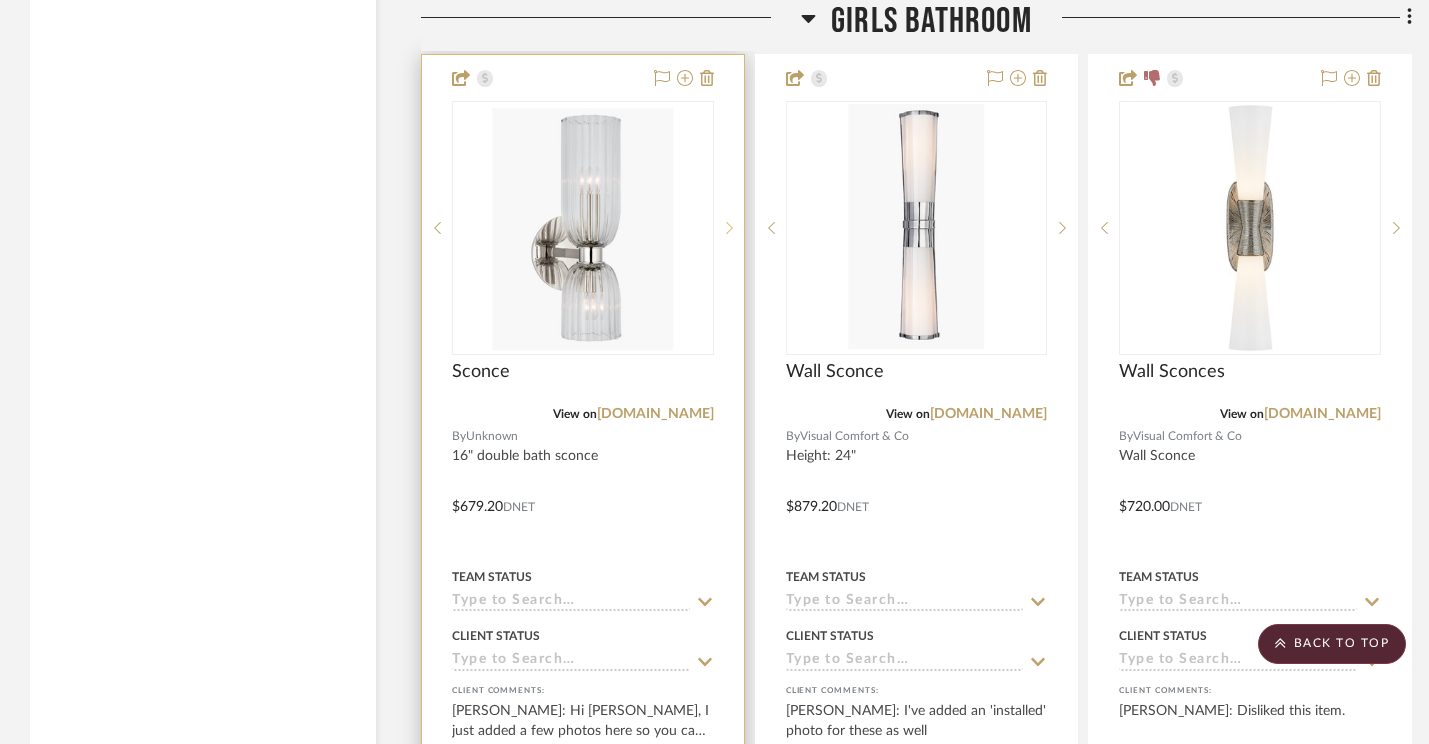 click at bounding box center (729, 228) 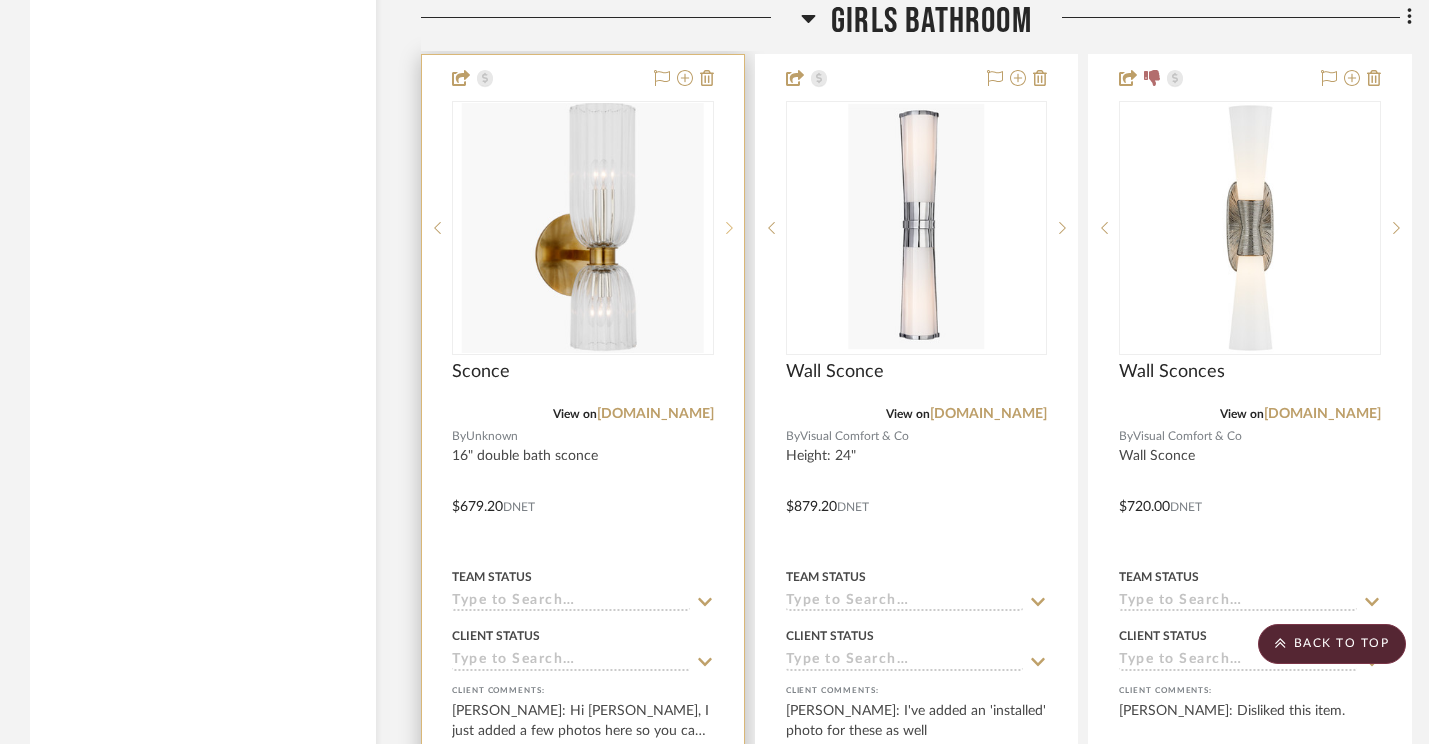 click at bounding box center [729, 228] 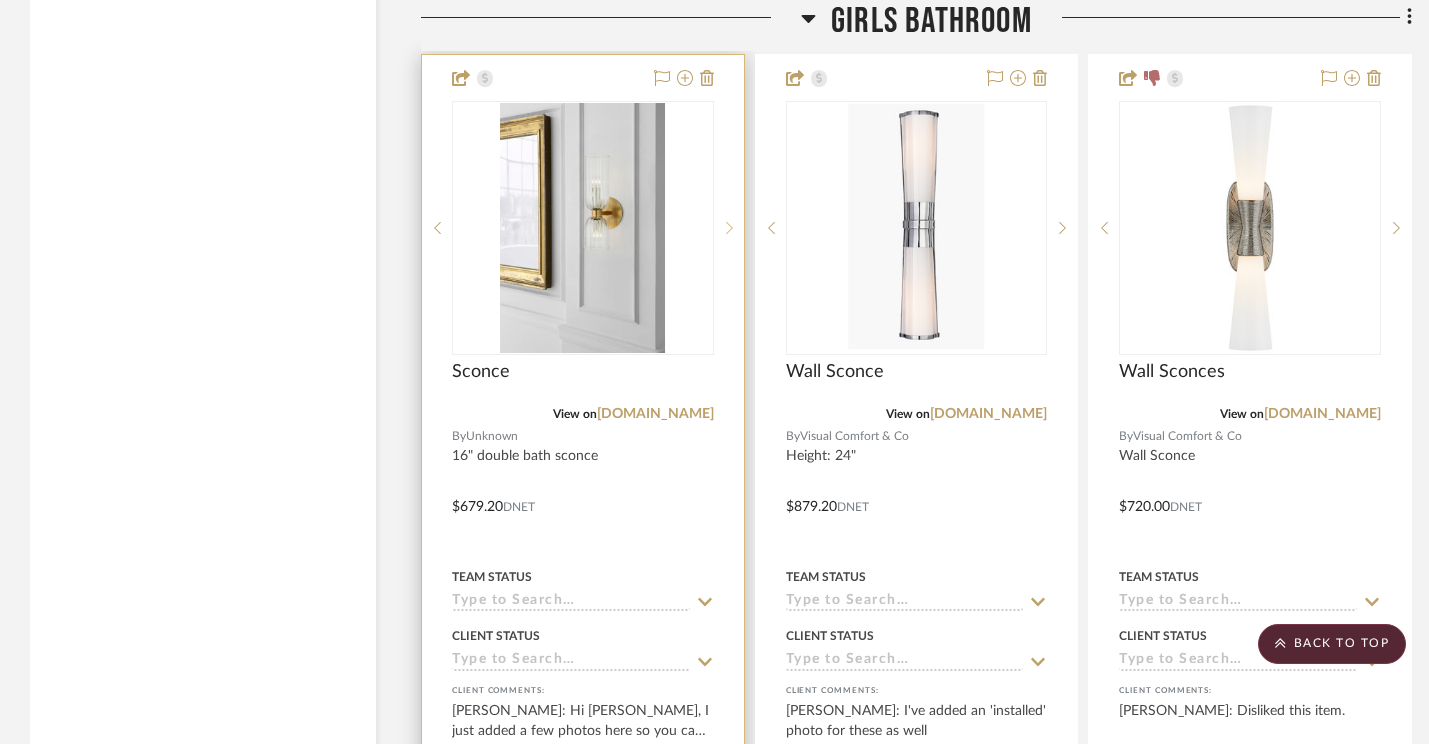 click at bounding box center (729, 228) 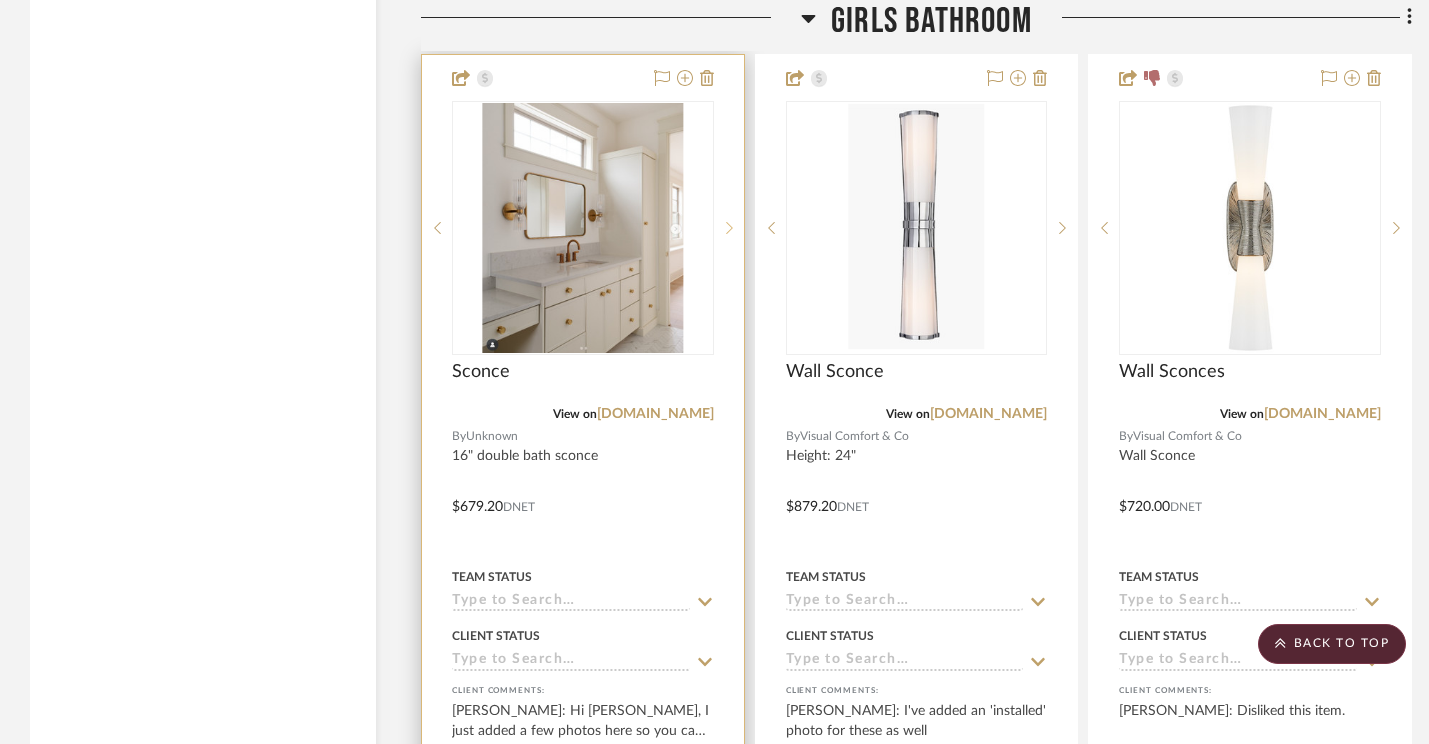 click 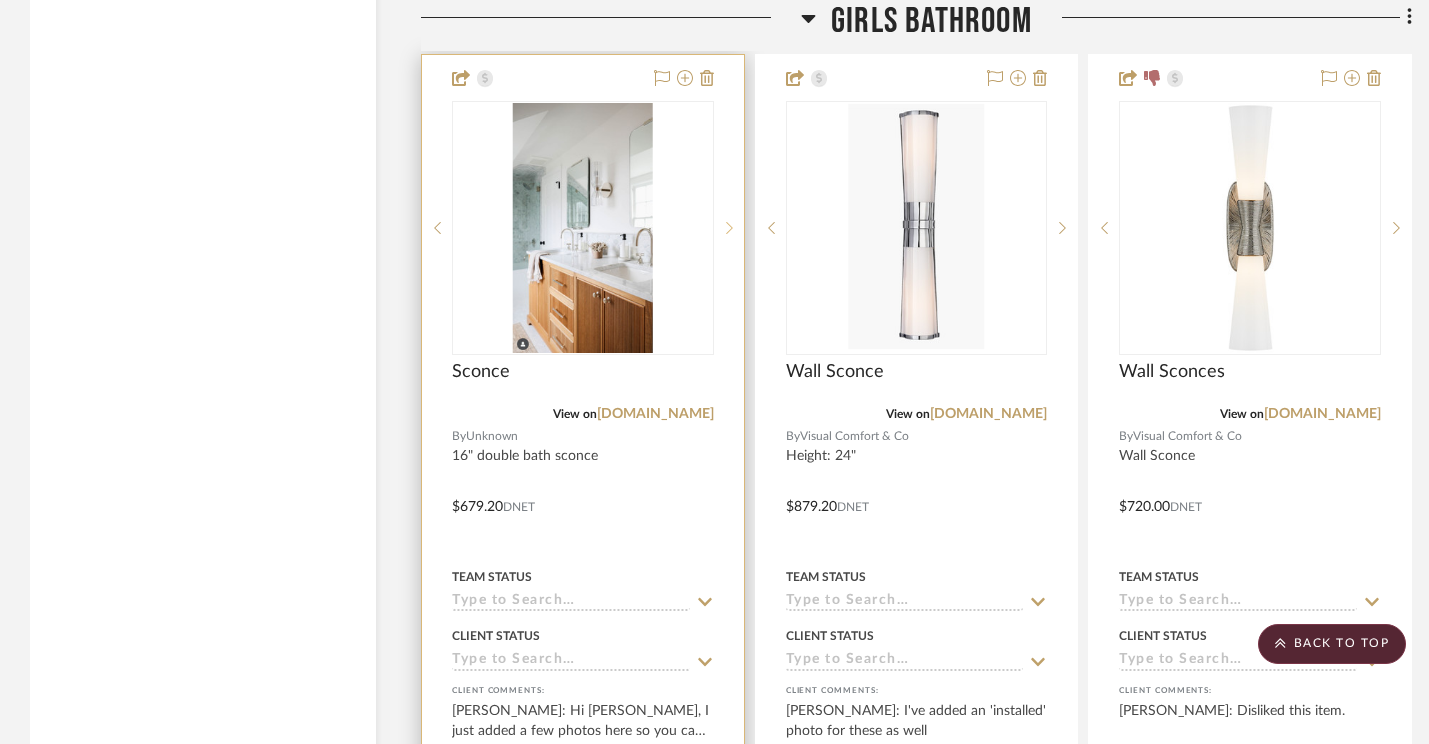 click 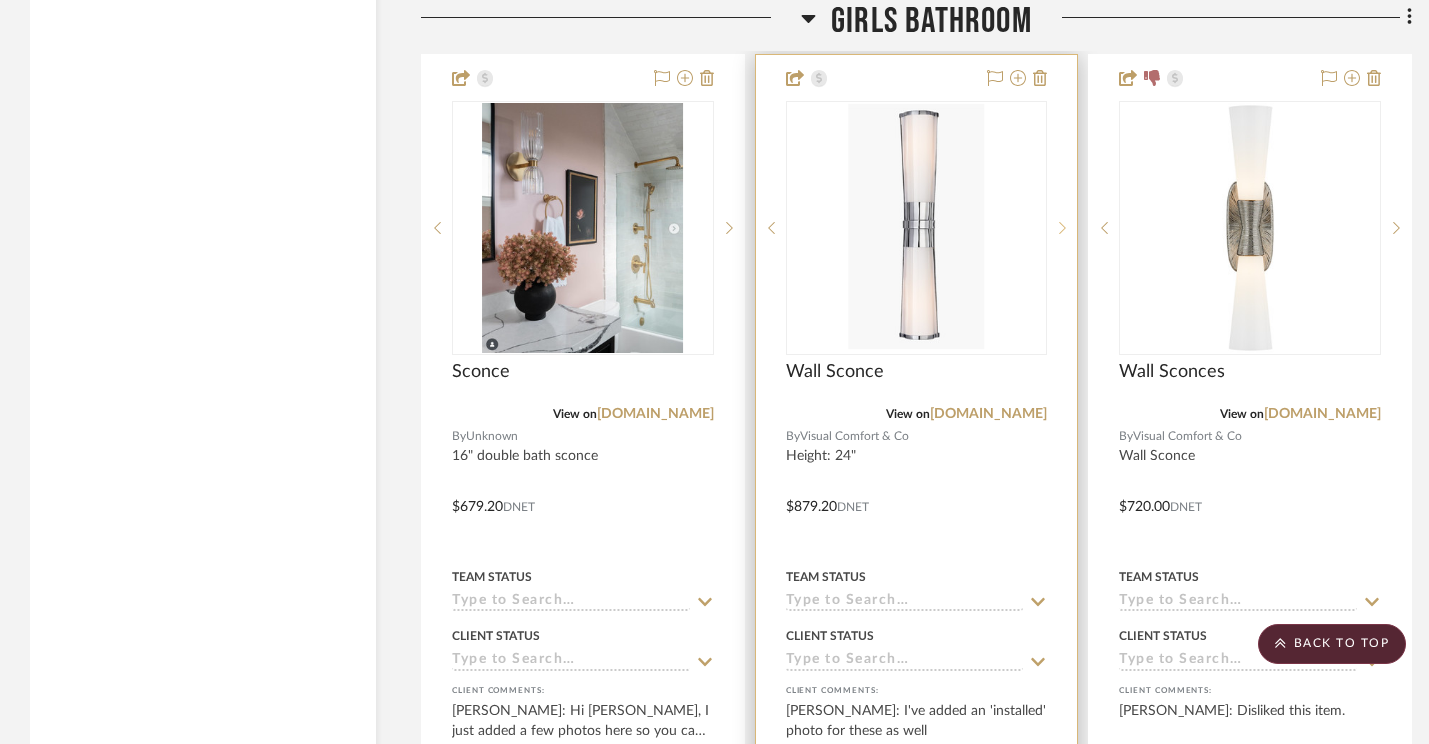 click 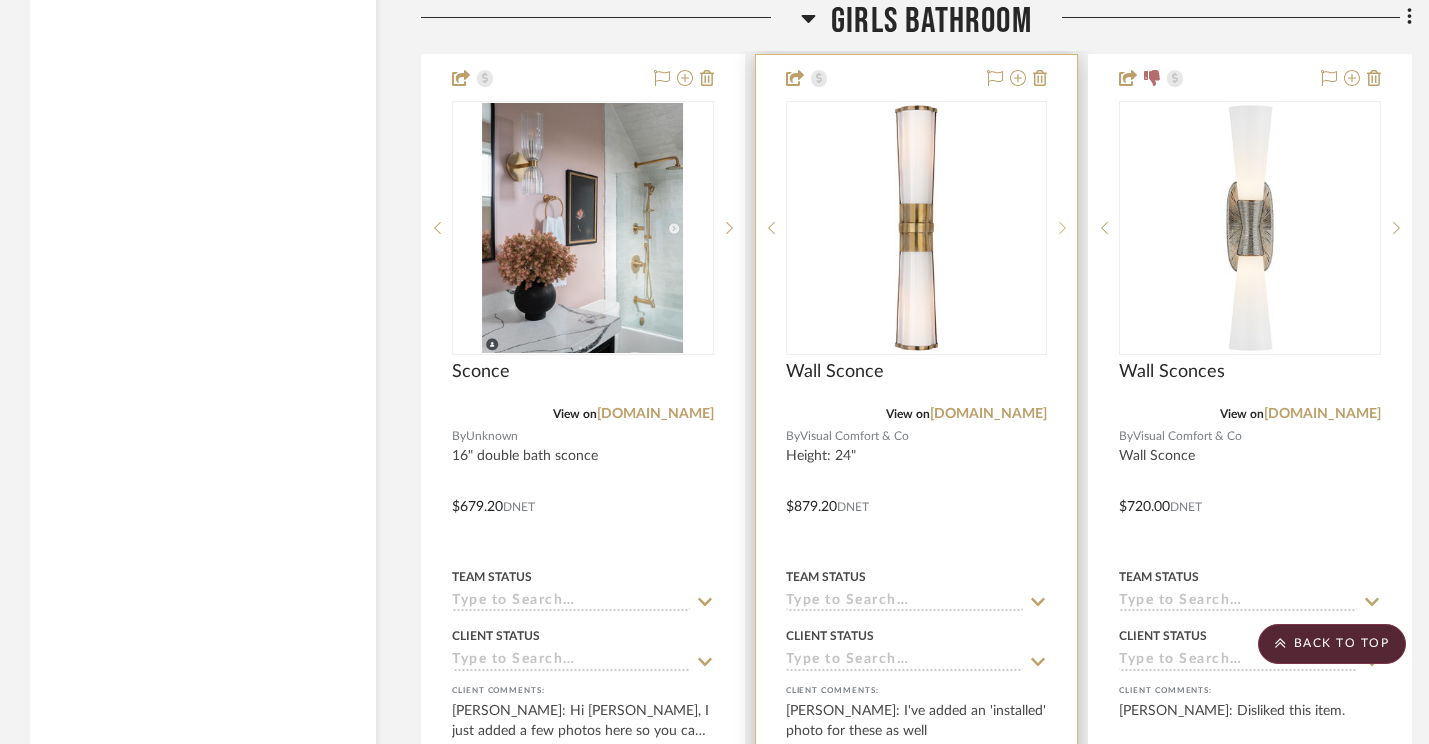 click 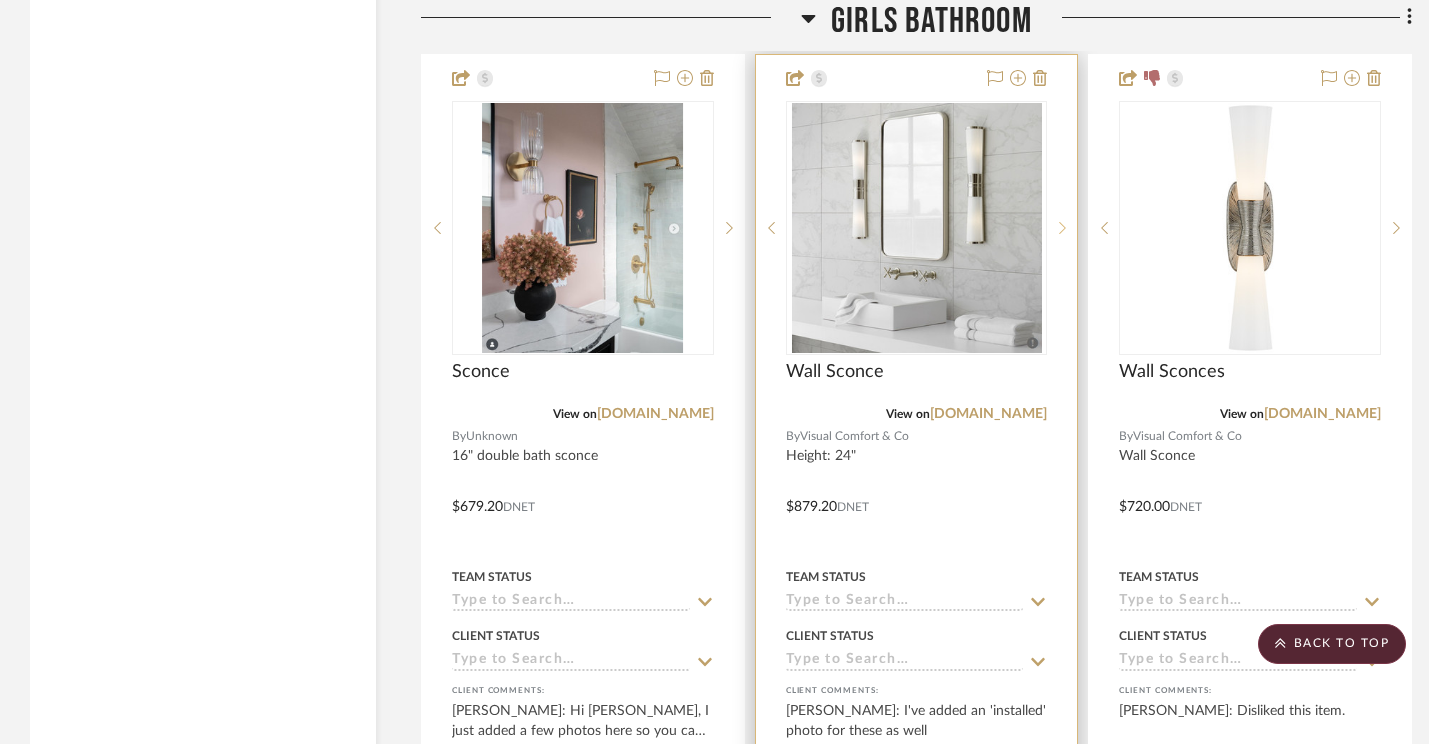 click 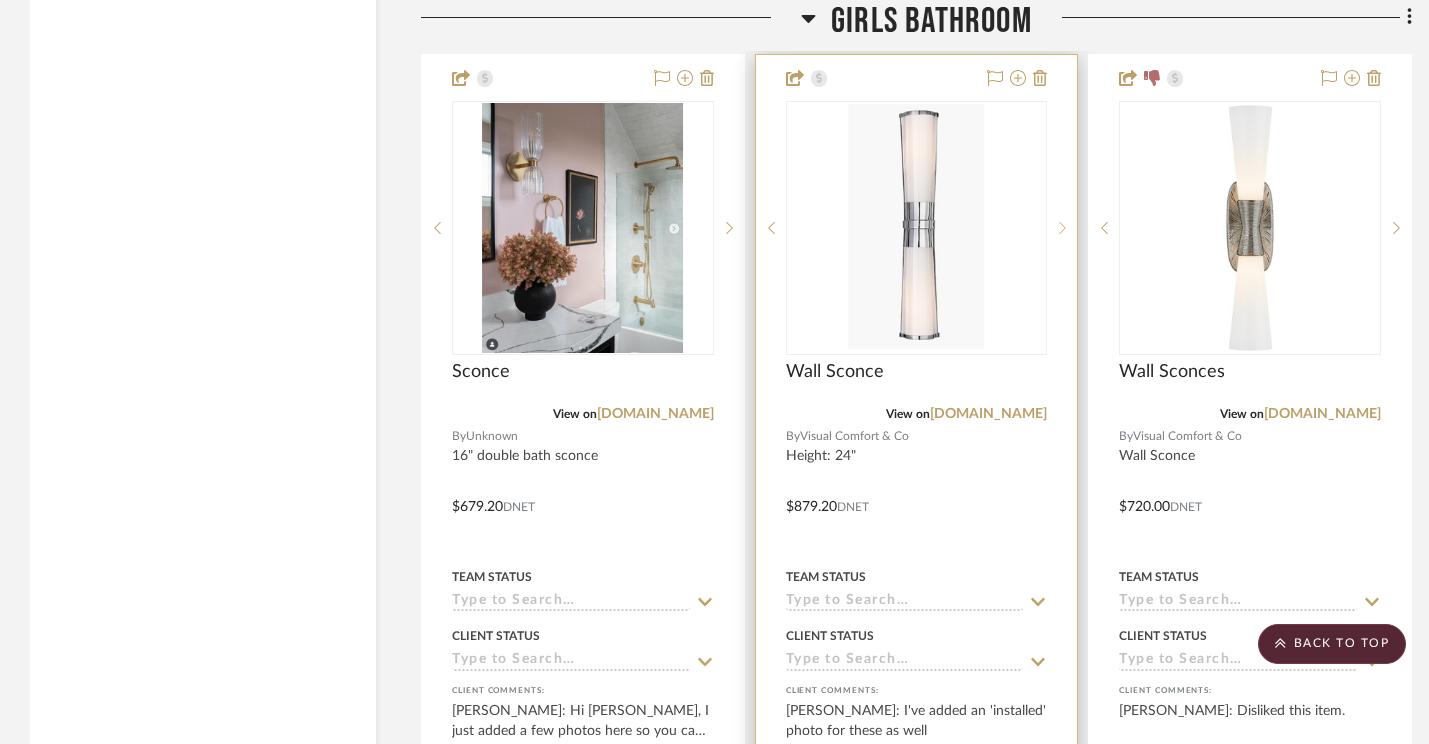 click 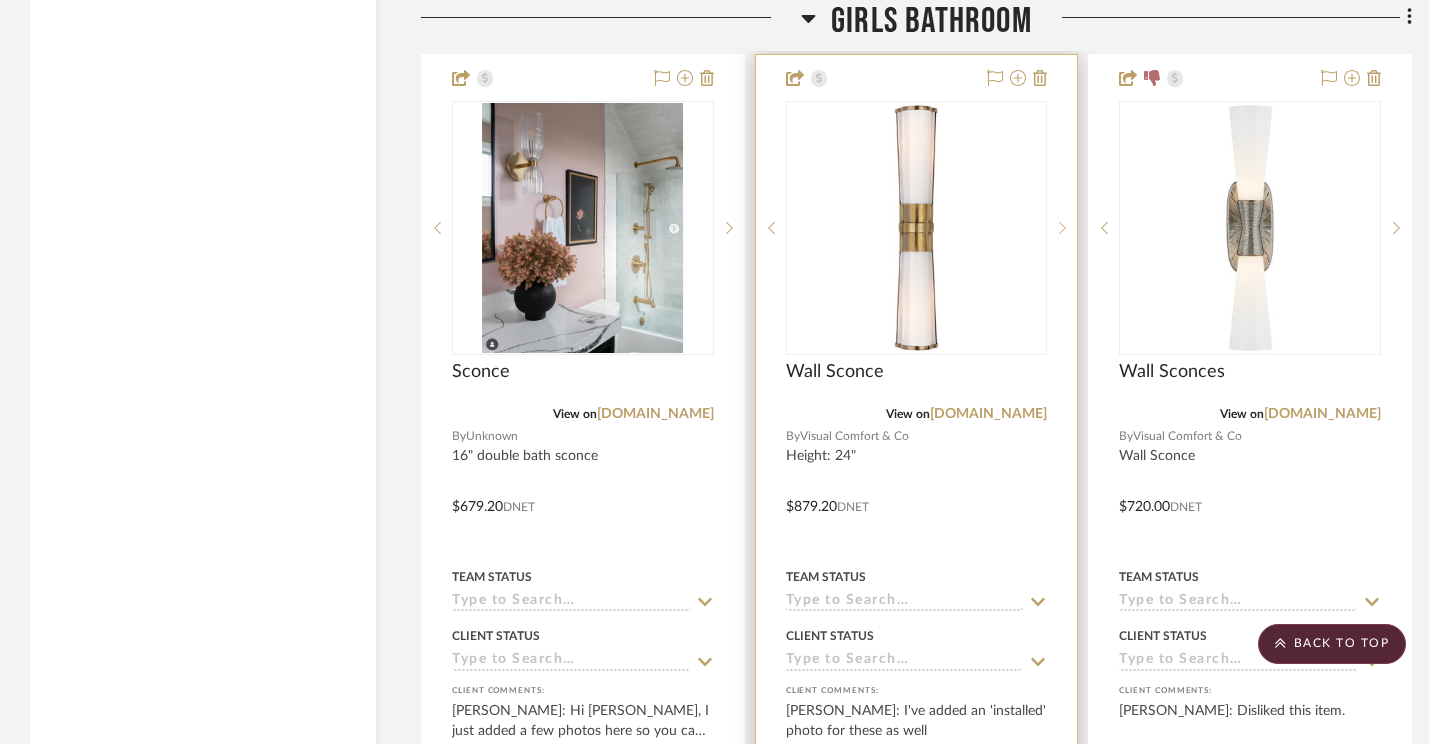 click 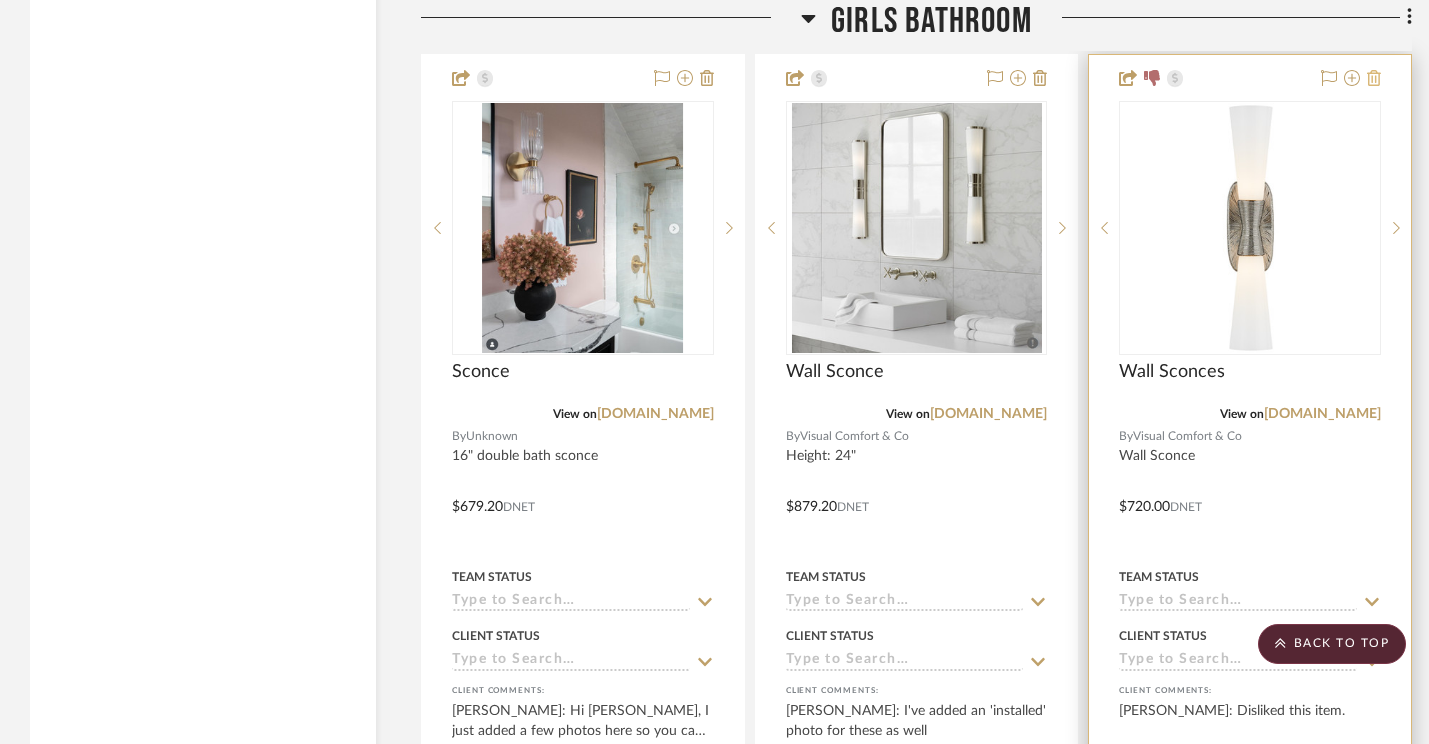 click 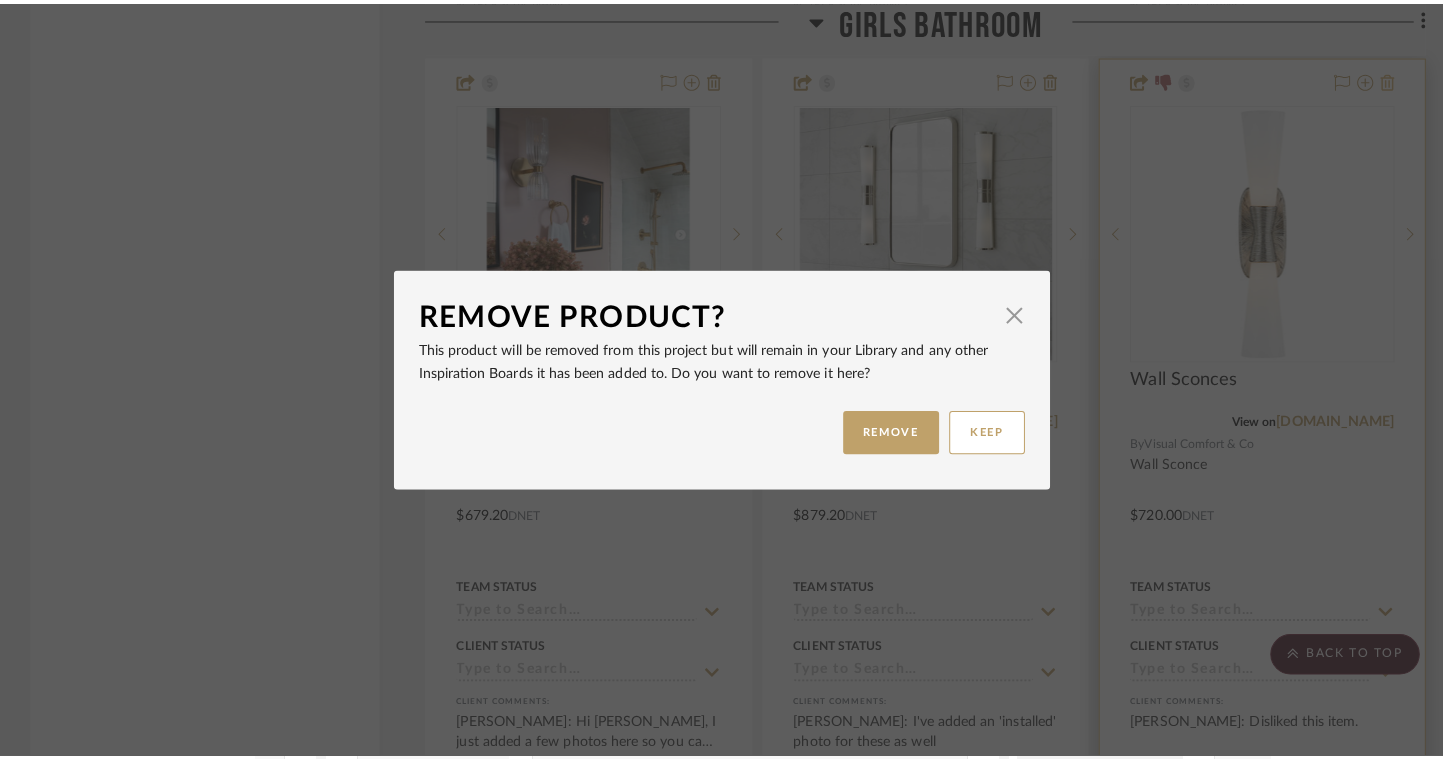 scroll, scrollTop: 0, scrollLeft: 0, axis: both 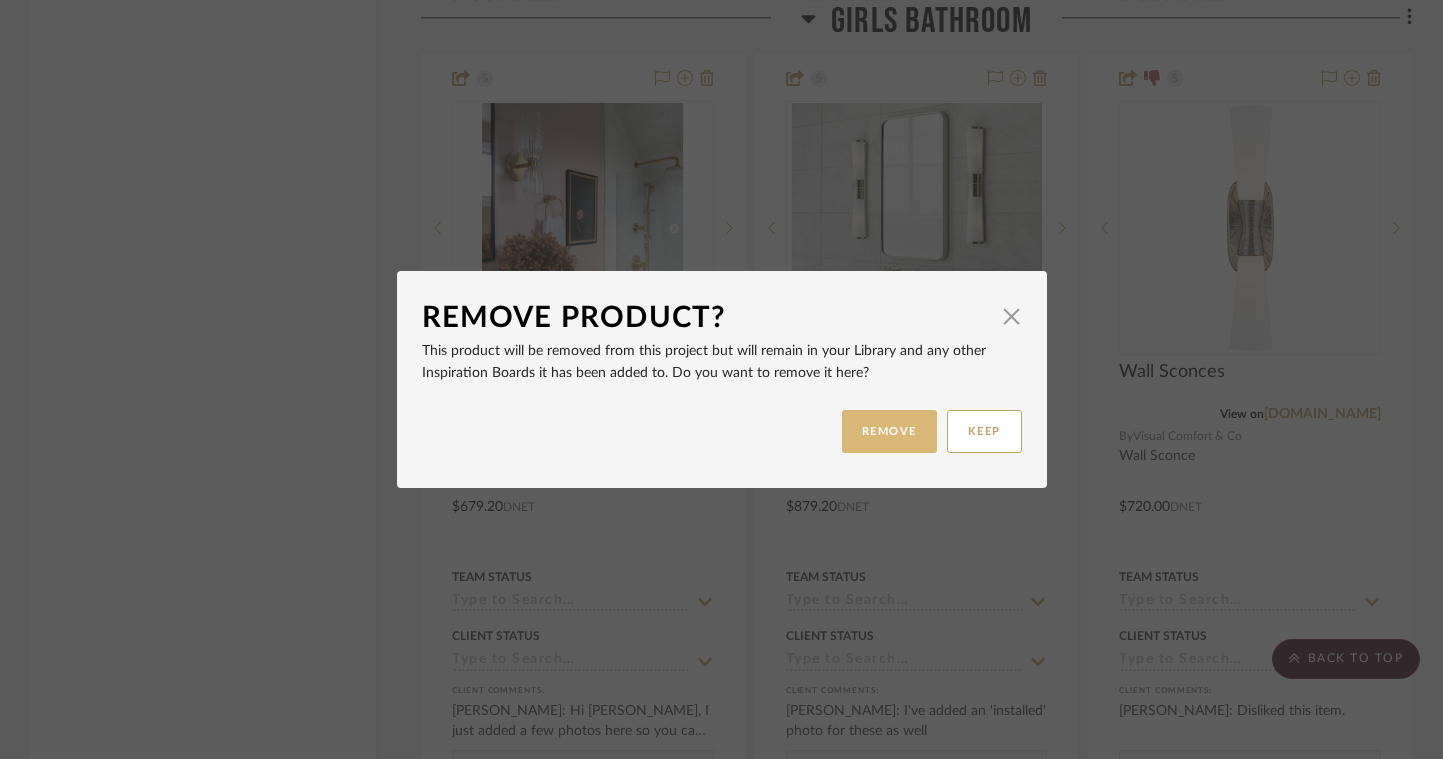 click on "REMOVE" at bounding box center [889, 431] 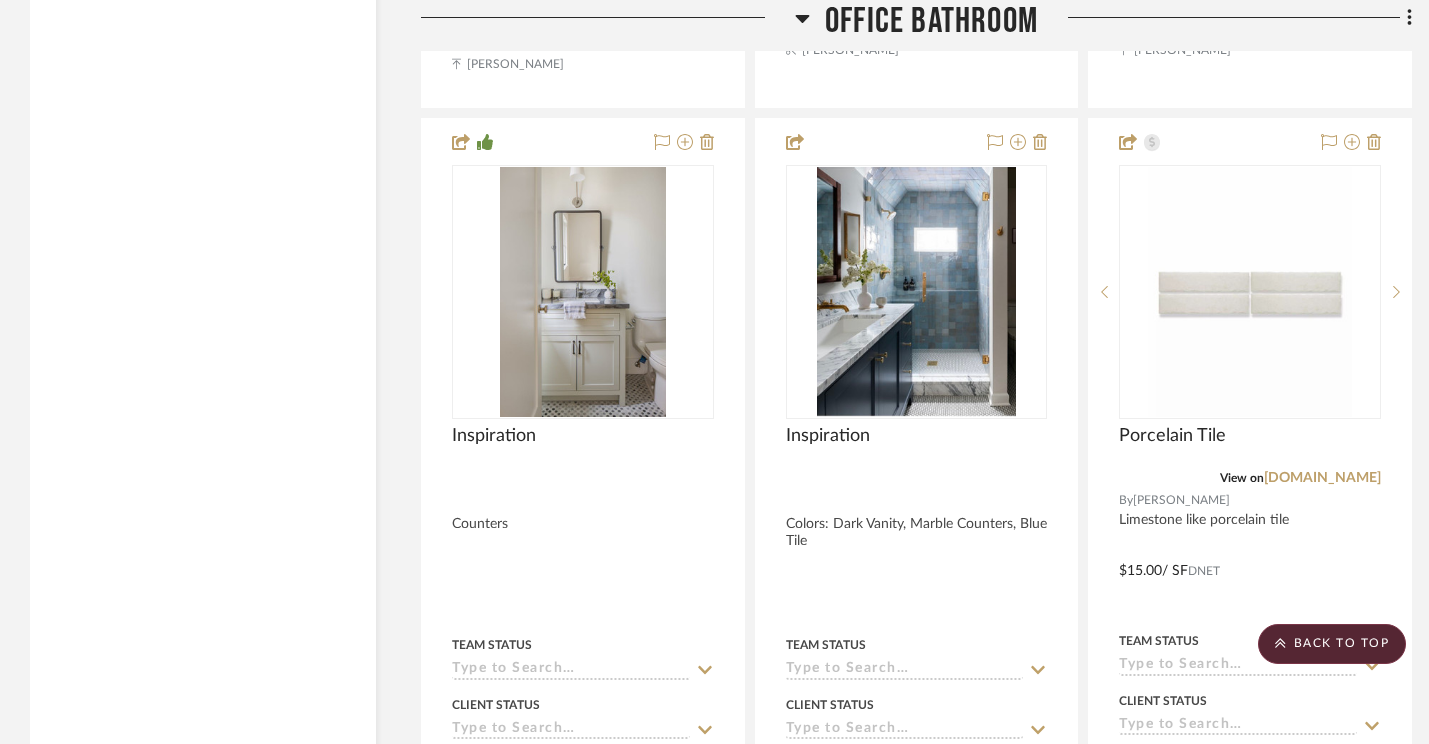 scroll, scrollTop: 15070, scrollLeft: 0, axis: vertical 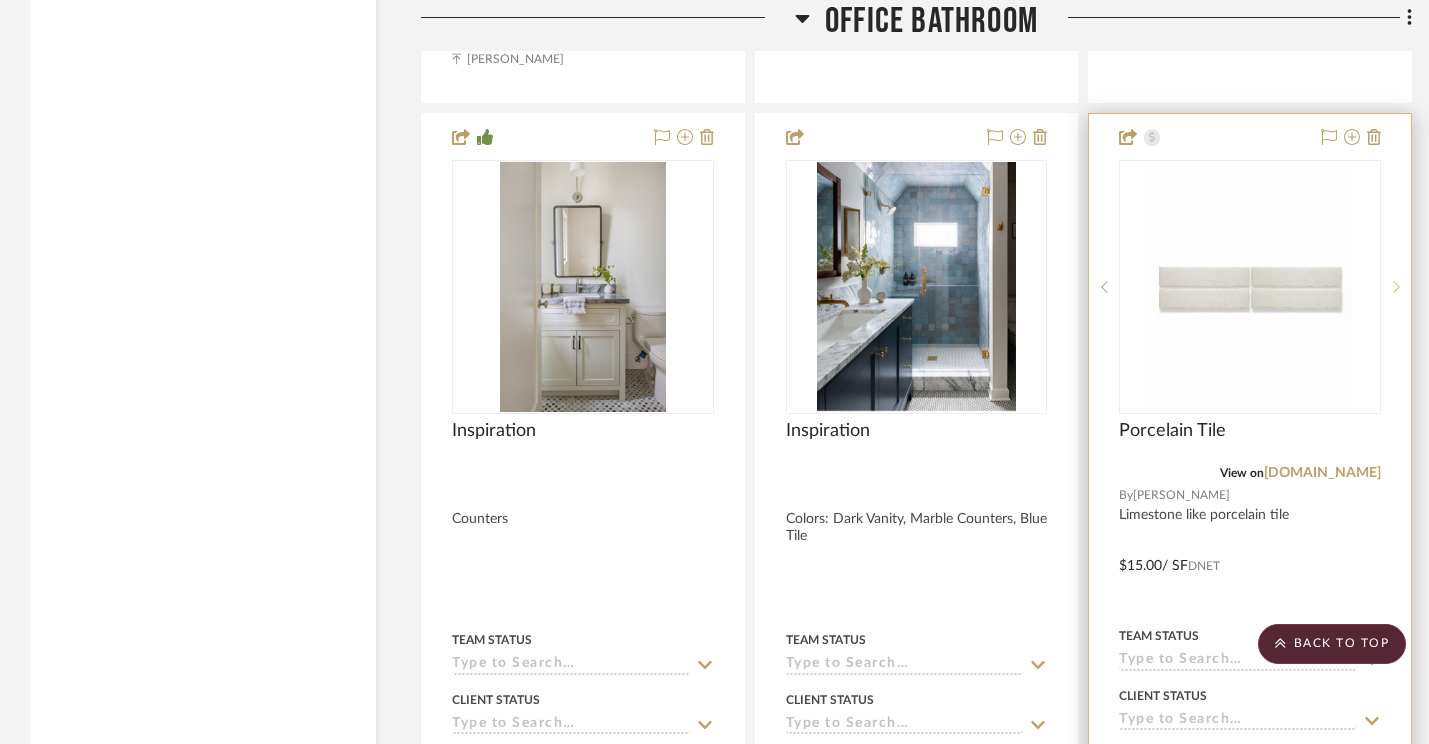click 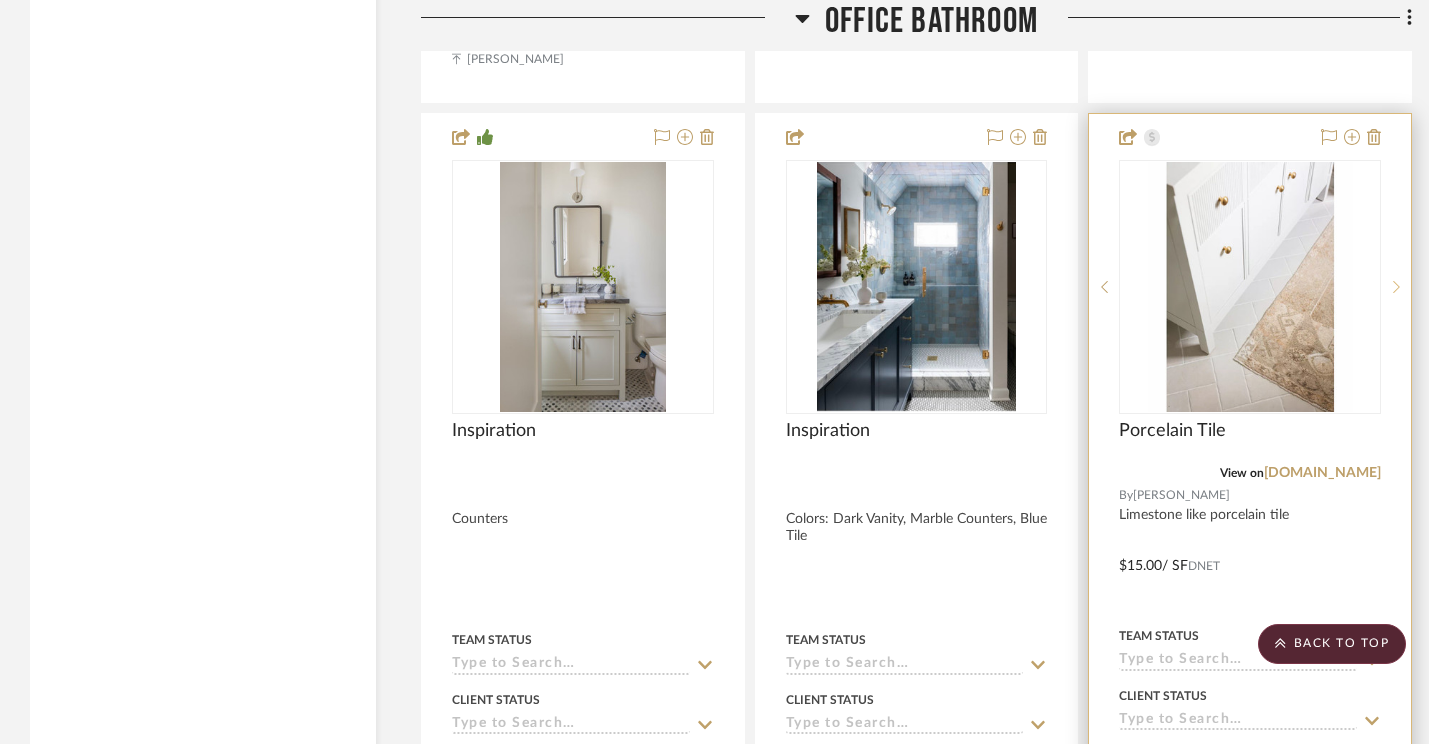 click 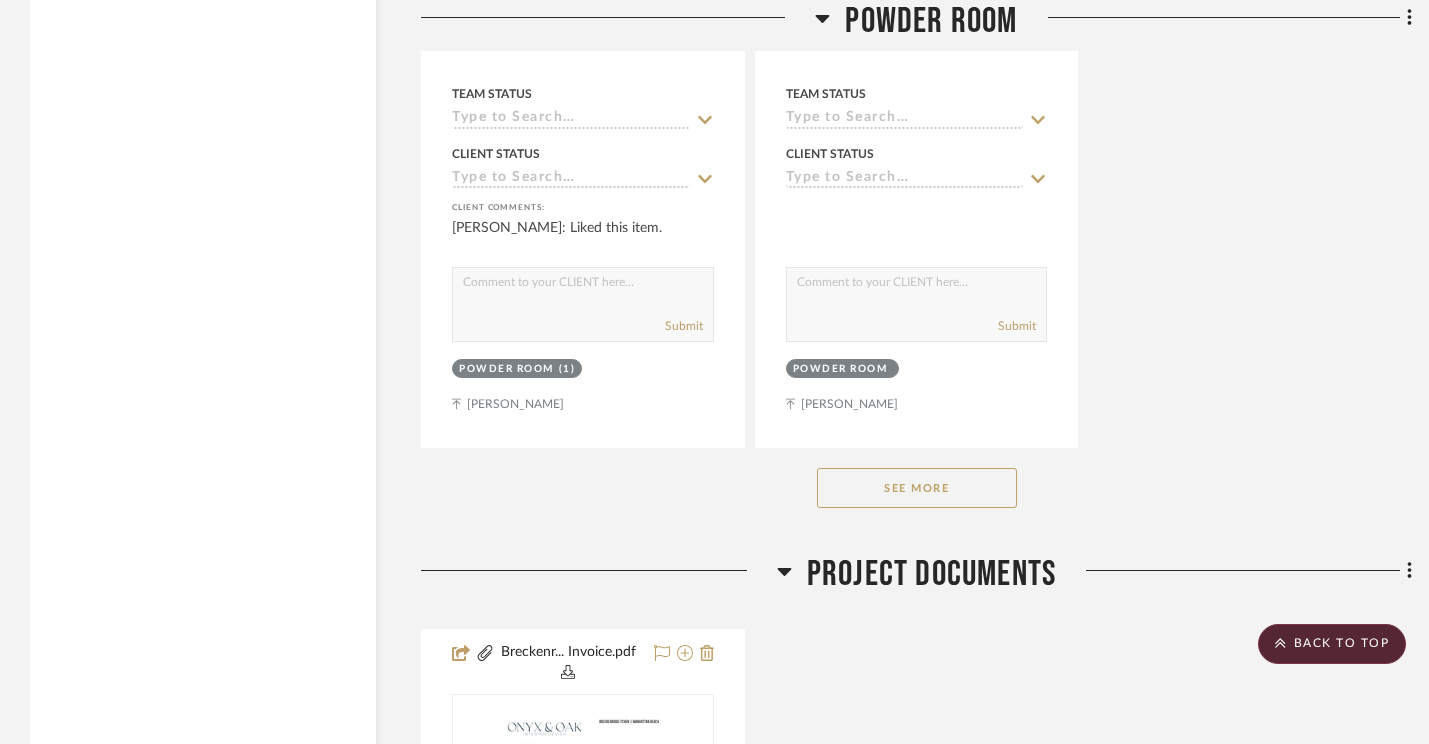 scroll, scrollTop: 19359, scrollLeft: 0, axis: vertical 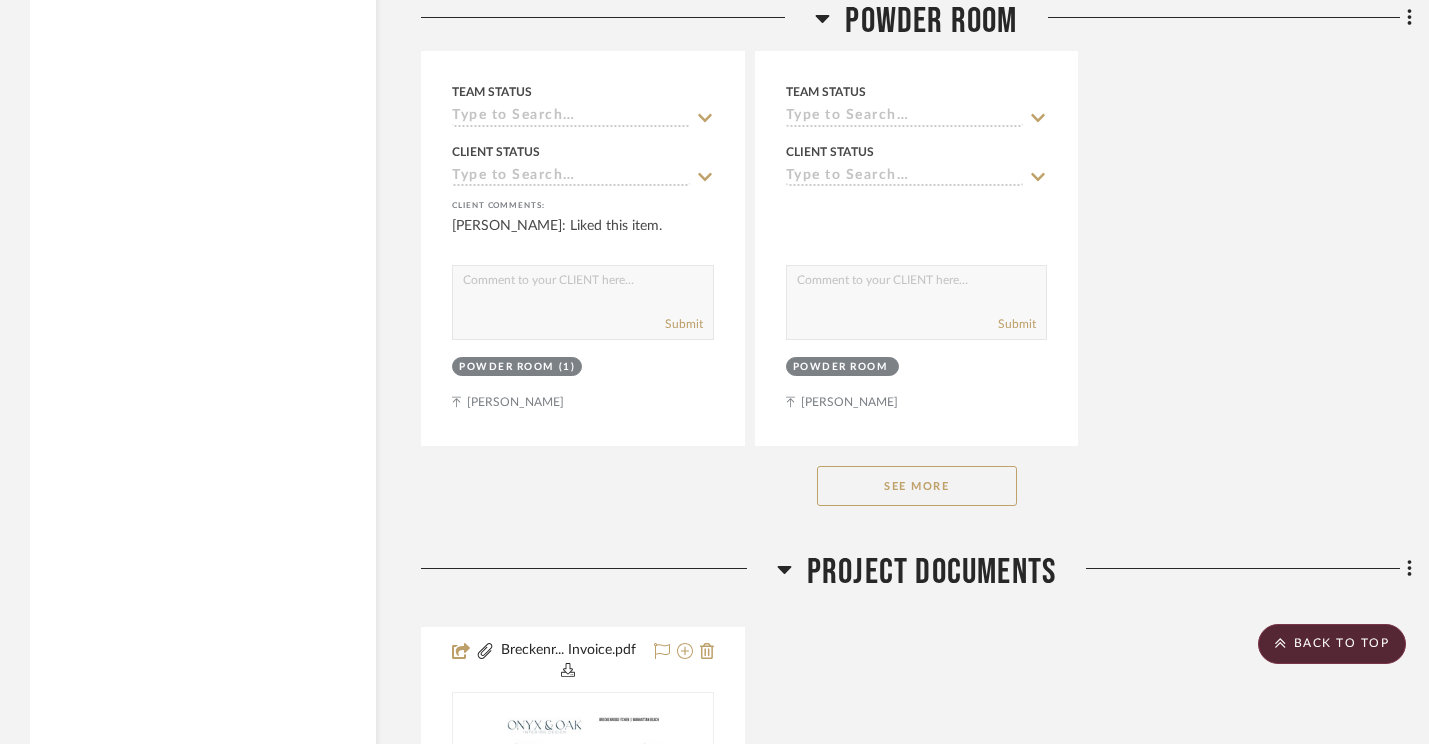 click on "See More" 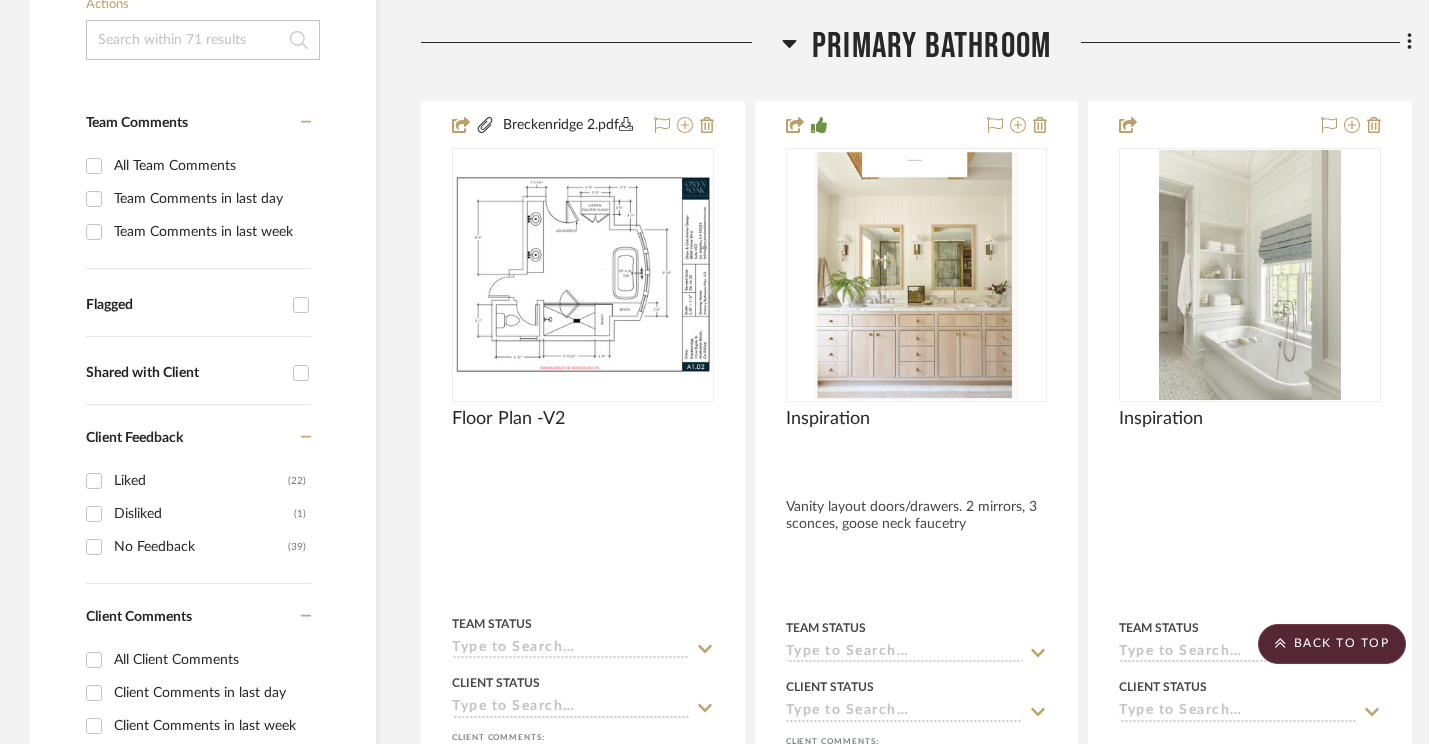 scroll, scrollTop: 515, scrollLeft: 0, axis: vertical 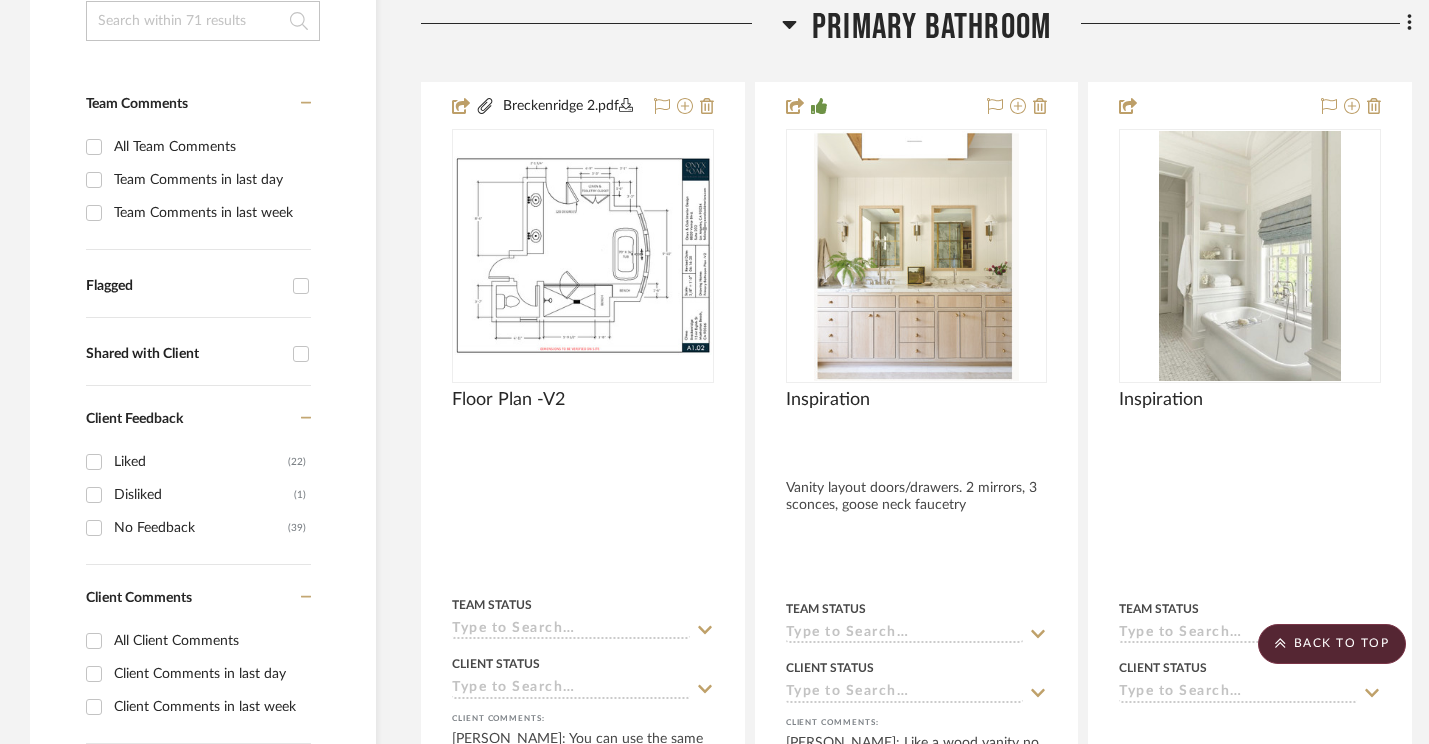 click on "Disliked  (1)" at bounding box center (94, 495) 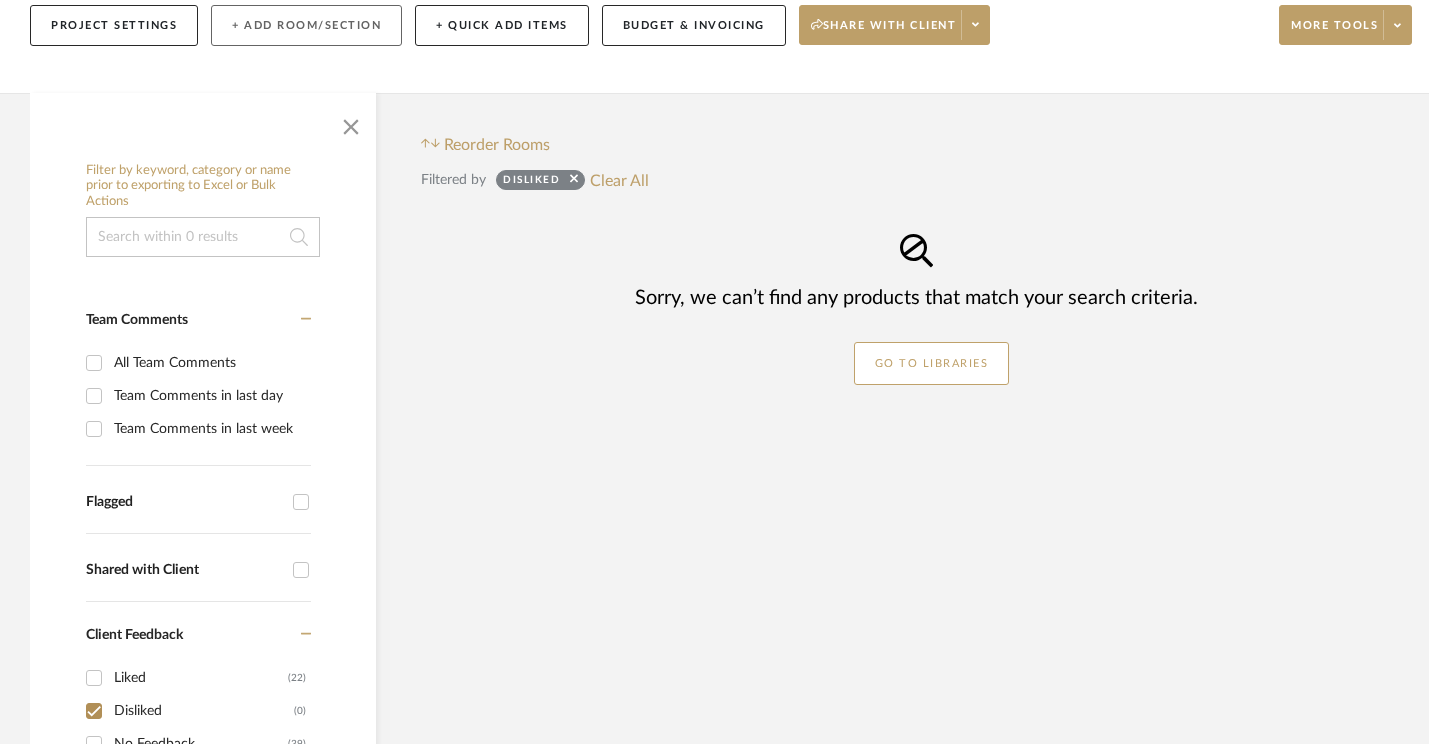 scroll, scrollTop: 454, scrollLeft: 0, axis: vertical 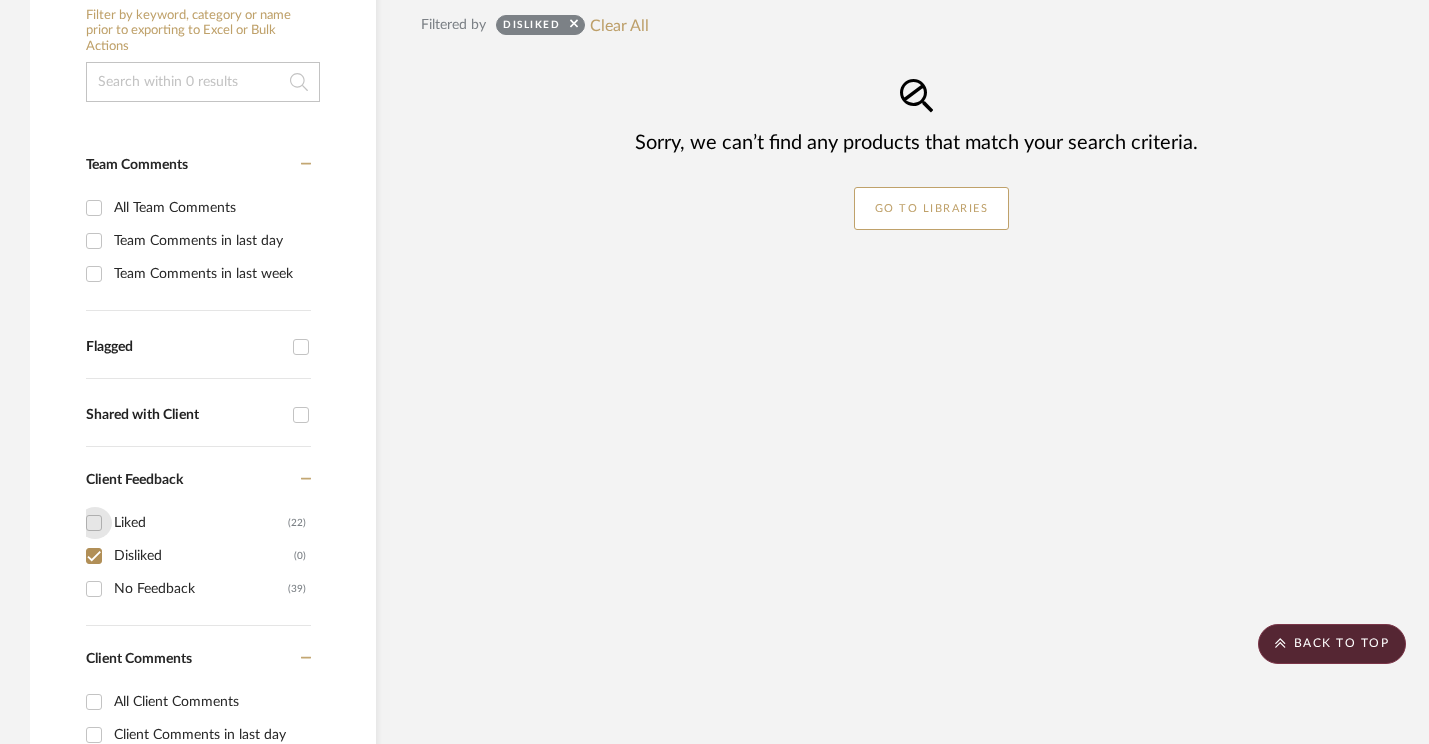 click on "Liked  (22)" at bounding box center (94, 523) 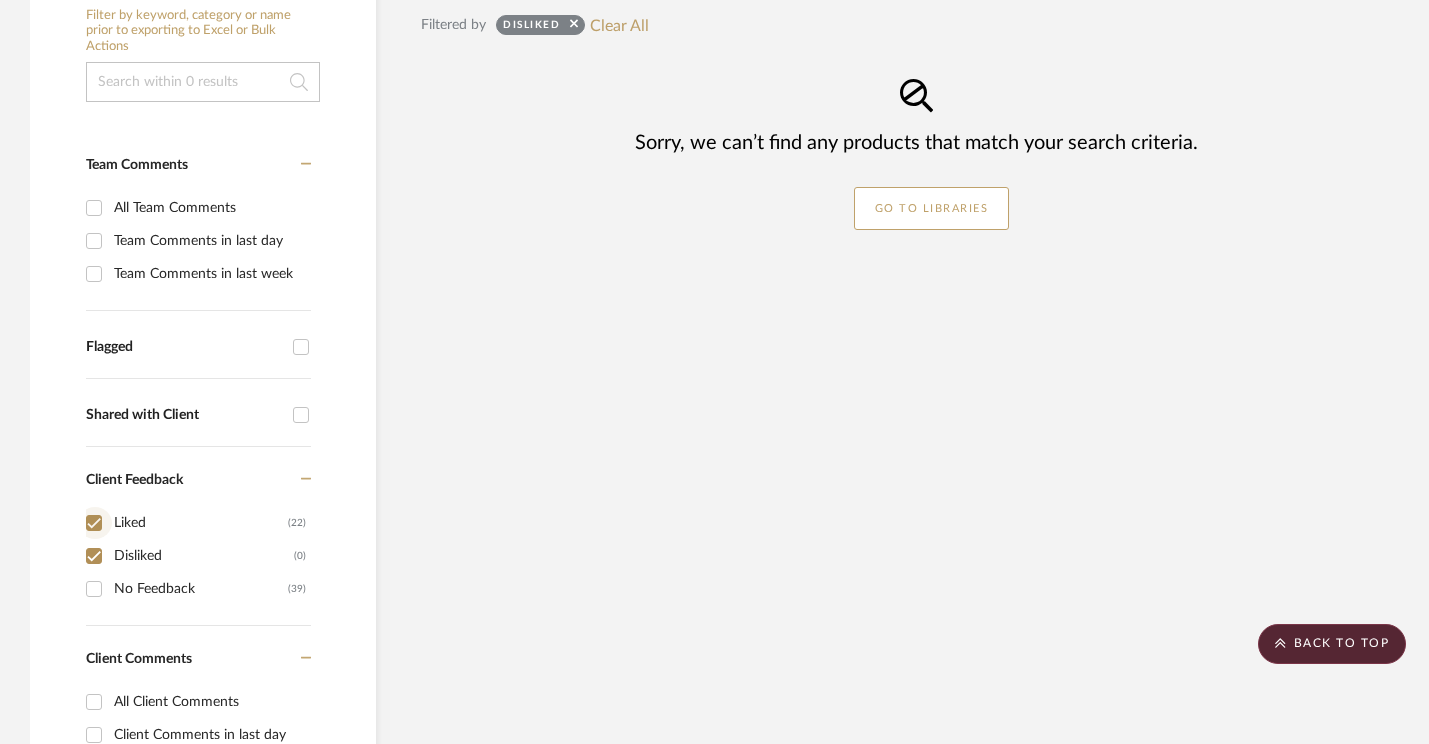 checkbox on "true" 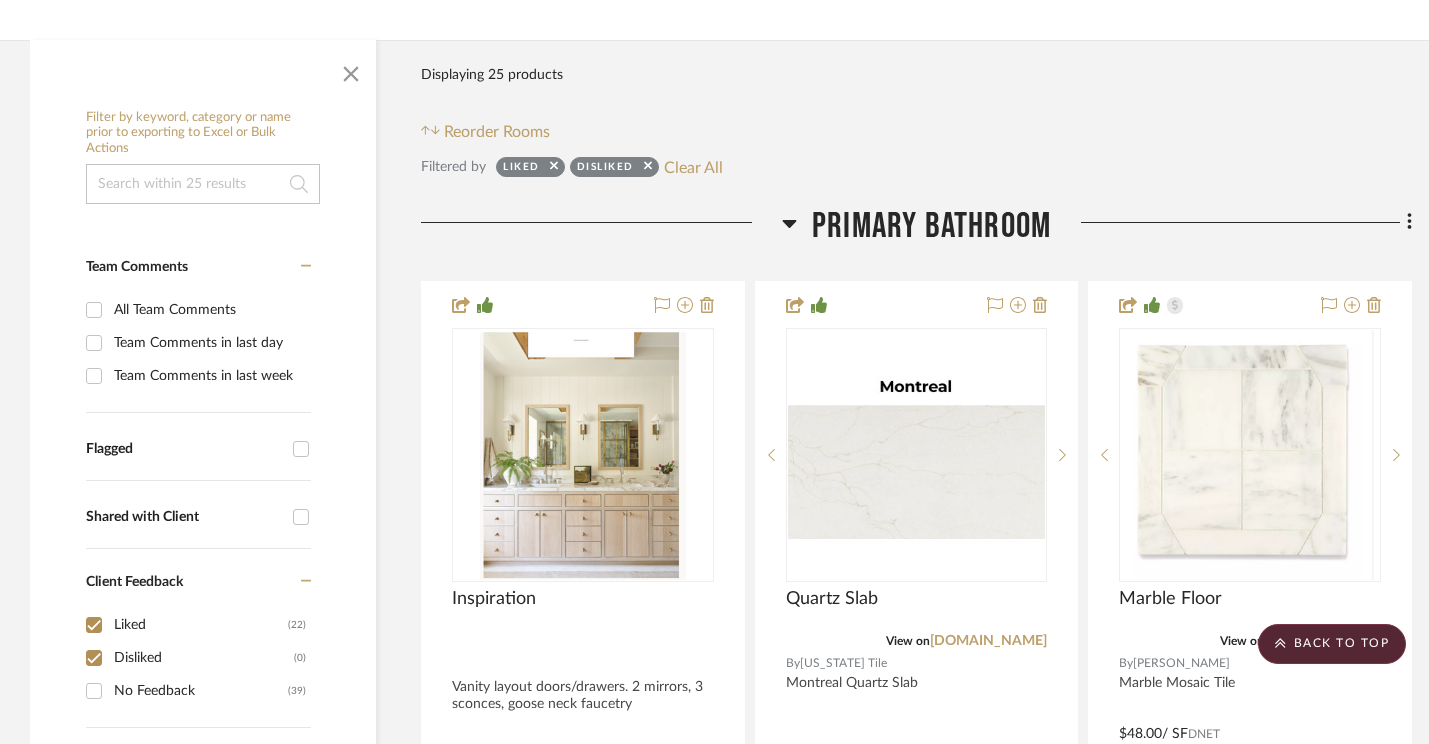scroll, scrollTop: 347, scrollLeft: 0, axis: vertical 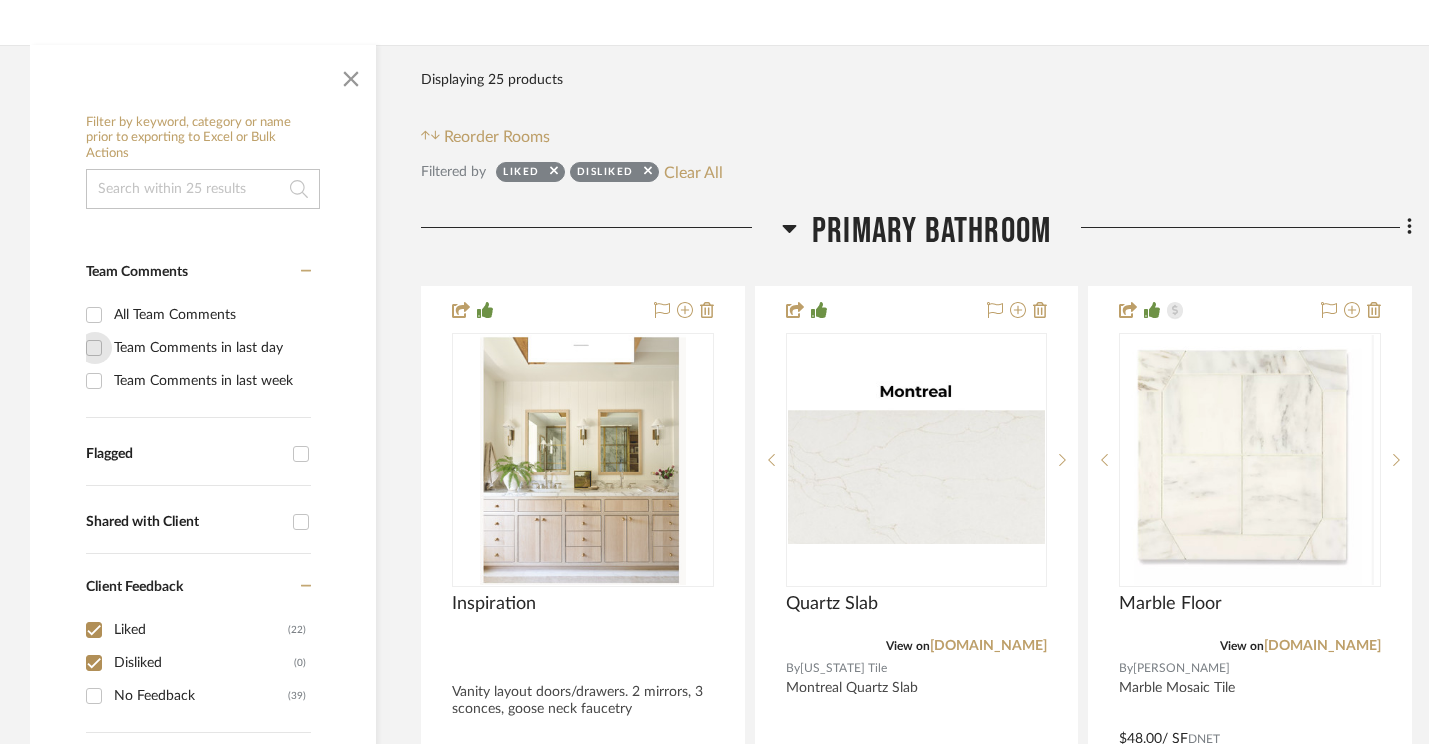 click on "Team Comments in last day" at bounding box center (94, 348) 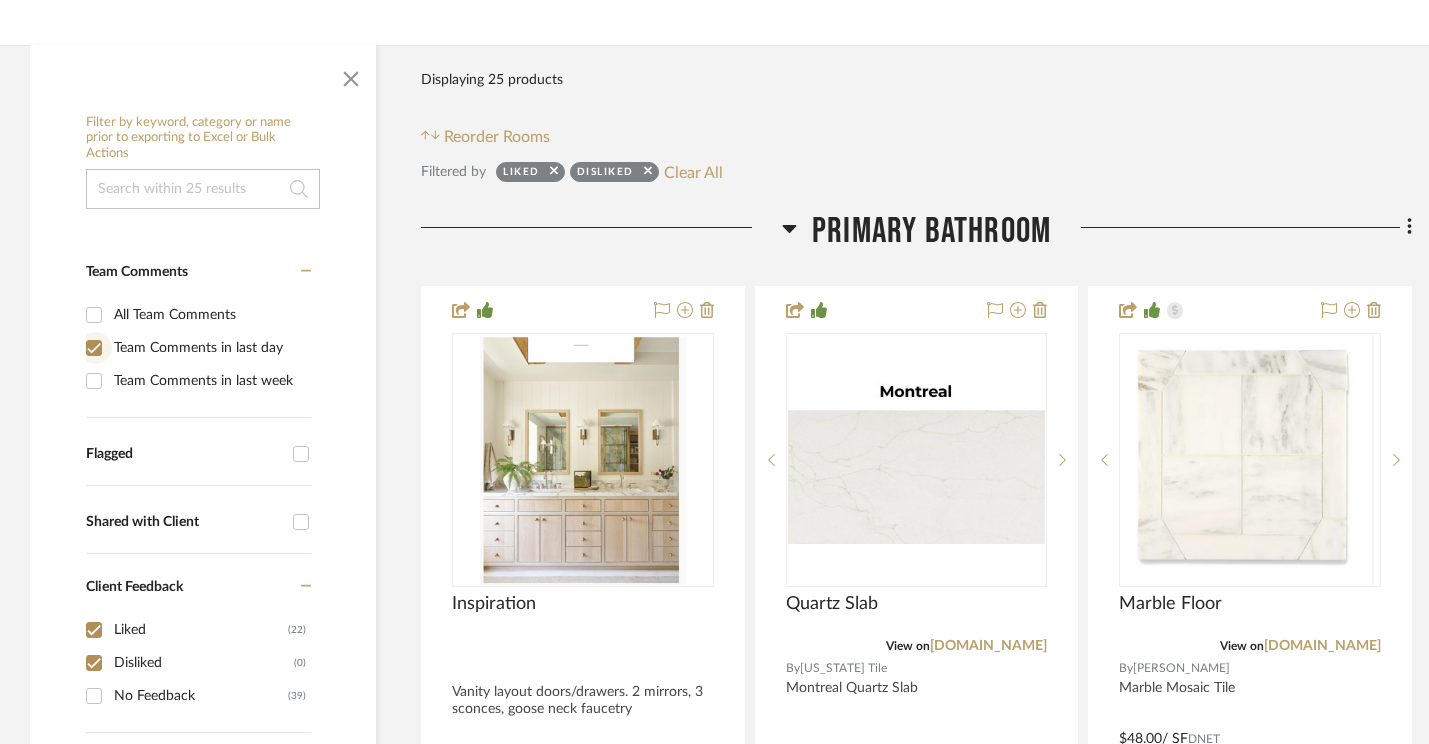 checkbox on "true" 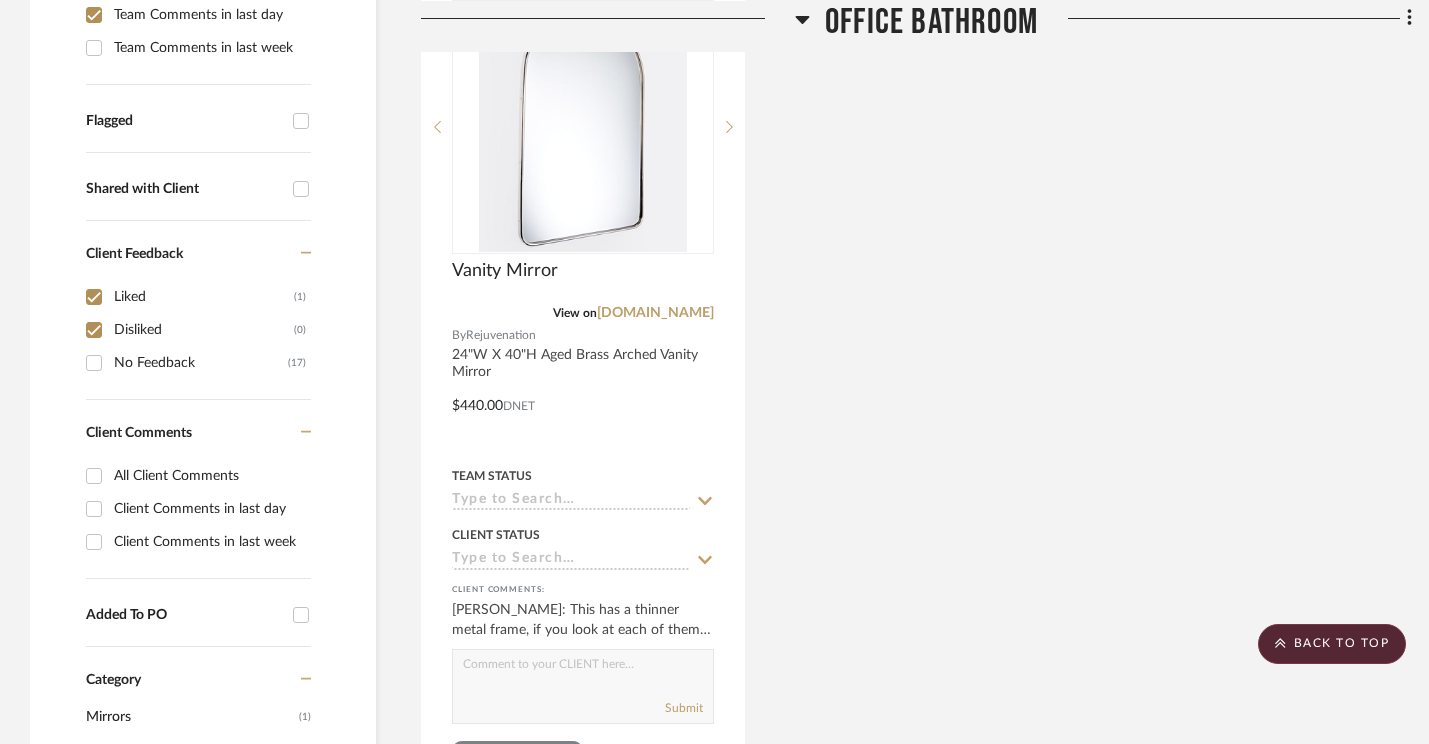 scroll, scrollTop: 688, scrollLeft: 0, axis: vertical 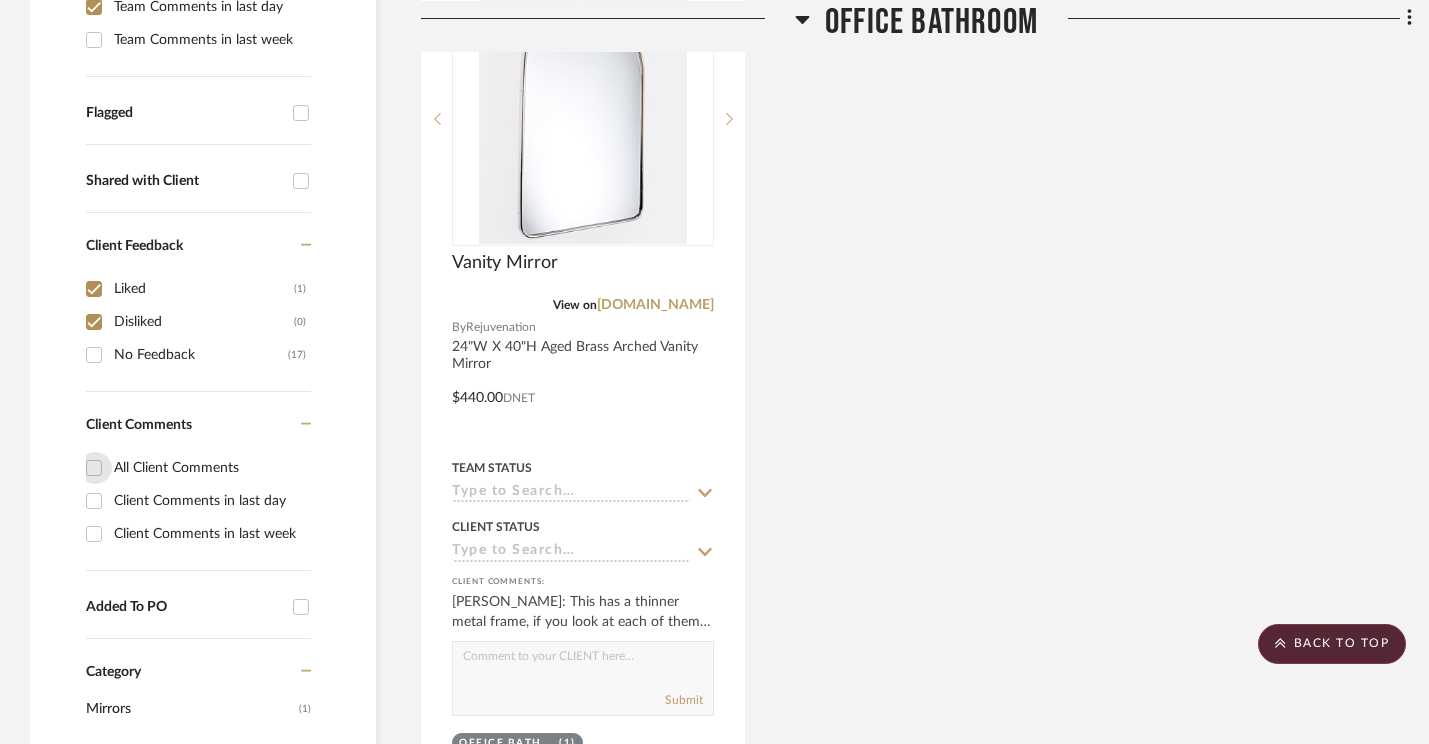 click on "All Client Comments" at bounding box center (94, 468) 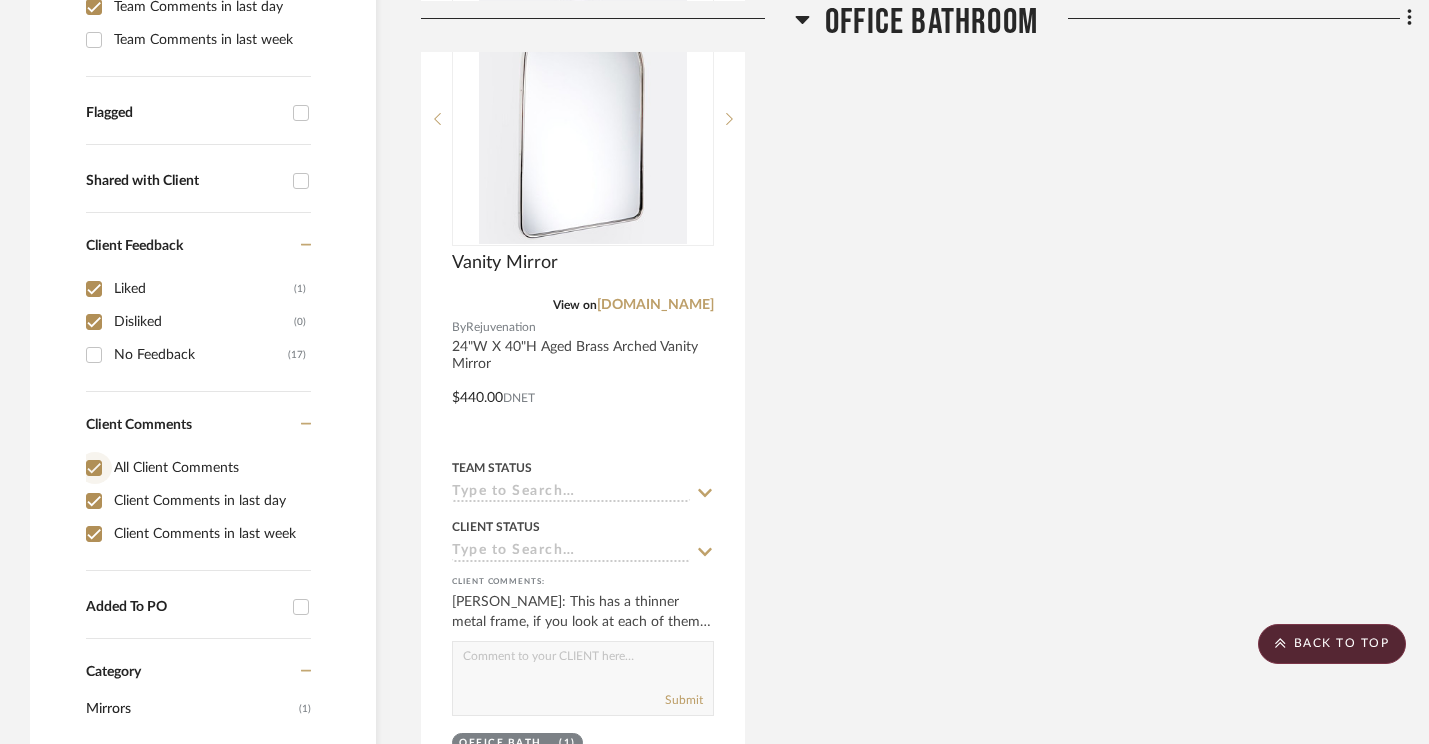 checkbox on "true" 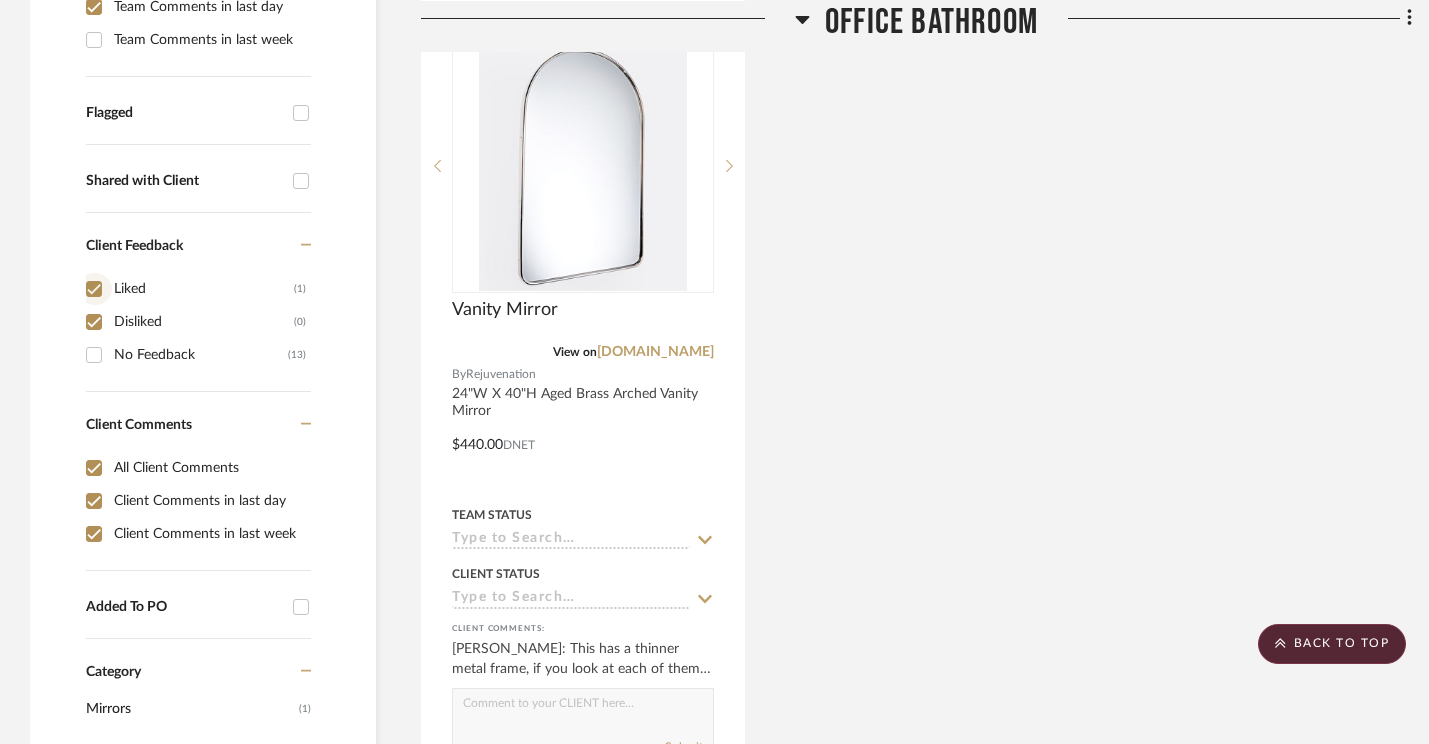 click on "Liked  (1)" at bounding box center (94, 289) 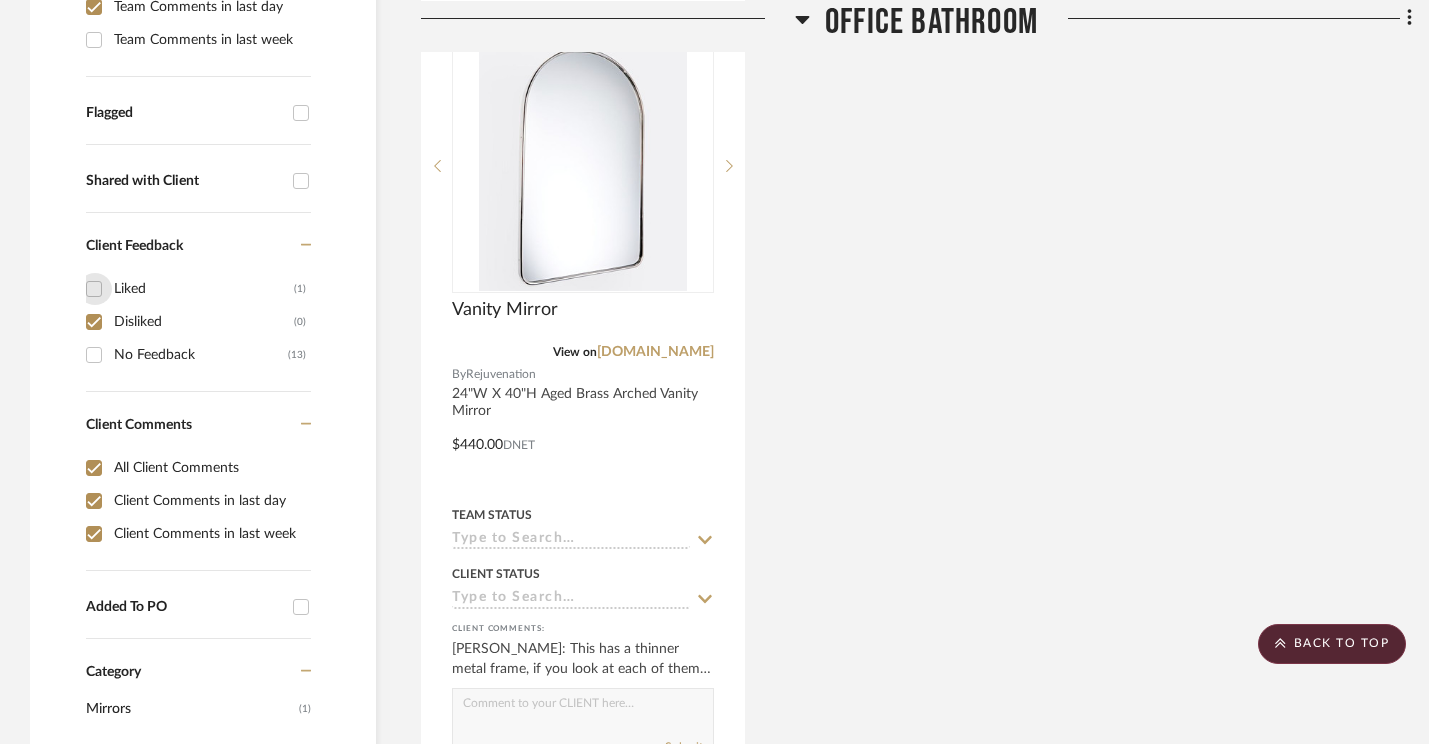 checkbox on "false" 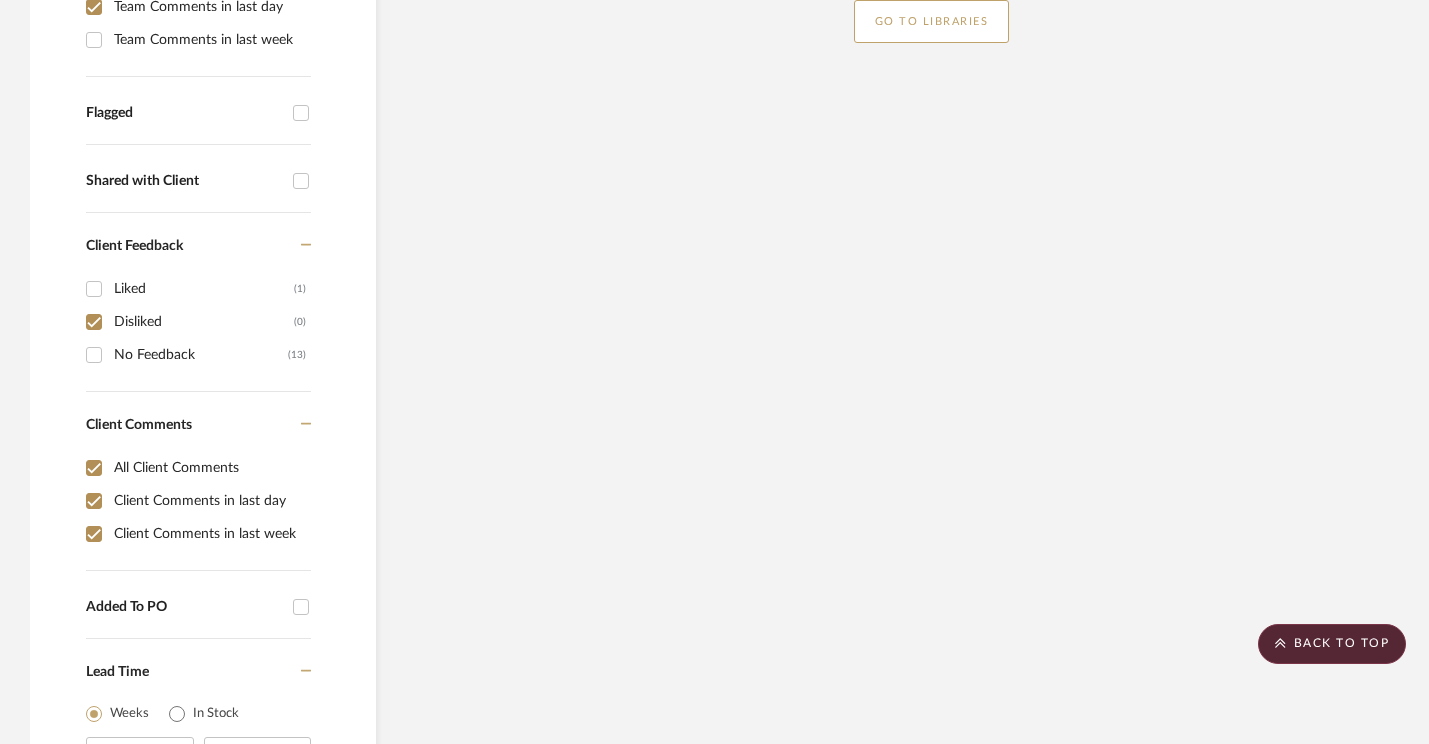 click on "Disliked  (0)" at bounding box center (94, 322) 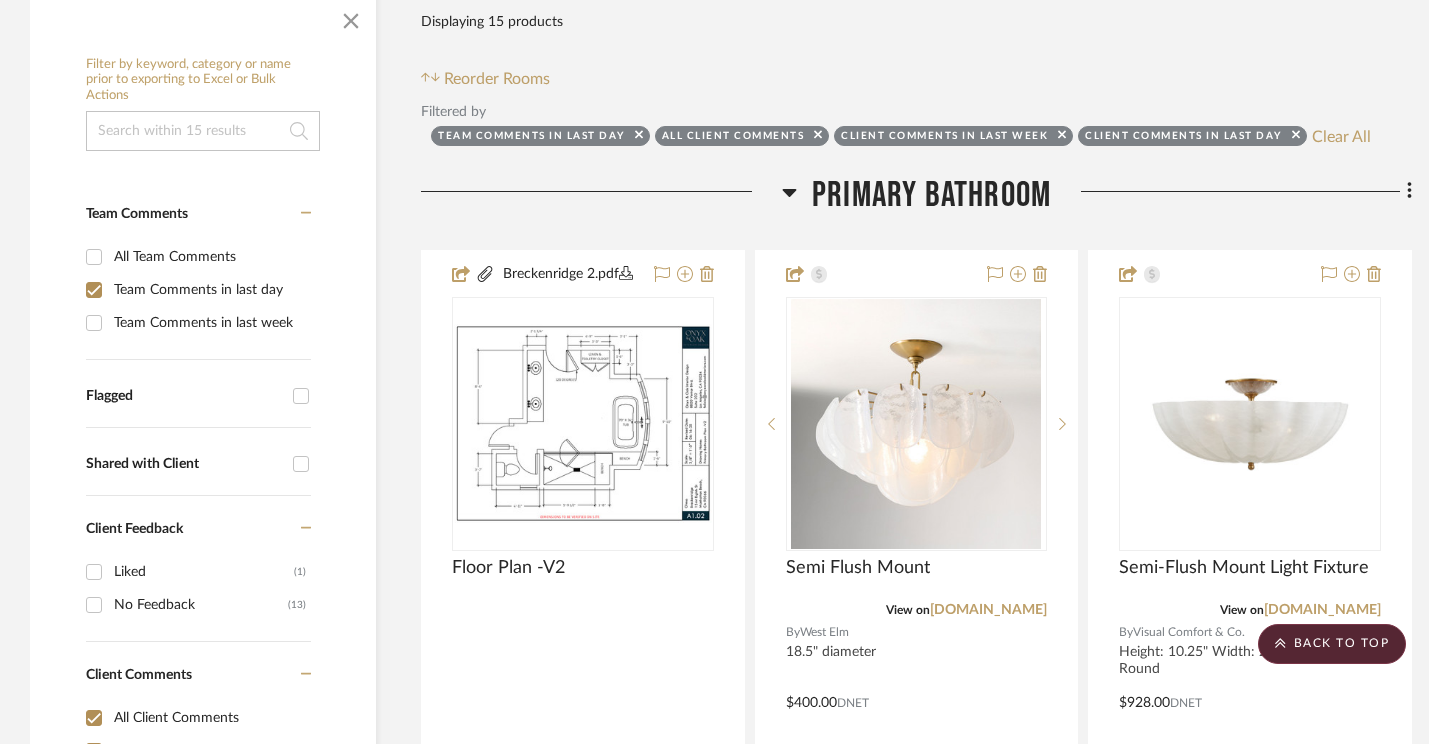 scroll, scrollTop: 394, scrollLeft: 0, axis: vertical 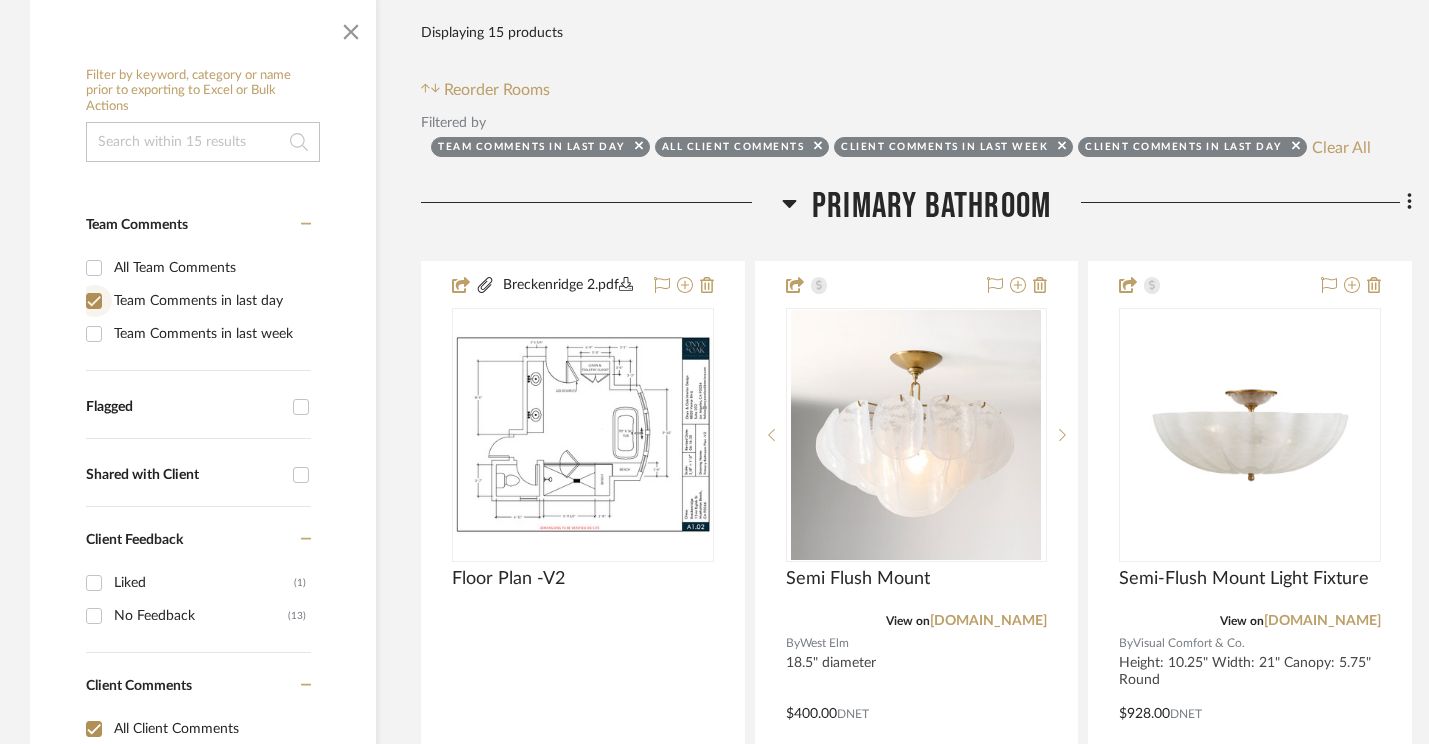 click on "Team Comments in last day" at bounding box center (94, 301) 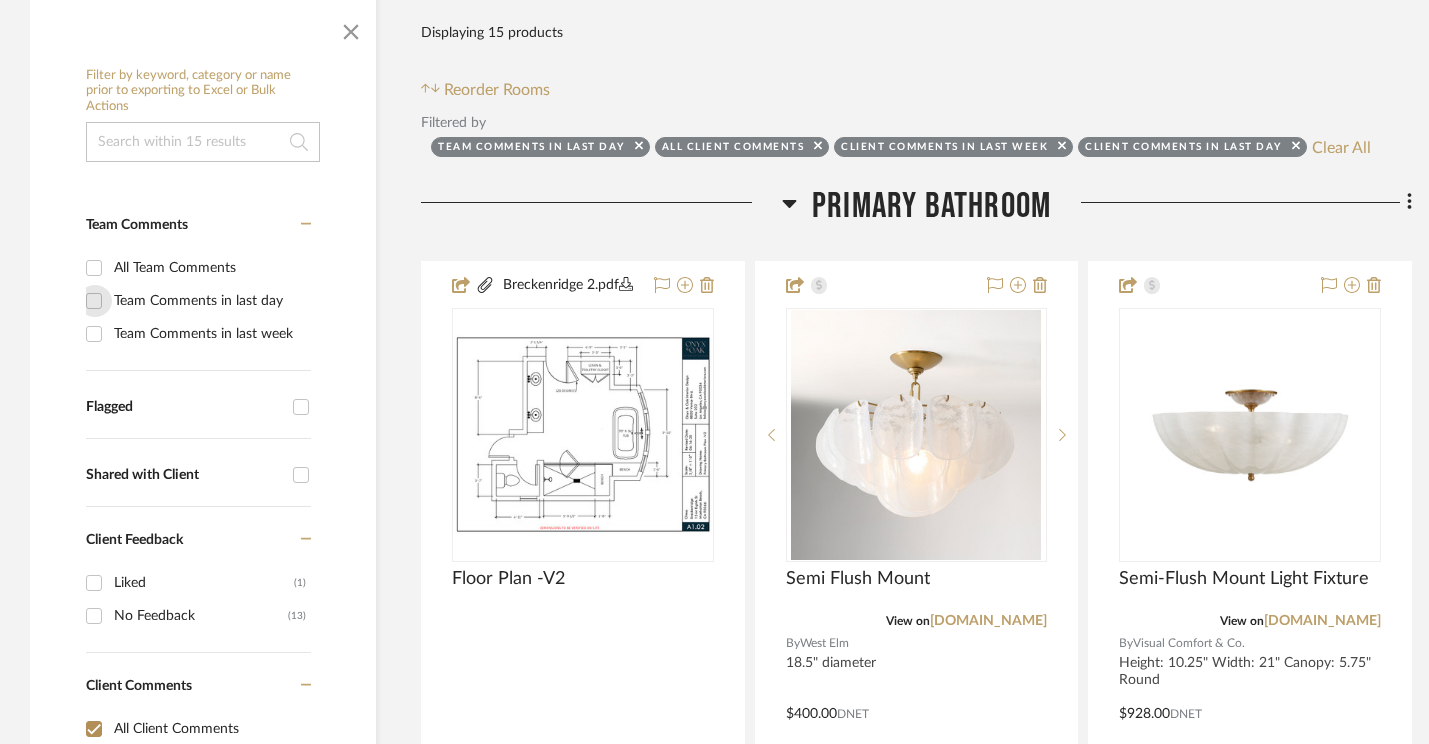checkbox on "false" 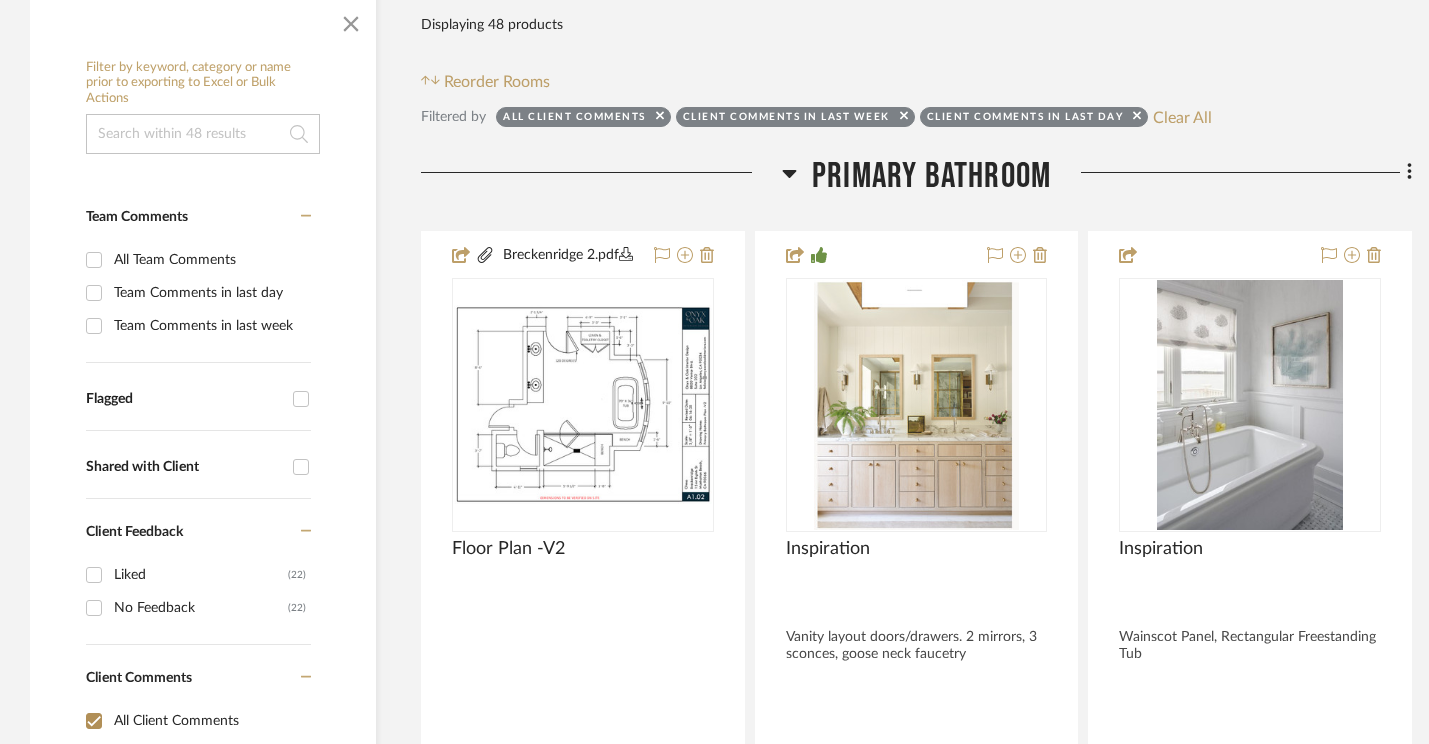 scroll, scrollTop: 596, scrollLeft: 0, axis: vertical 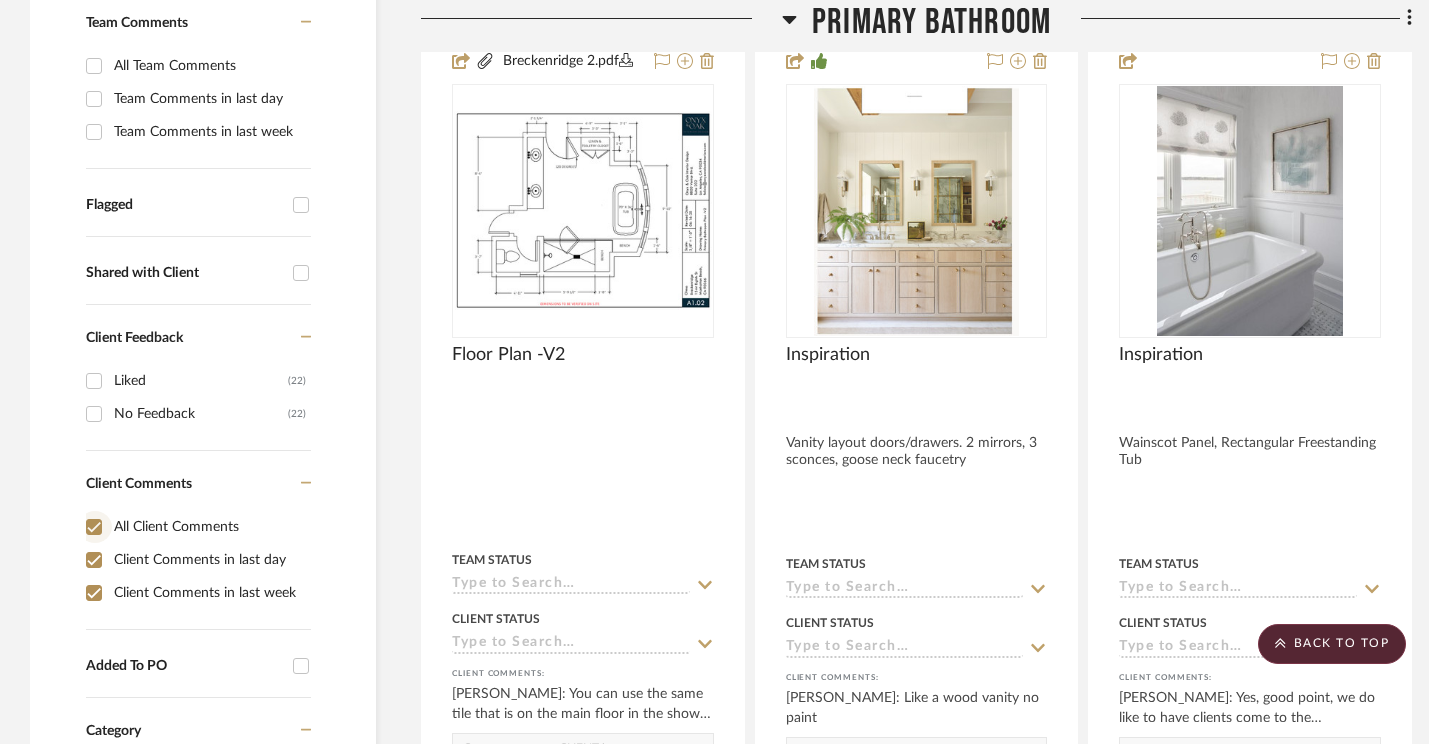 click on "All Client Comments" at bounding box center (94, 527) 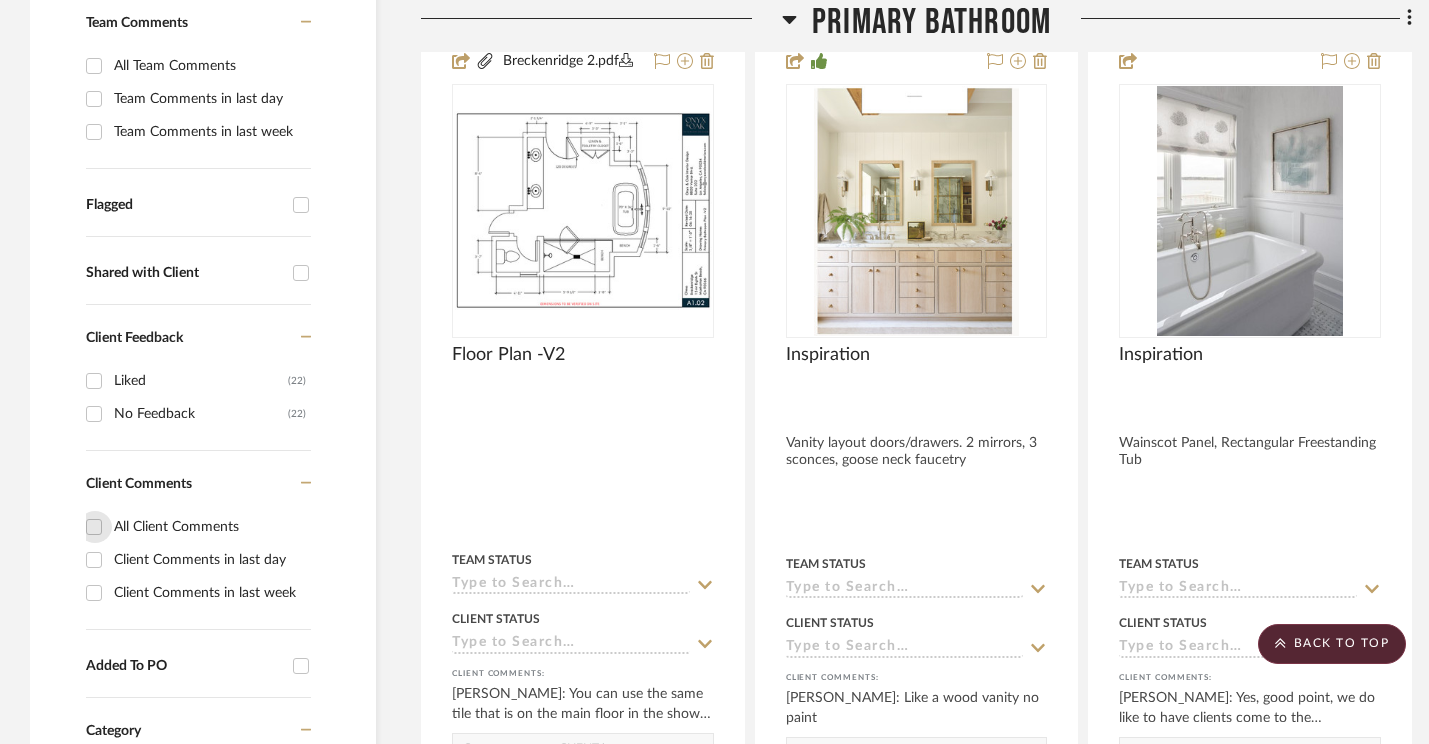 checkbox on "false" 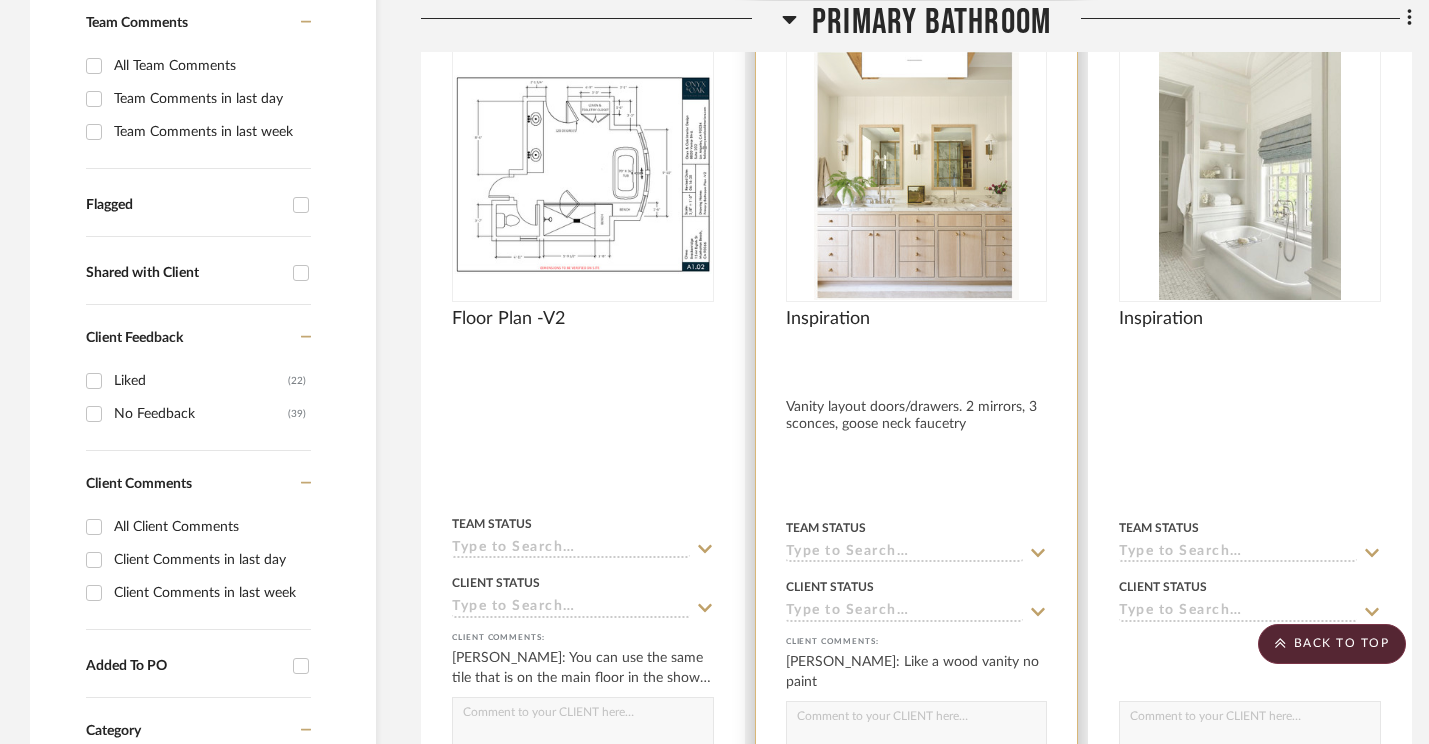 scroll, scrollTop: 0, scrollLeft: 0, axis: both 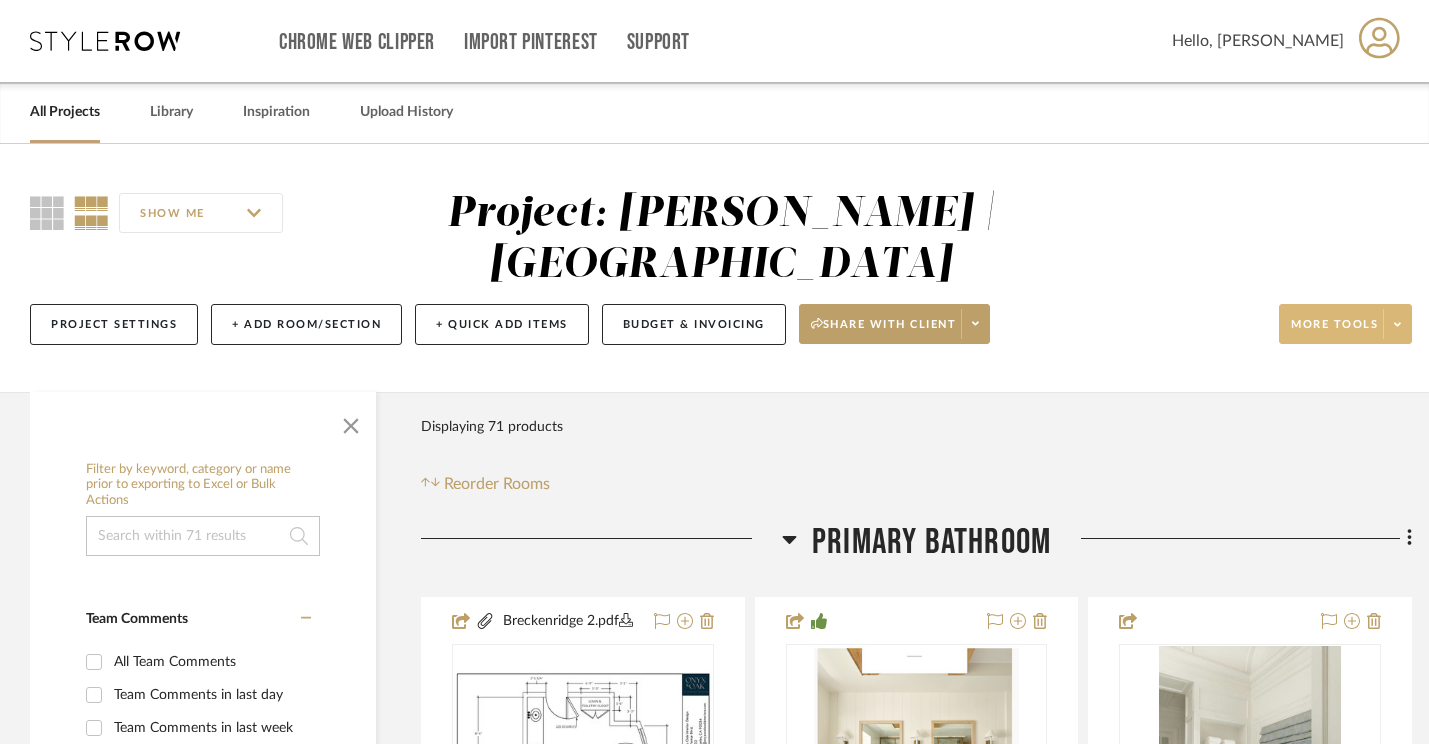 click on "More tools" 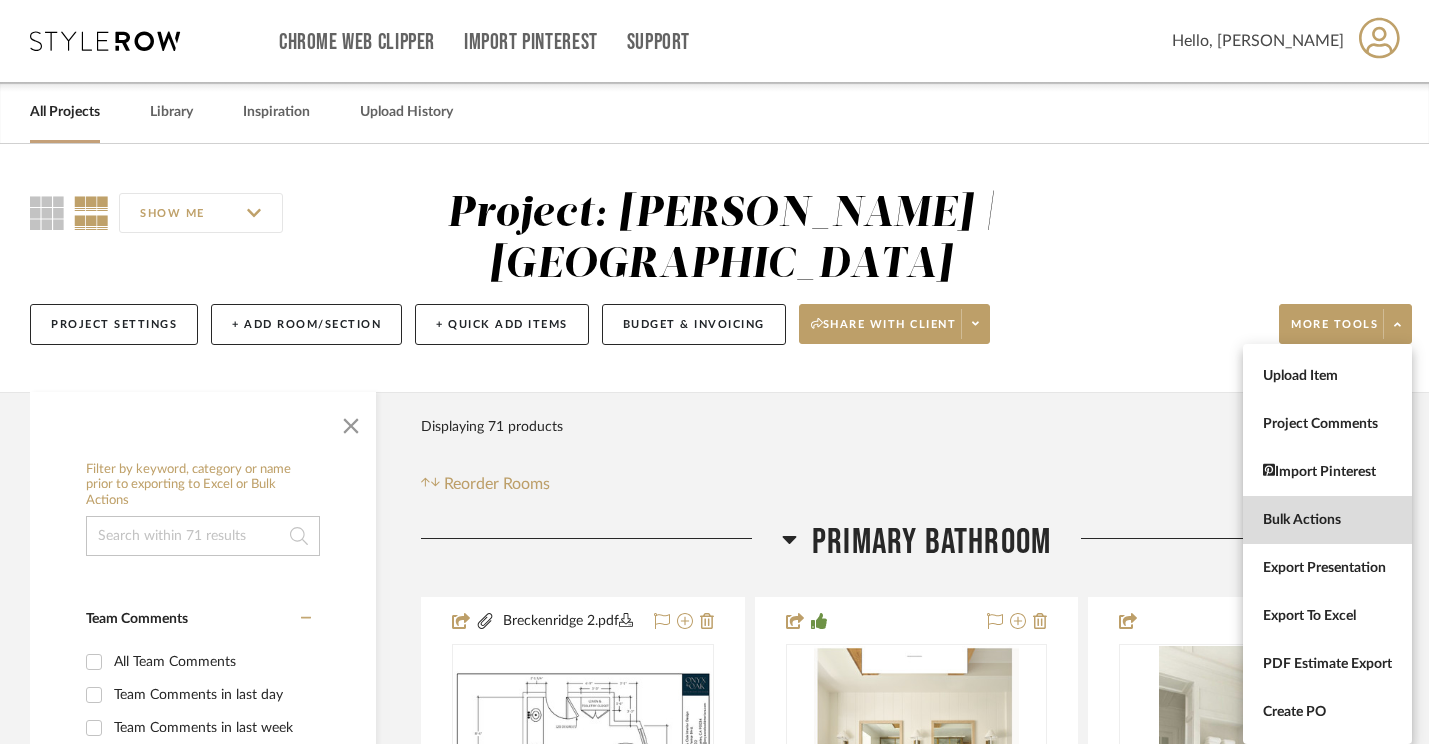 click on "Bulk Actions" at bounding box center [1327, 520] 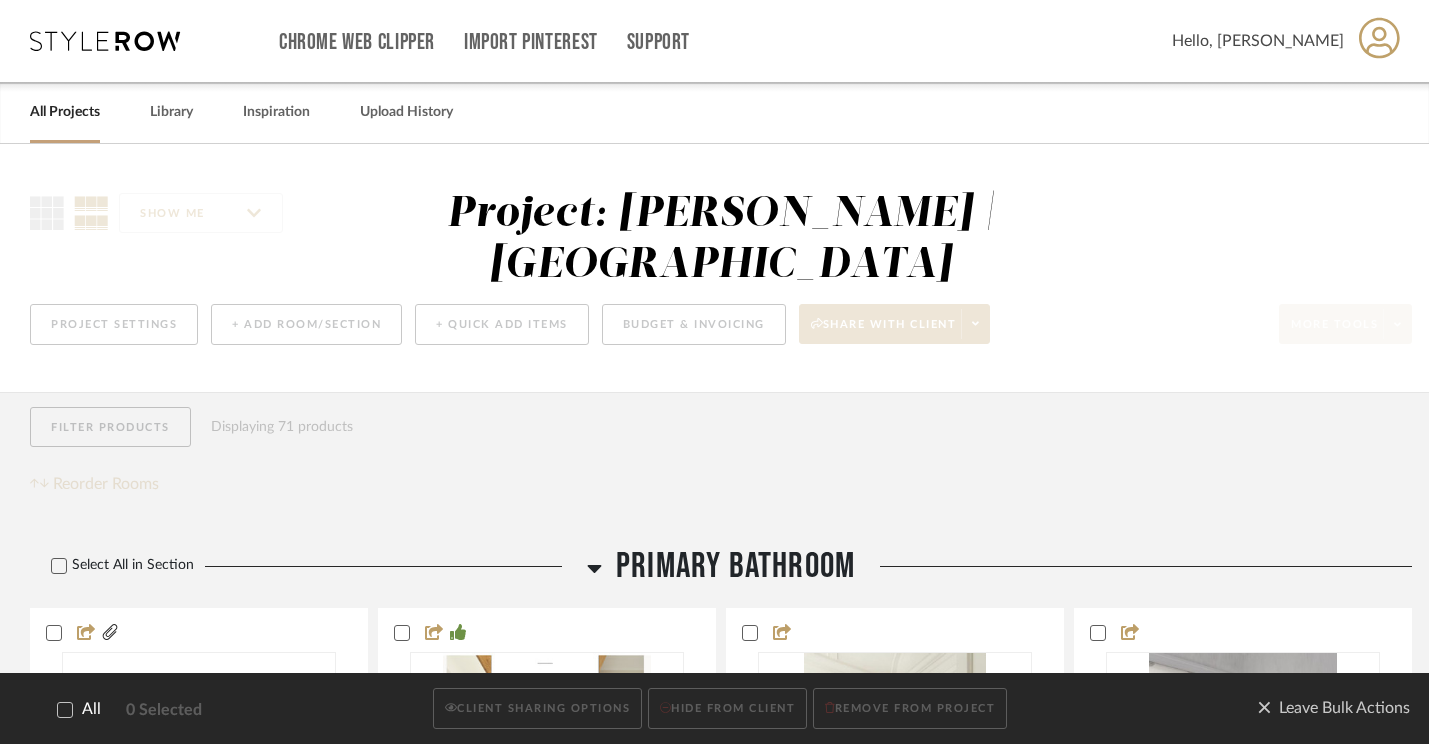click 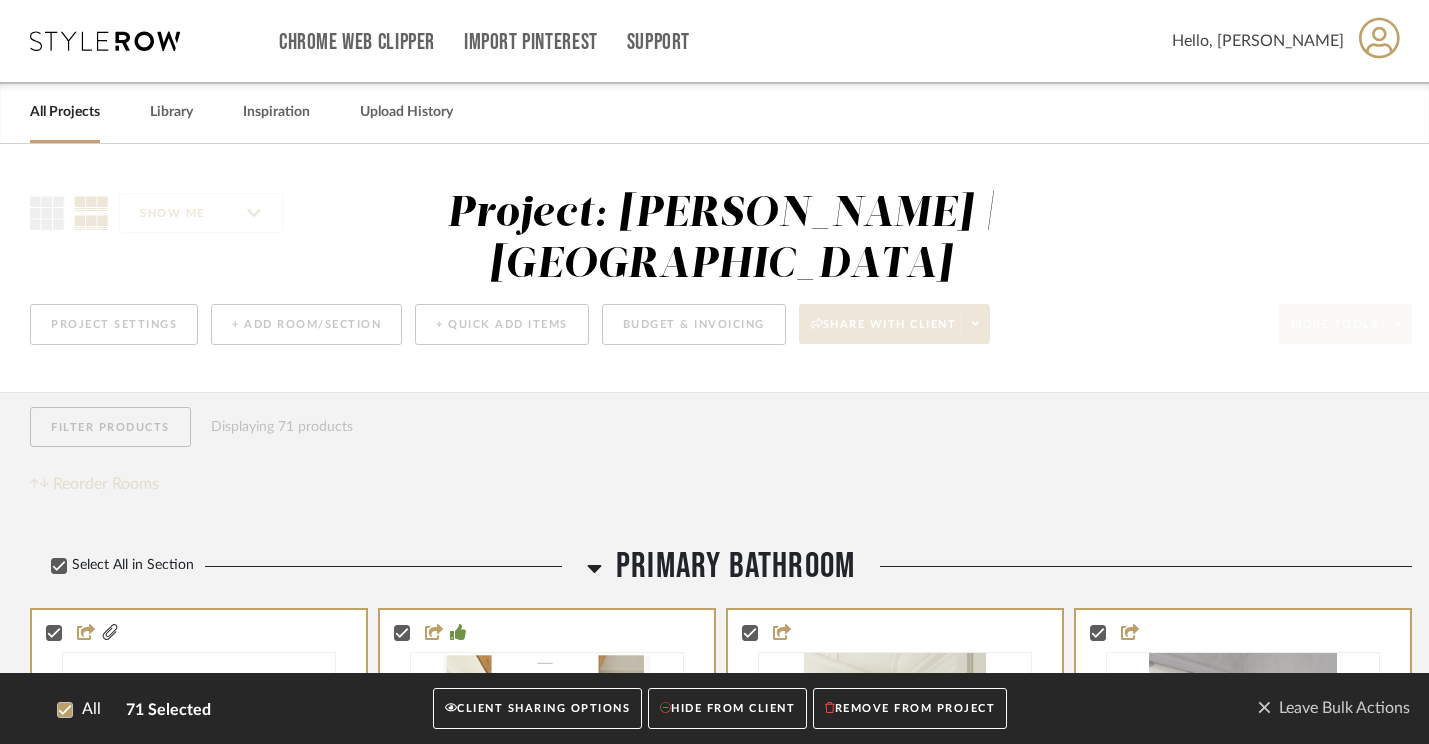 click on "CLIENT SHARING OPTIONS" 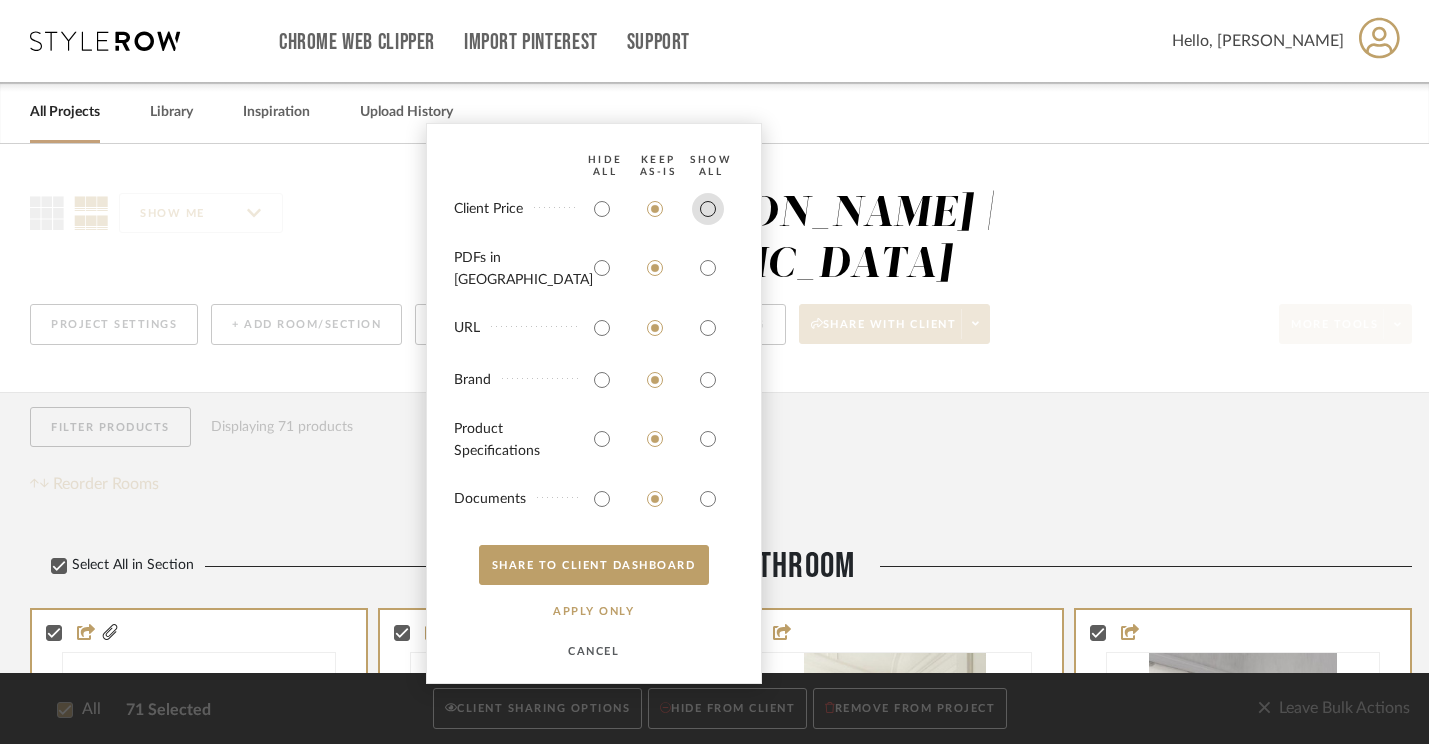 click at bounding box center [708, 209] 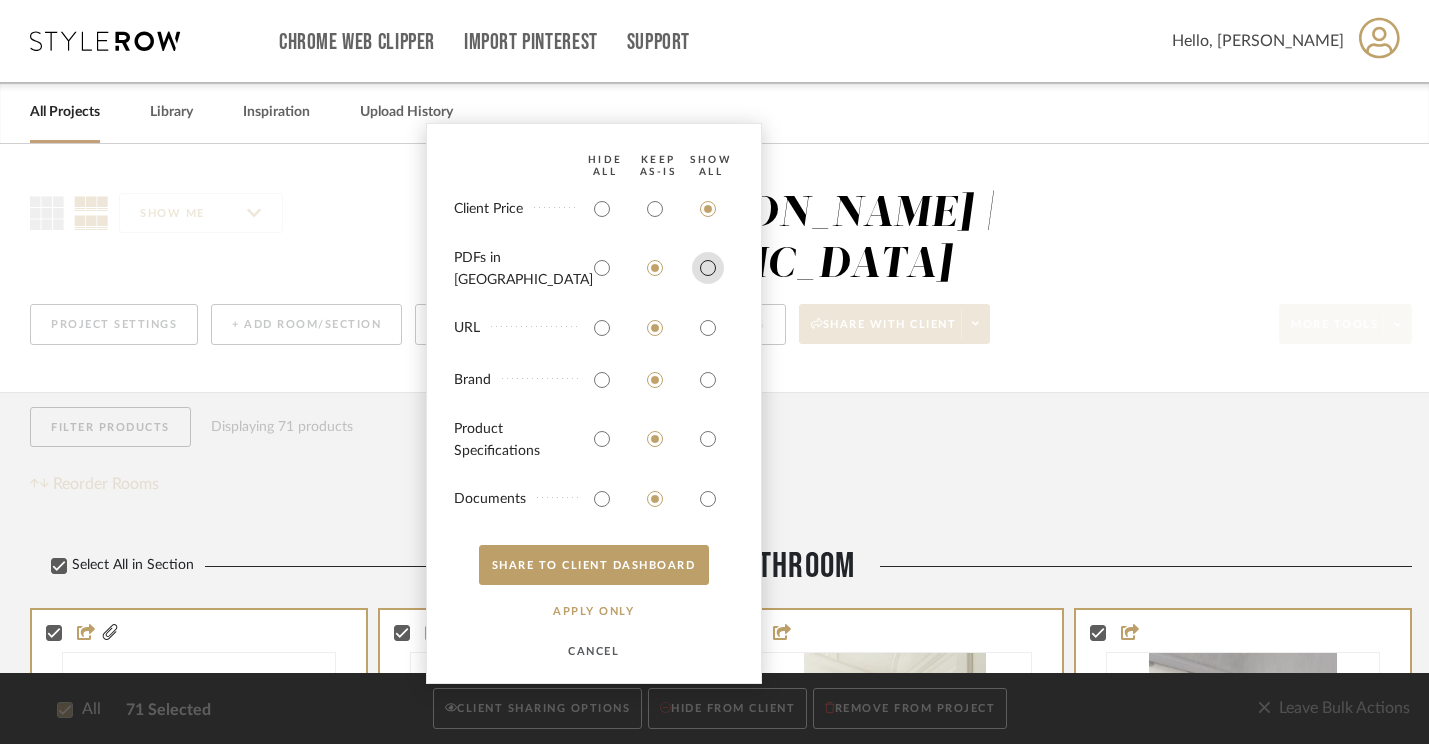 click at bounding box center (708, 268) 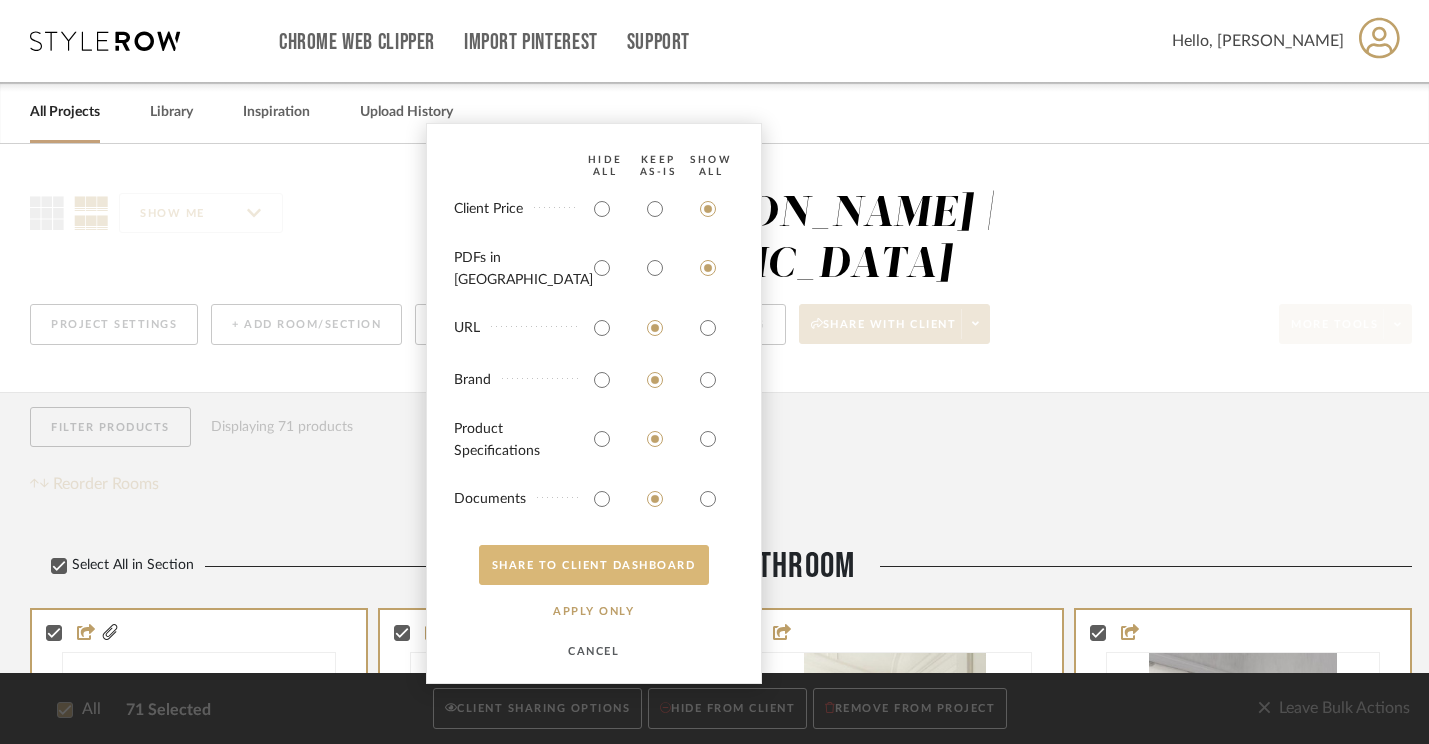click on "SHARE TO CLIENT Dashboard" at bounding box center (594, 565) 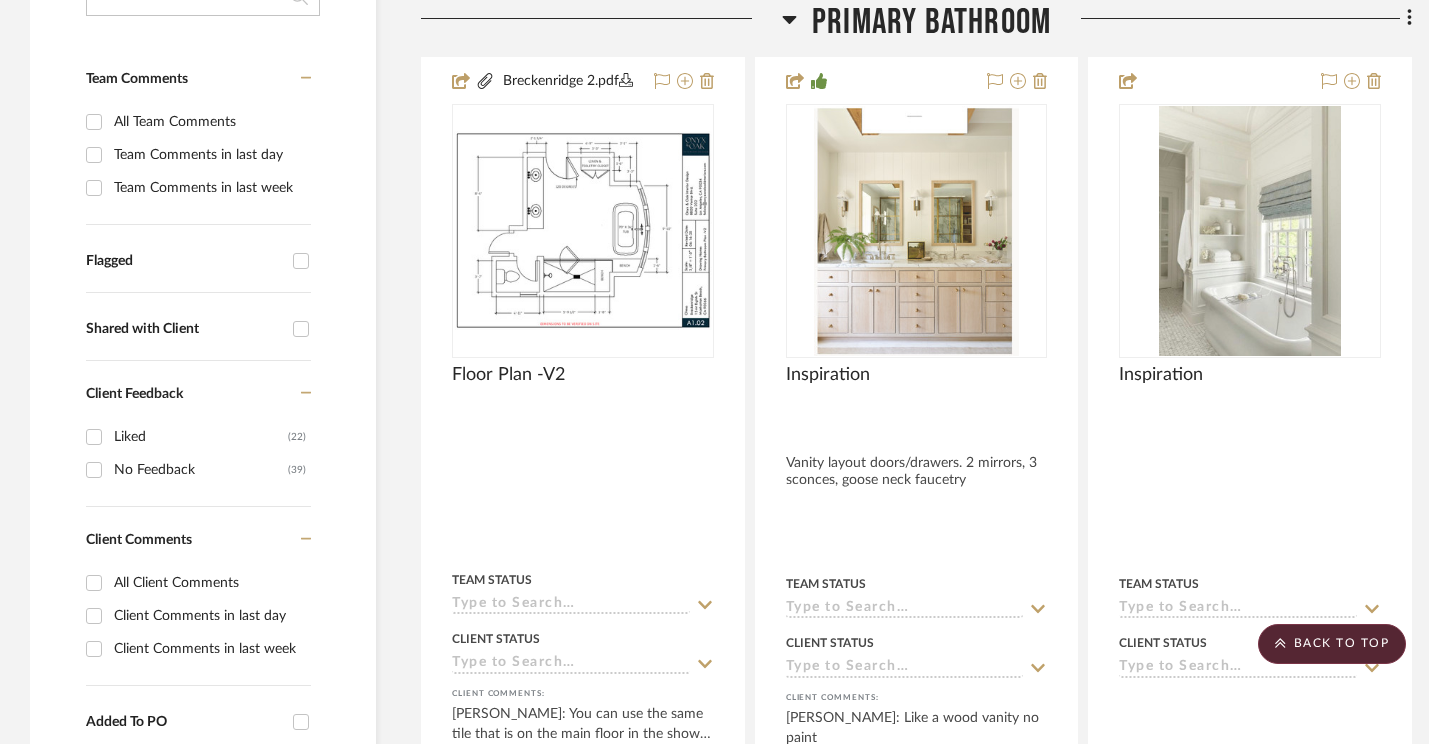 scroll, scrollTop: 0, scrollLeft: 0, axis: both 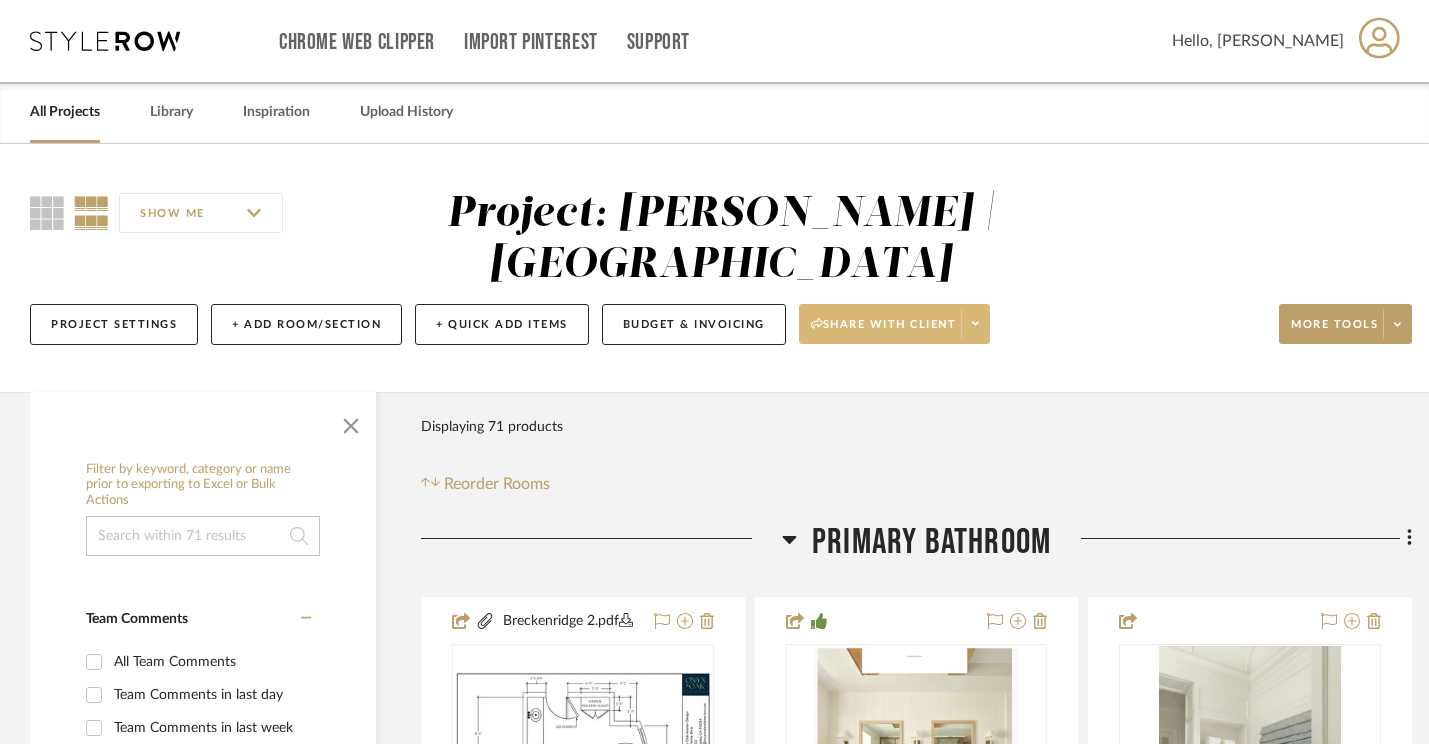 click on "Share with client" 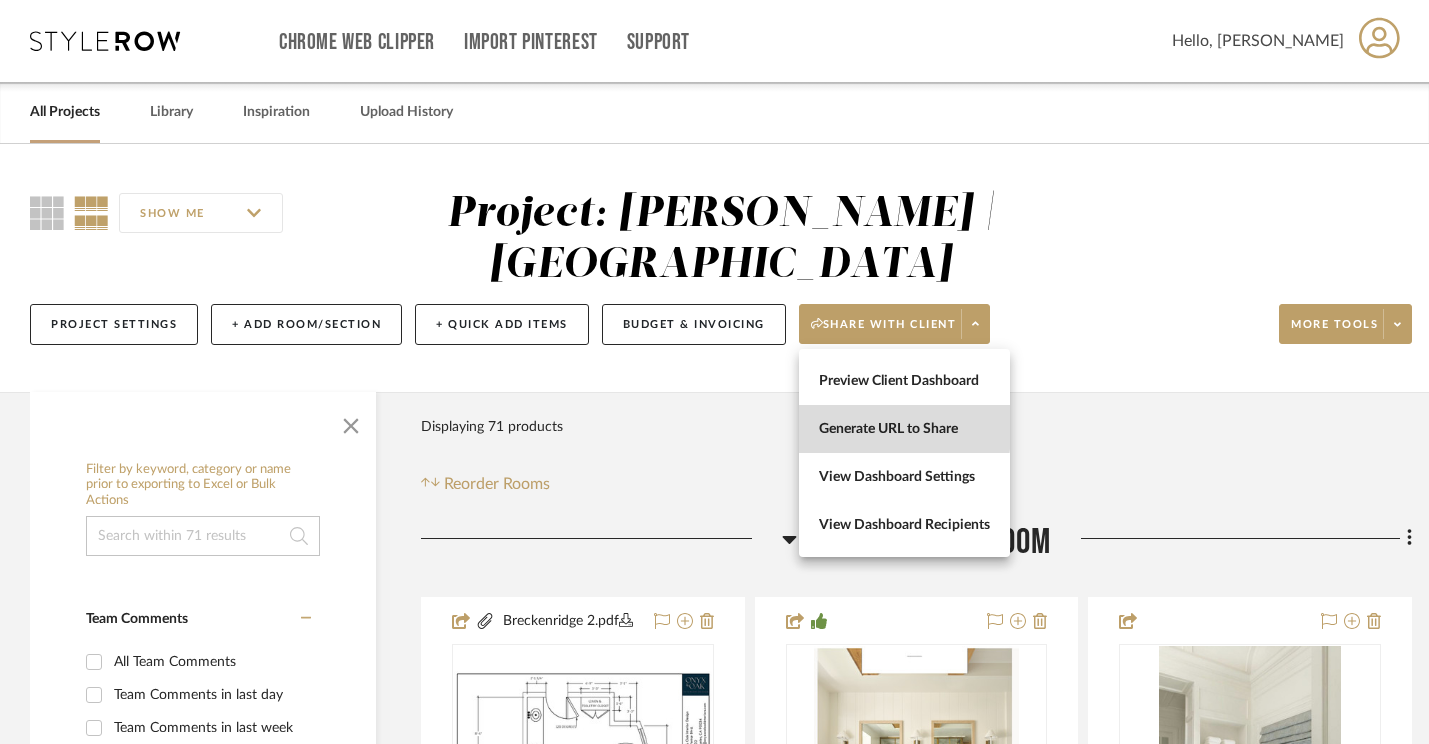 click on "Generate URL to Share" at bounding box center (904, 429) 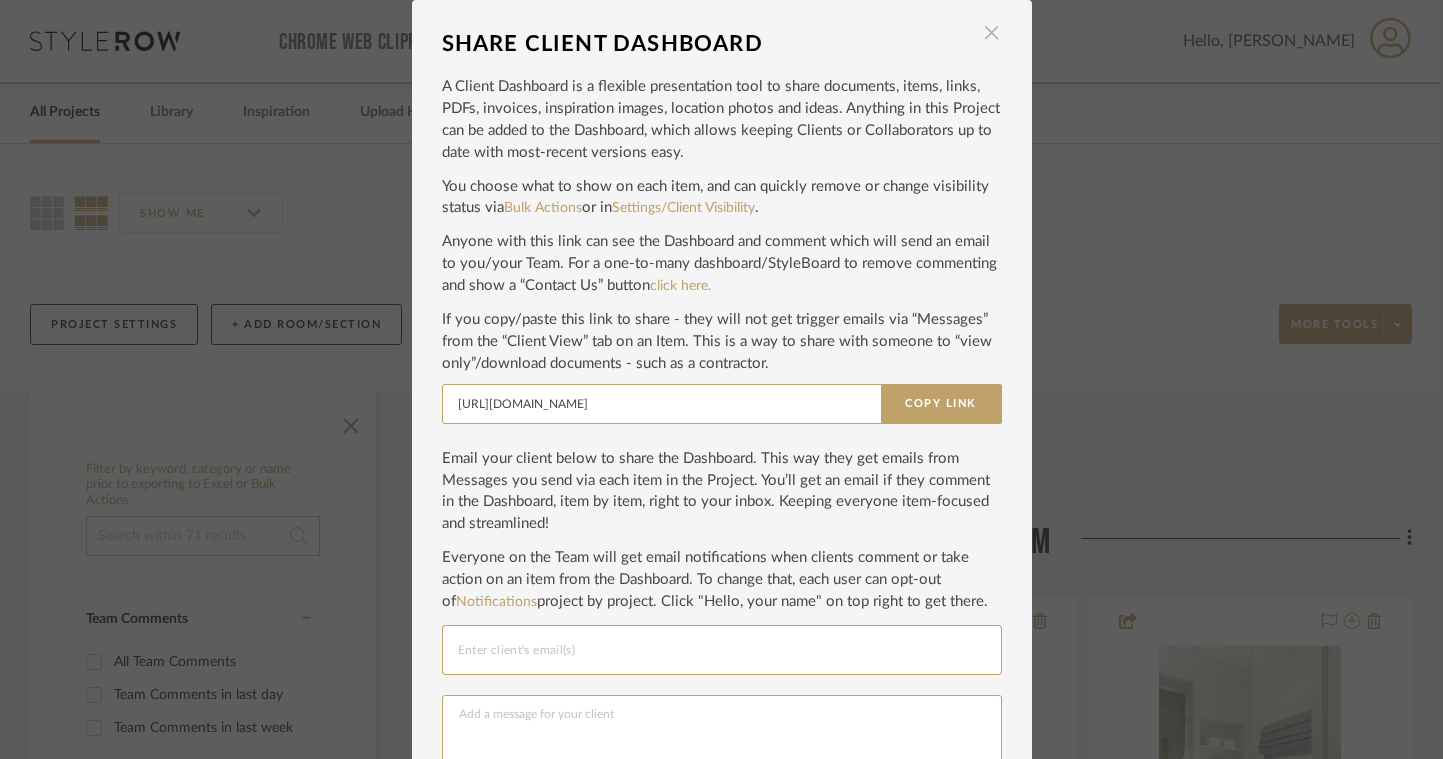 click at bounding box center [992, 33] 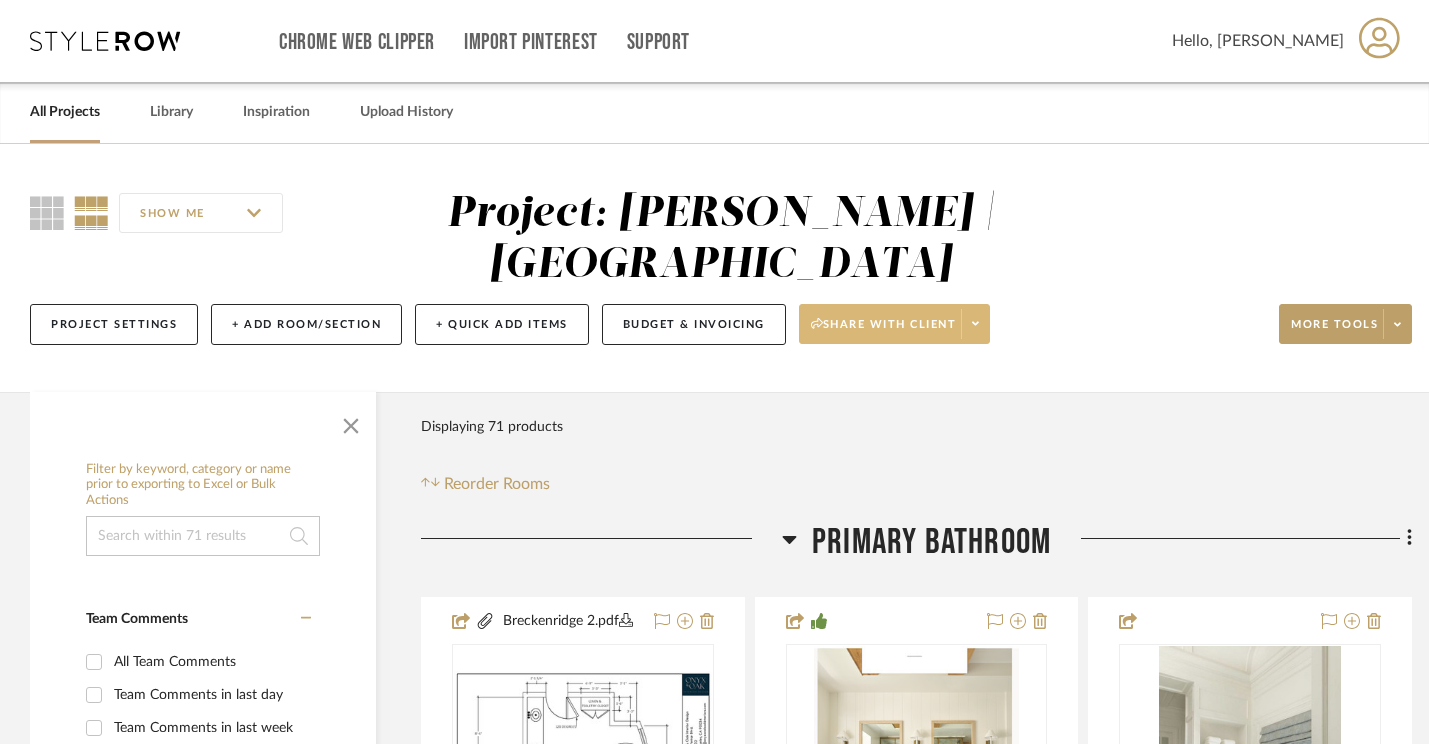 click on "Share with client" 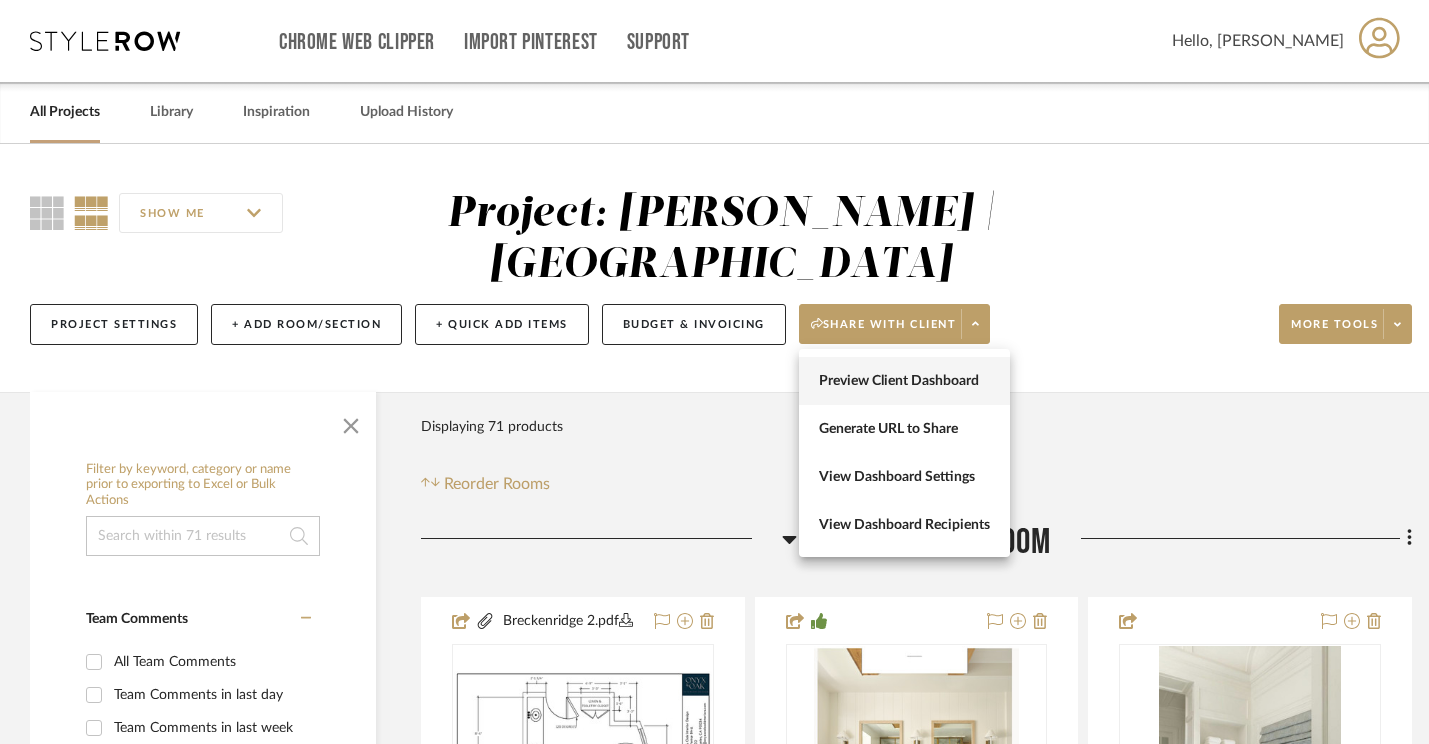click on "Preview Client Dashboard" at bounding box center [904, 381] 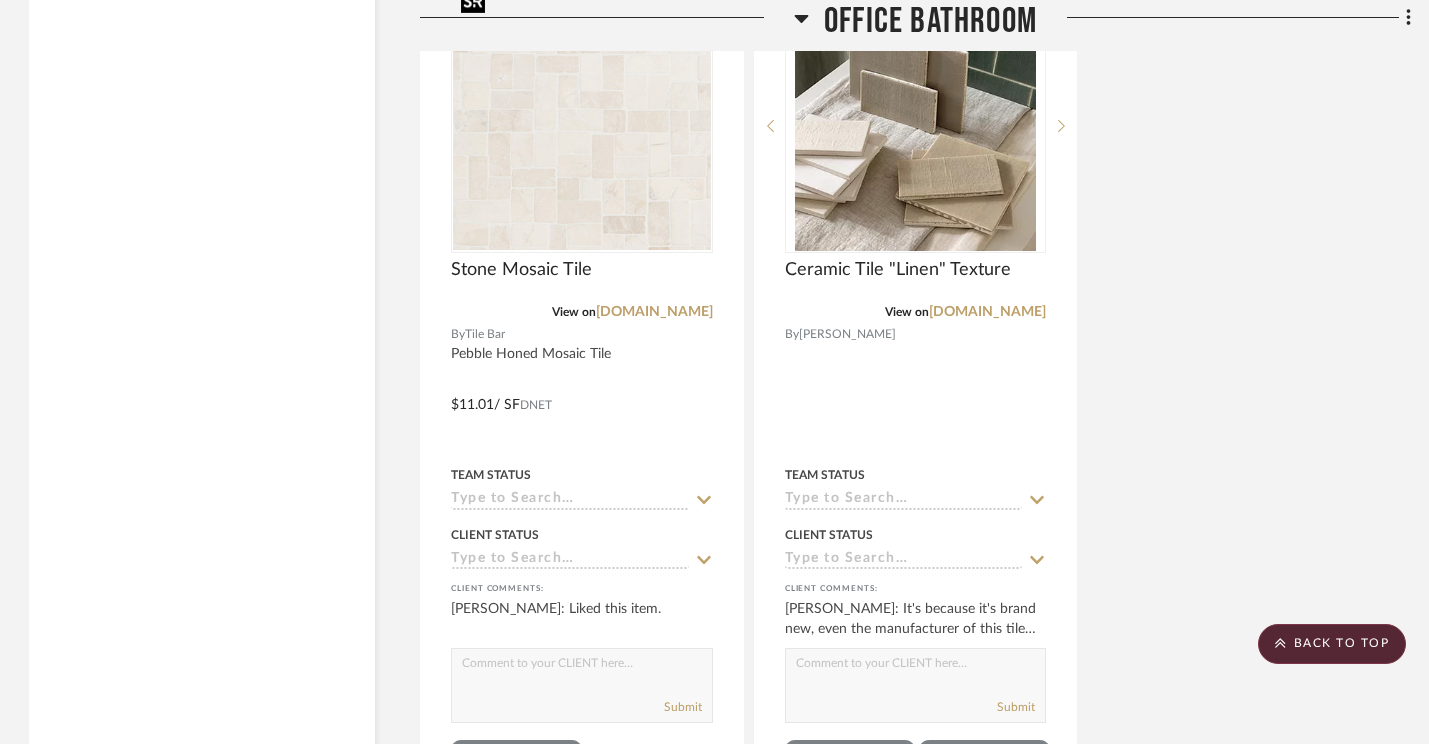 scroll, scrollTop: 16162, scrollLeft: 1, axis: both 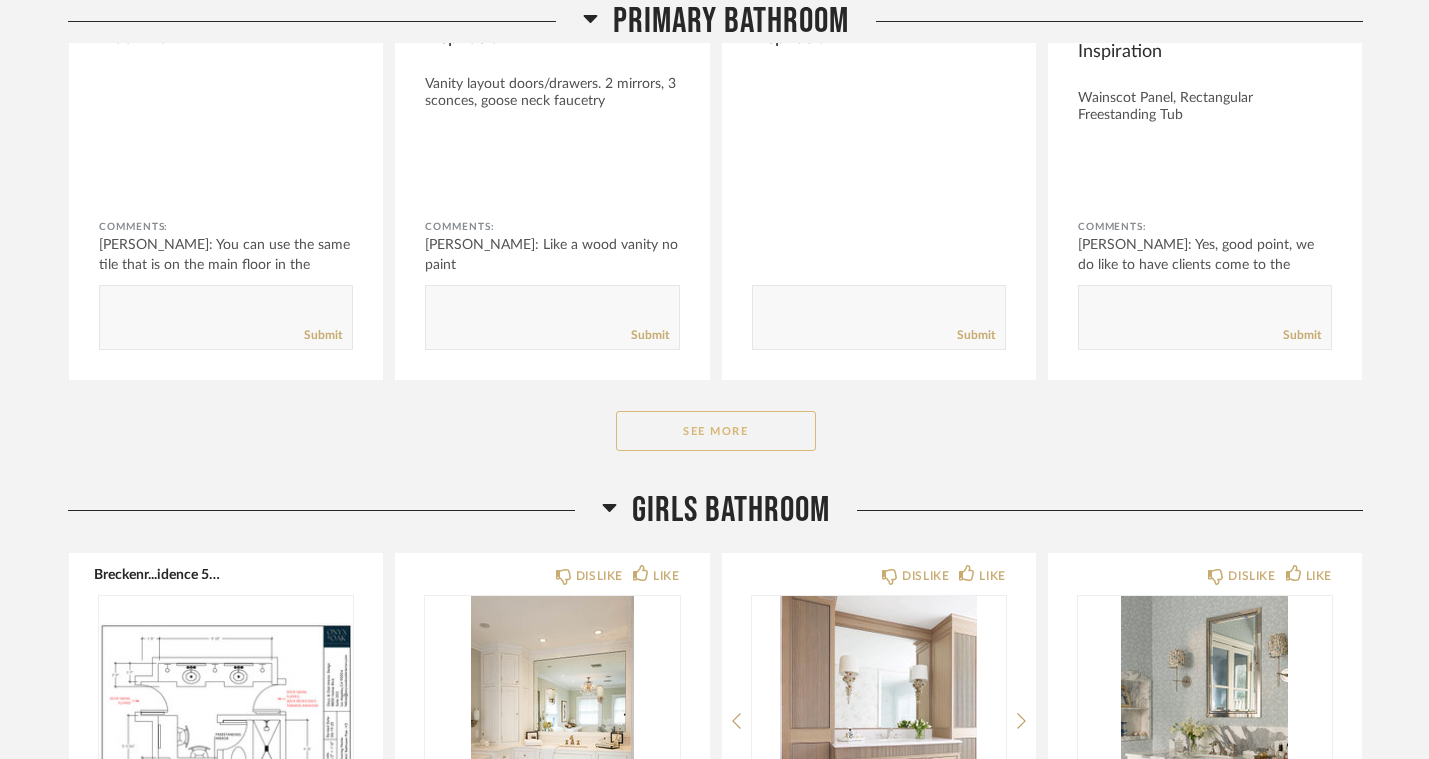click on "See More" 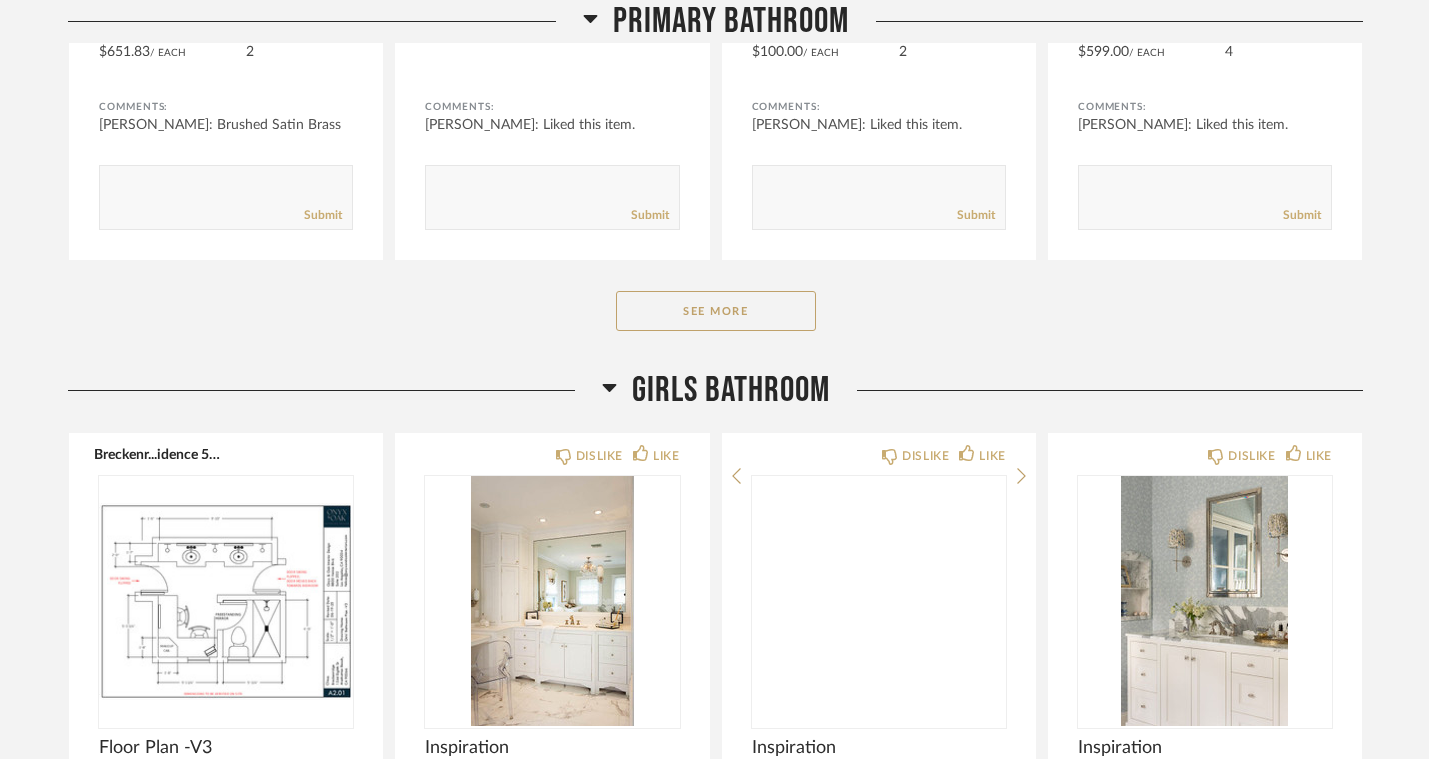 scroll, scrollTop: 3365, scrollLeft: 0, axis: vertical 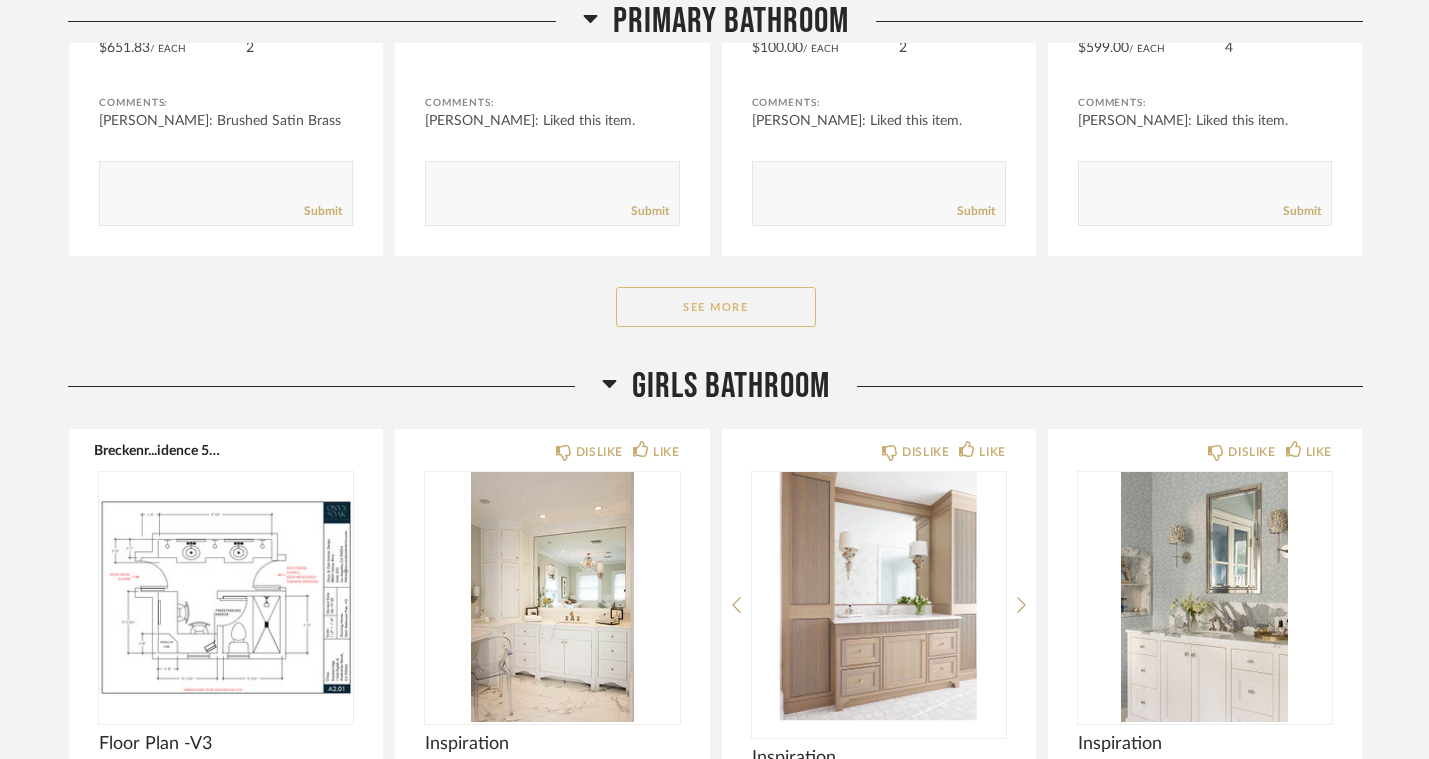 click on "See More" 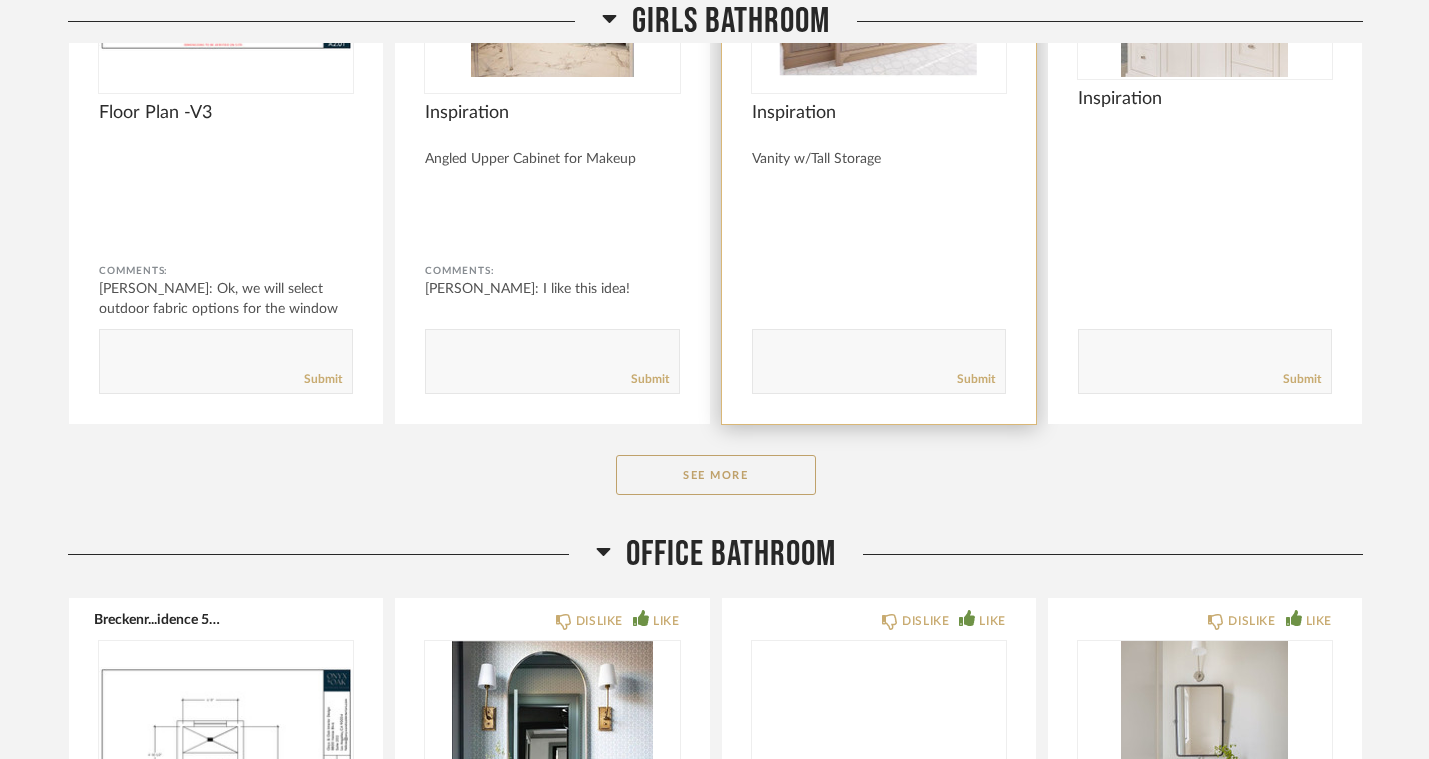 scroll, scrollTop: 4861, scrollLeft: 0, axis: vertical 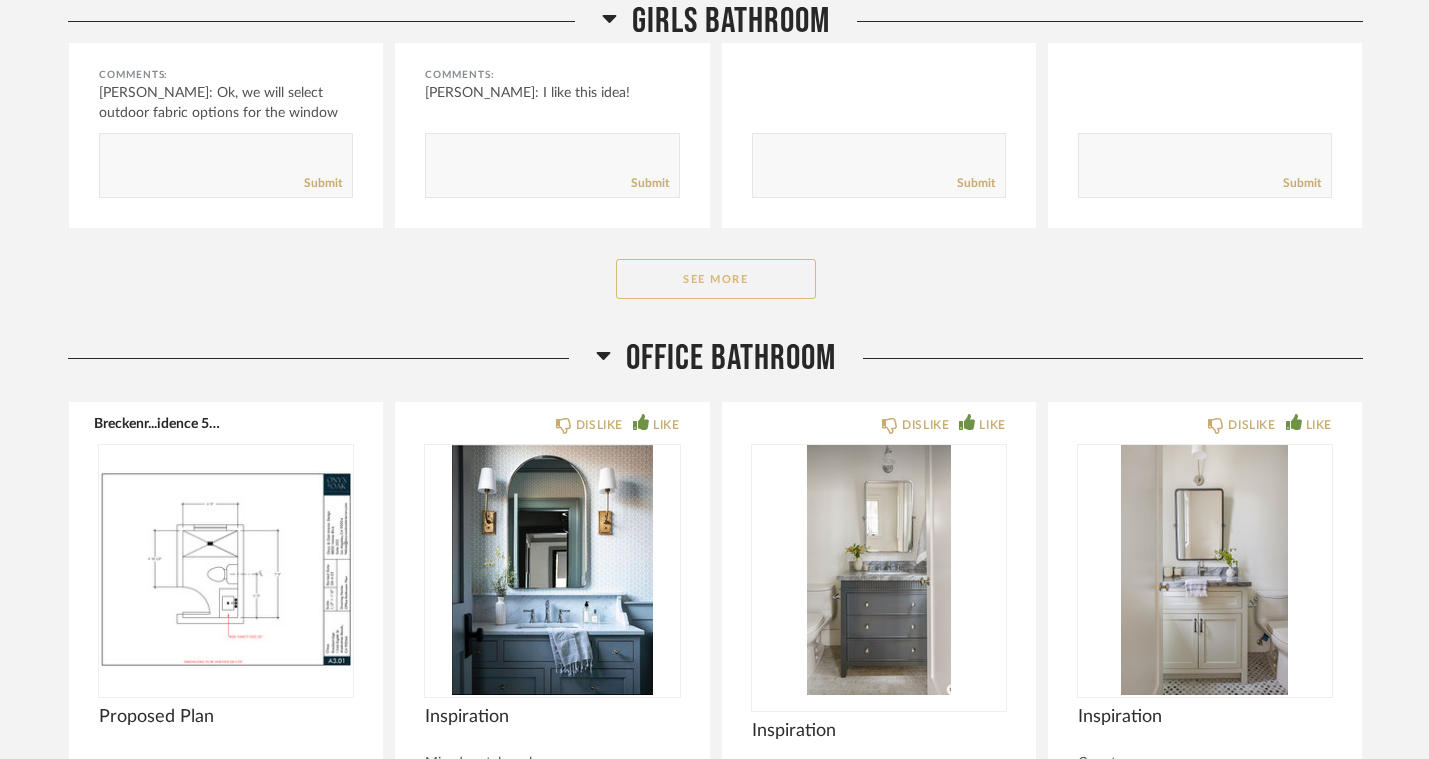 click on "See More" 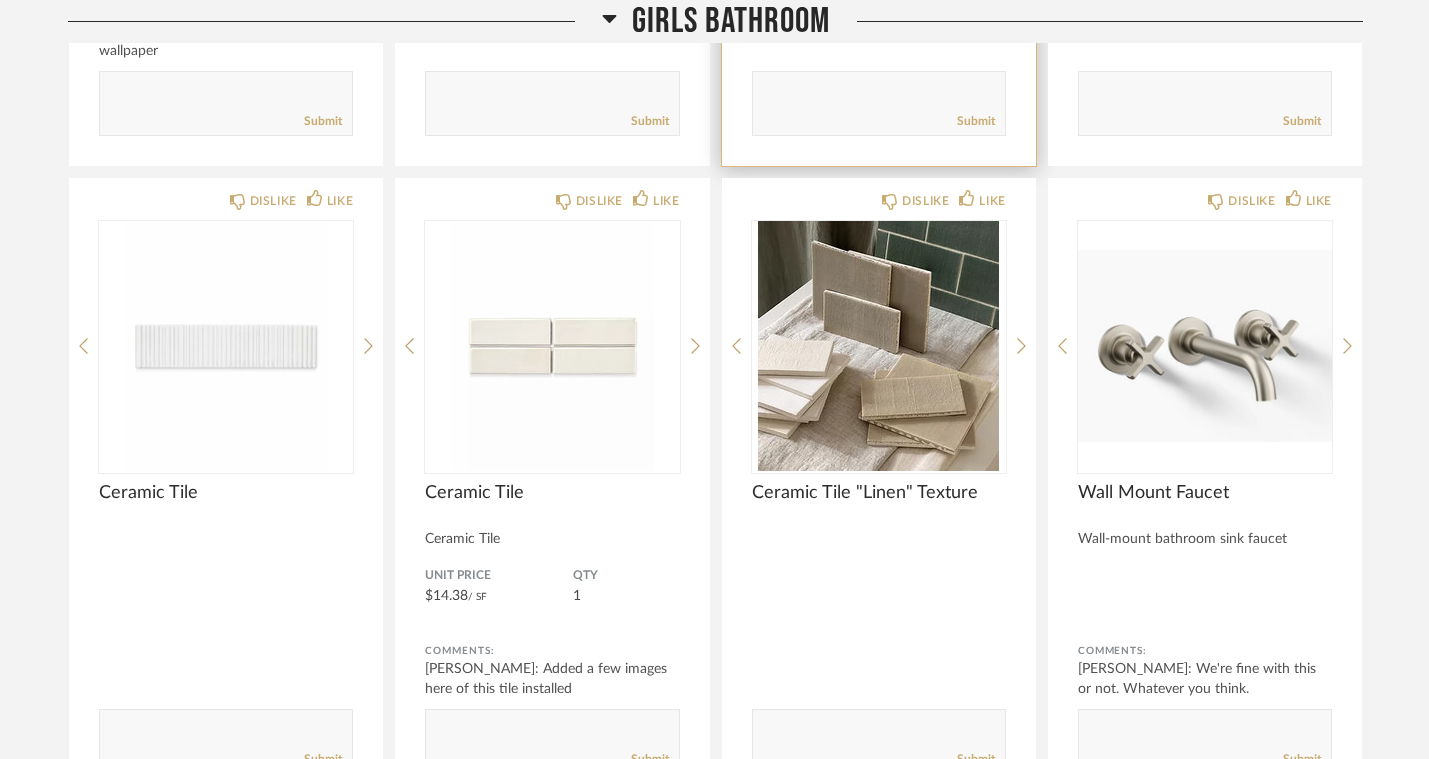 scroll, scrollTop: 5578, scrollLeft: 0, axis: vertical 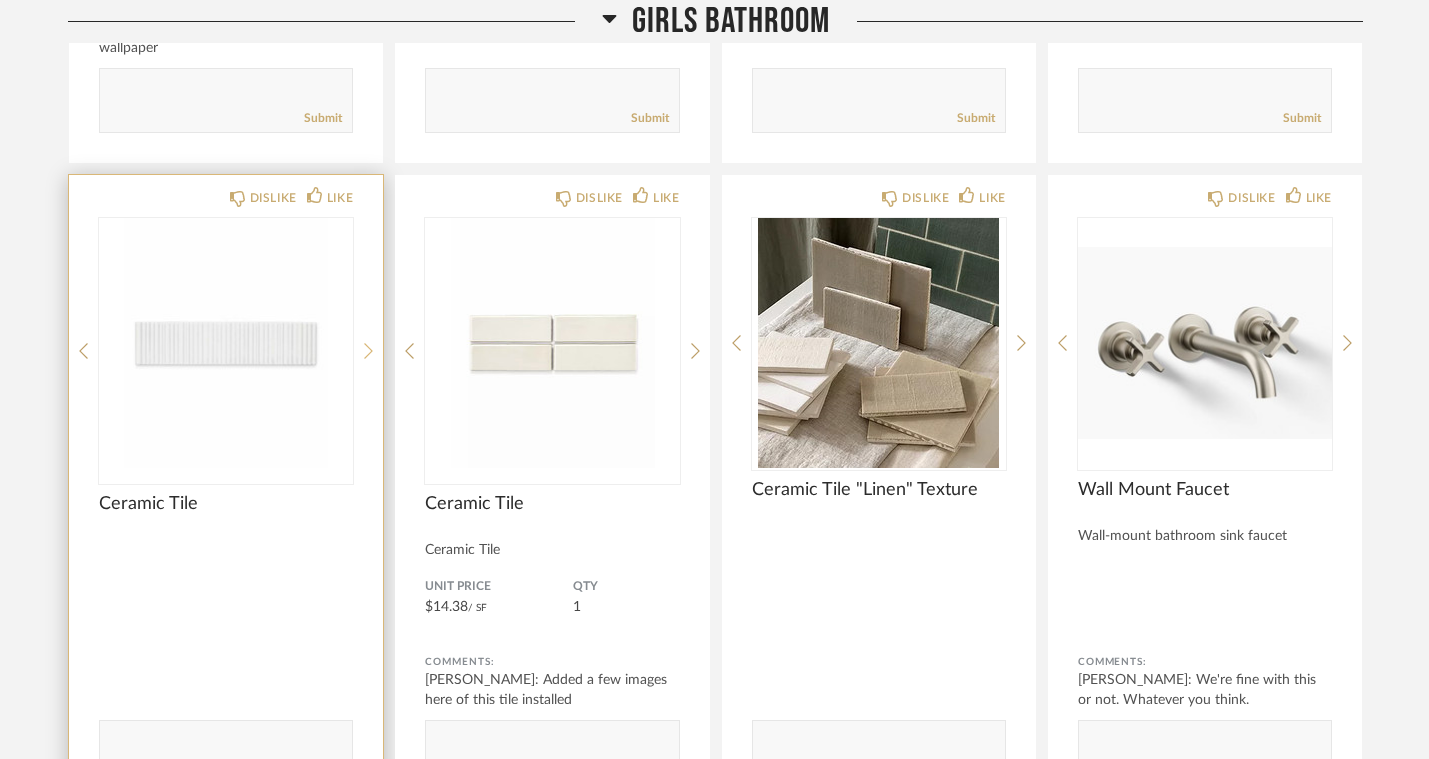 click 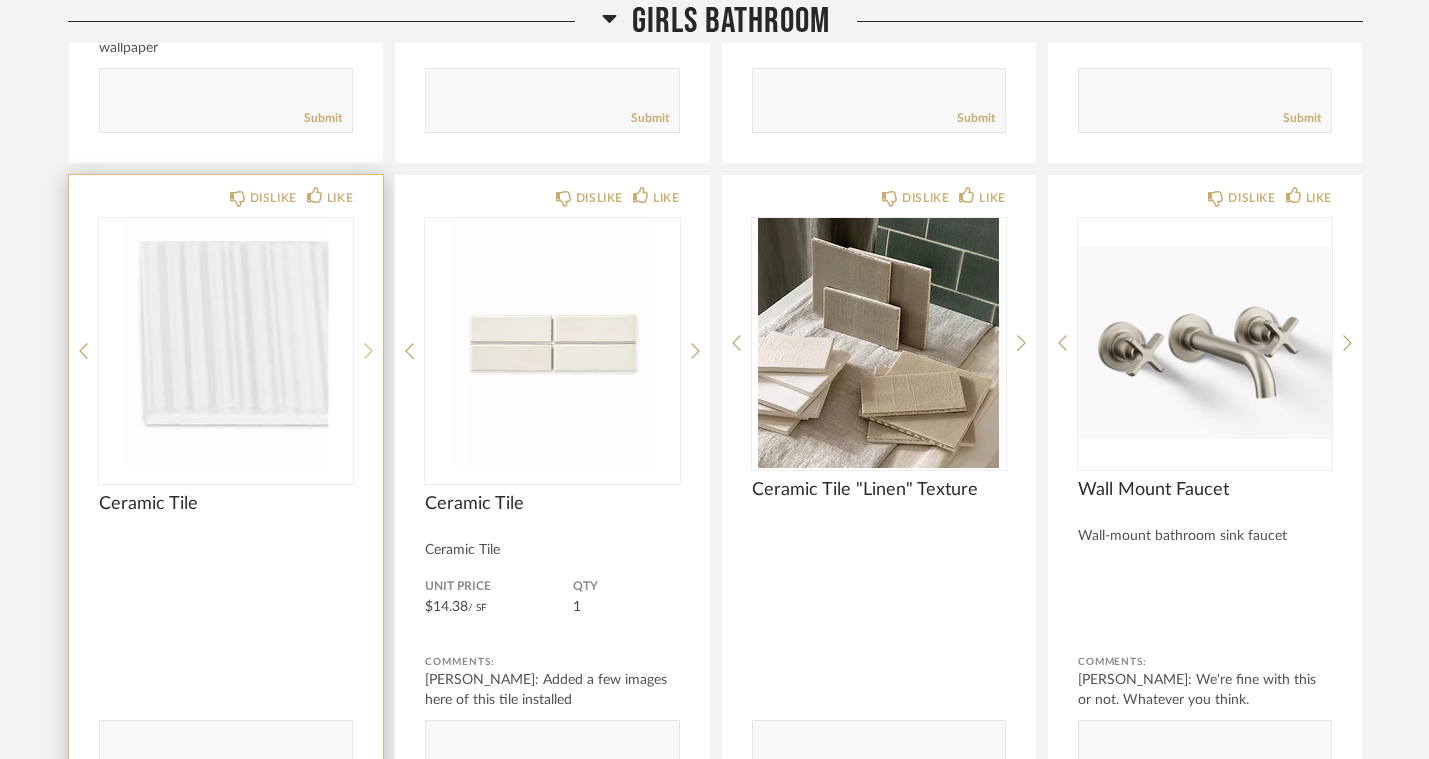 click 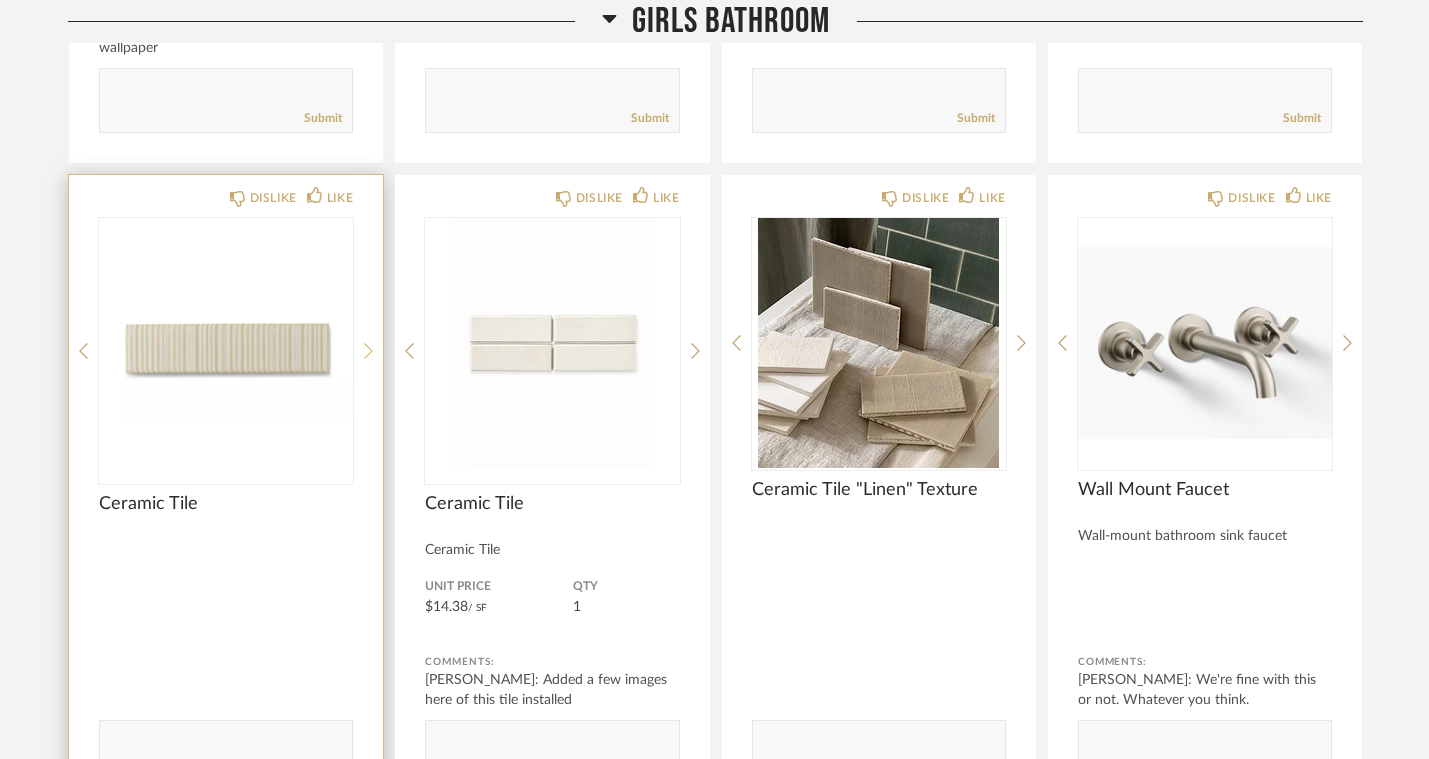 click 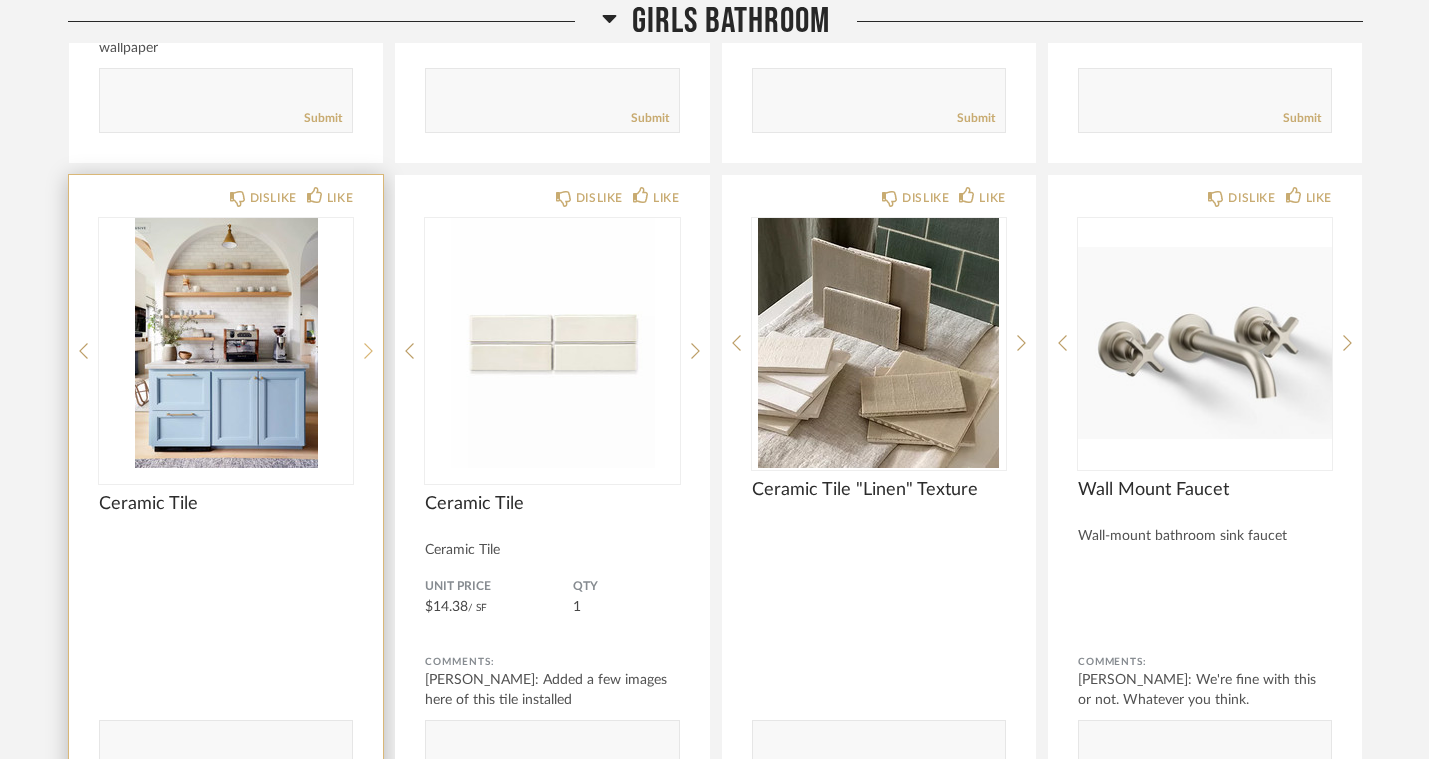 click 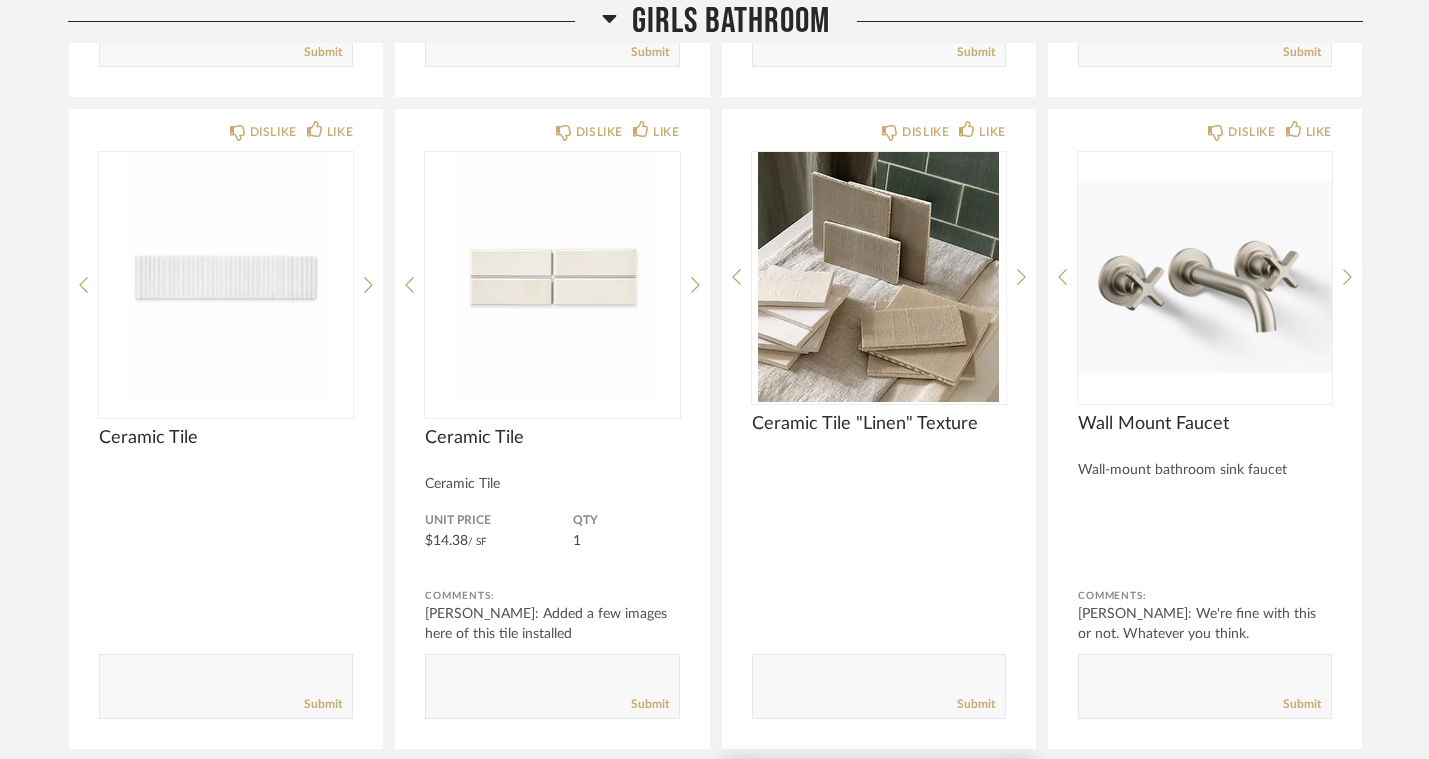 scroll, scrollTop: 5572, scrollLeft: 0, axis: vertical 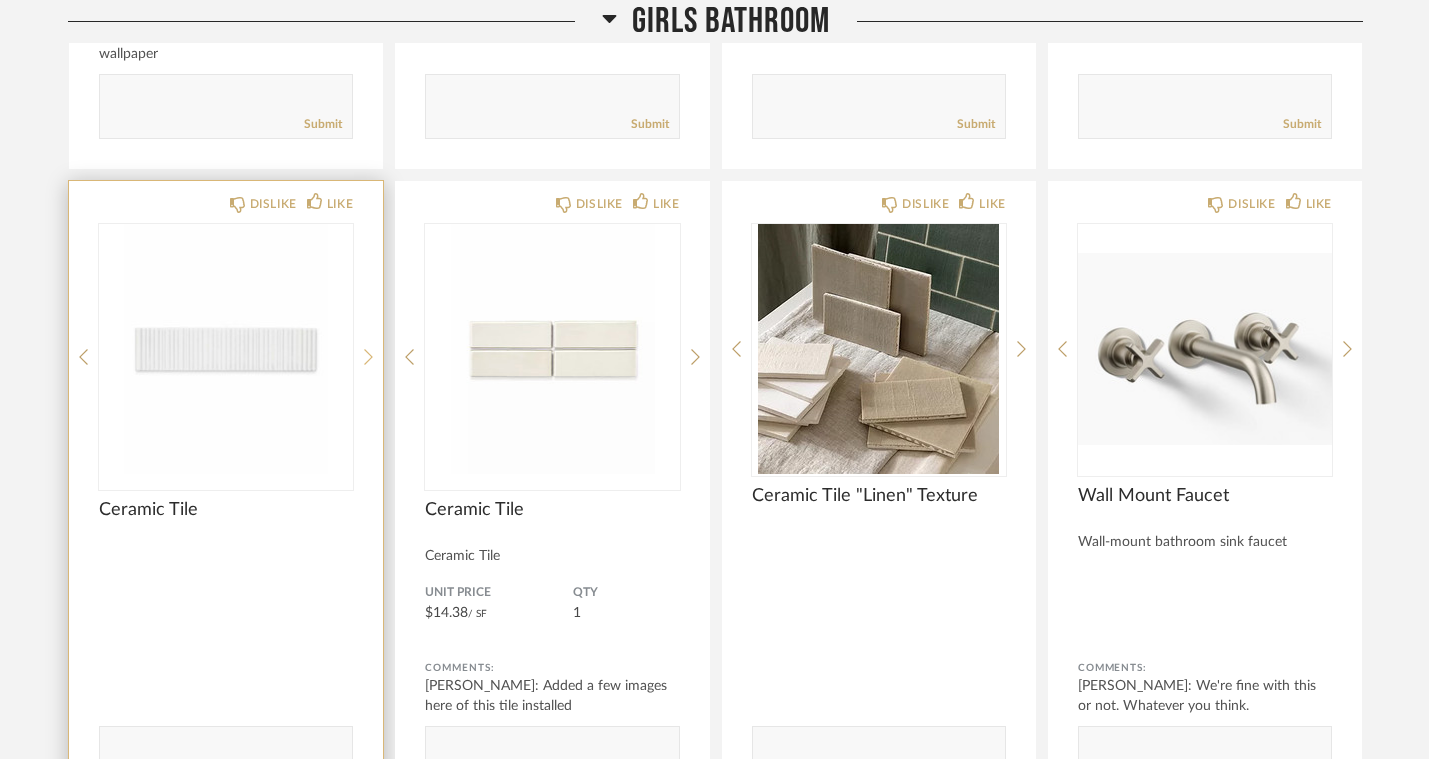 click 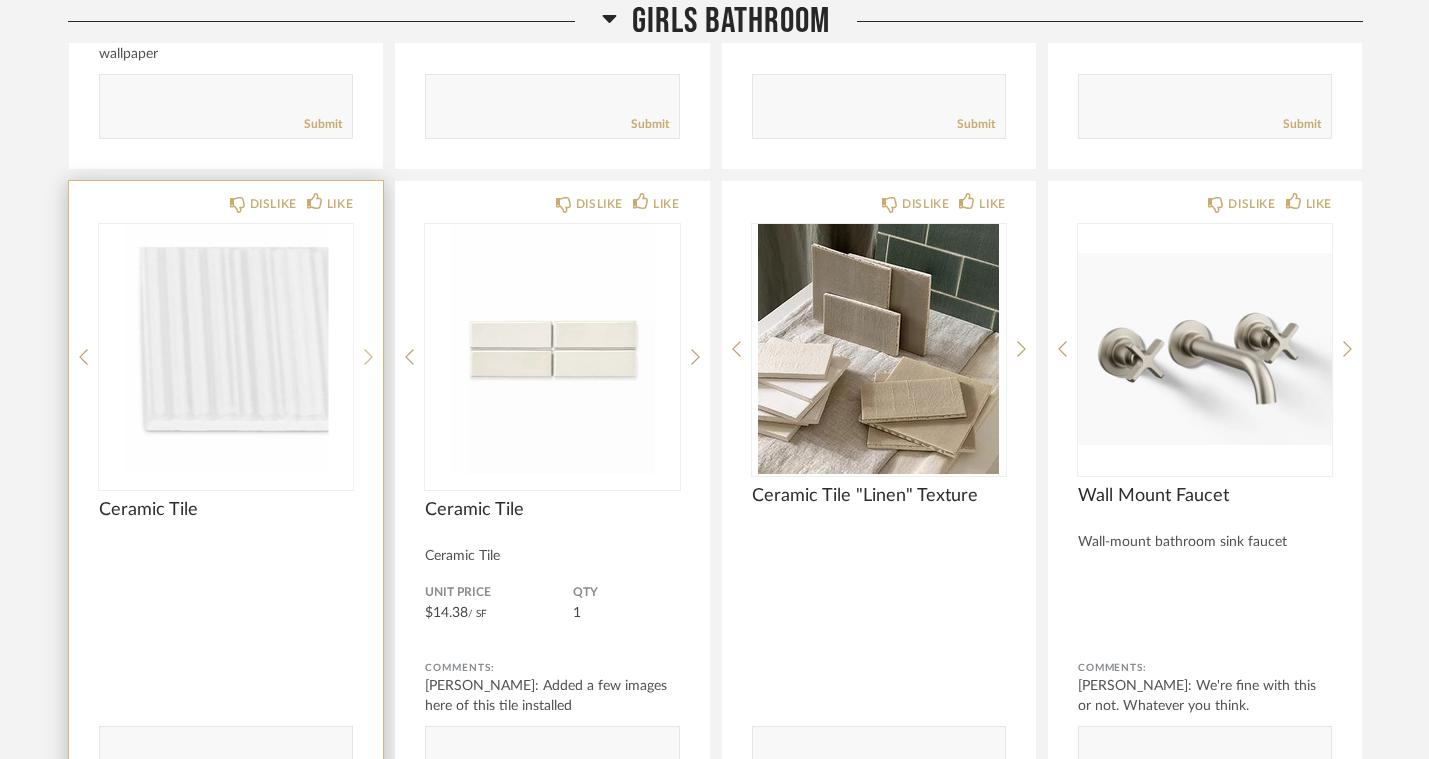 click 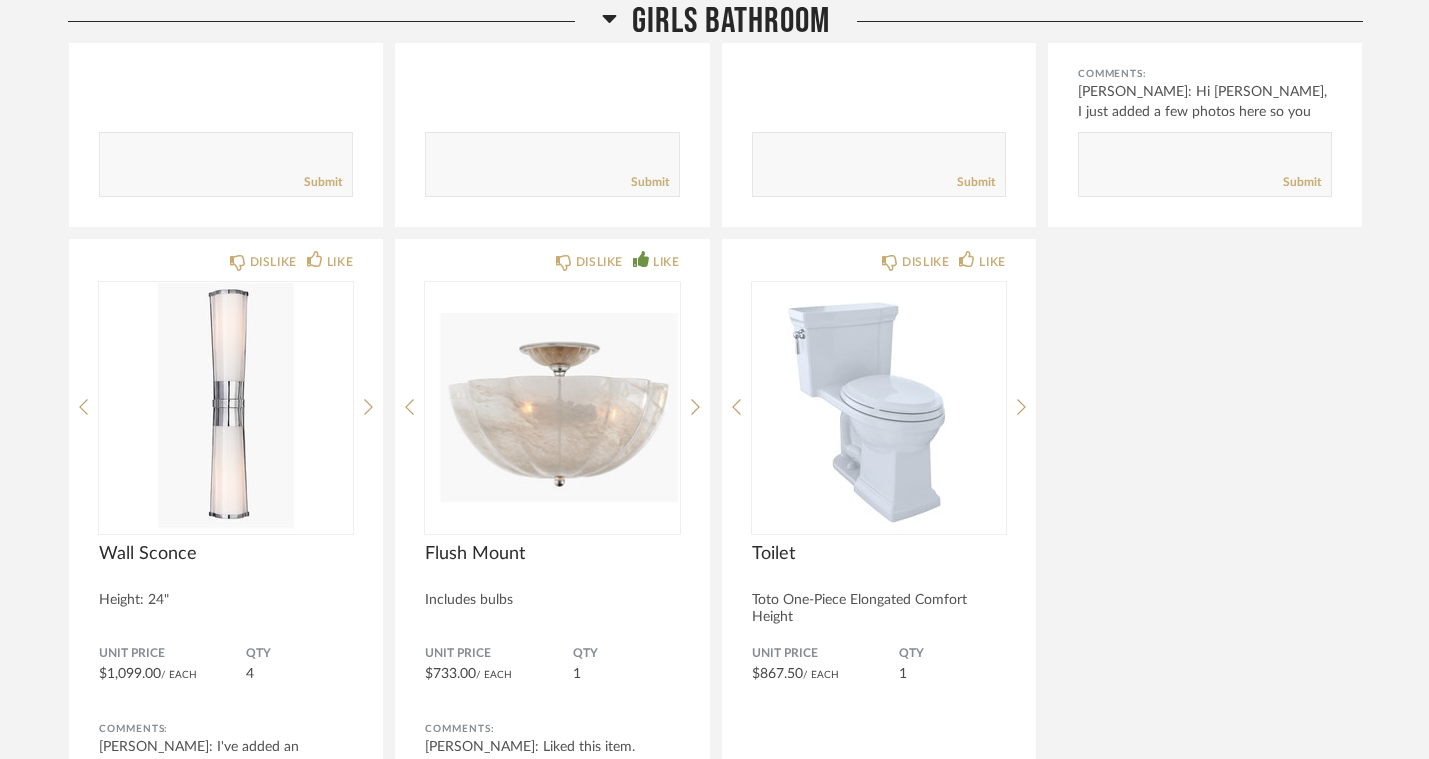 scroll, scrollTop: 6826, scrollLeft: 0, axis: vertical 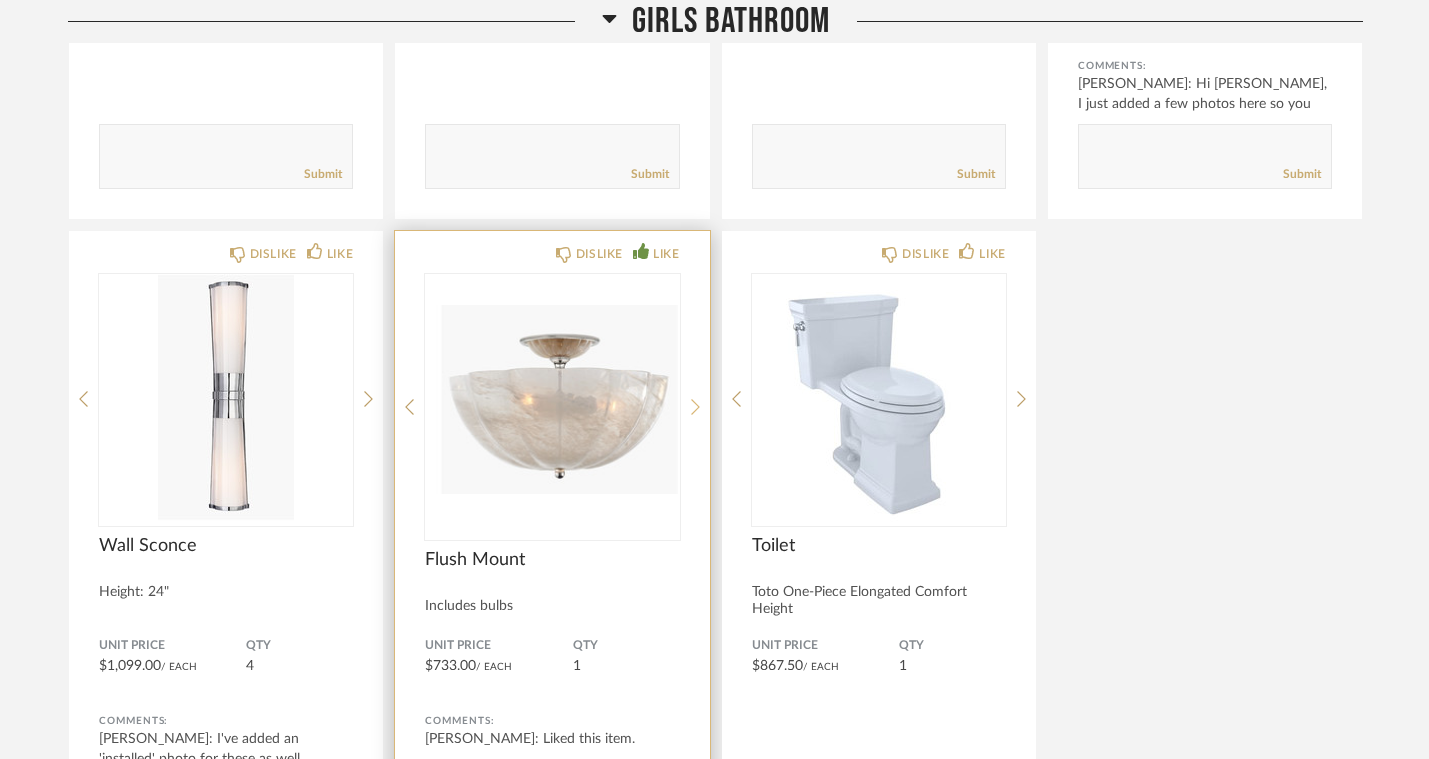 click 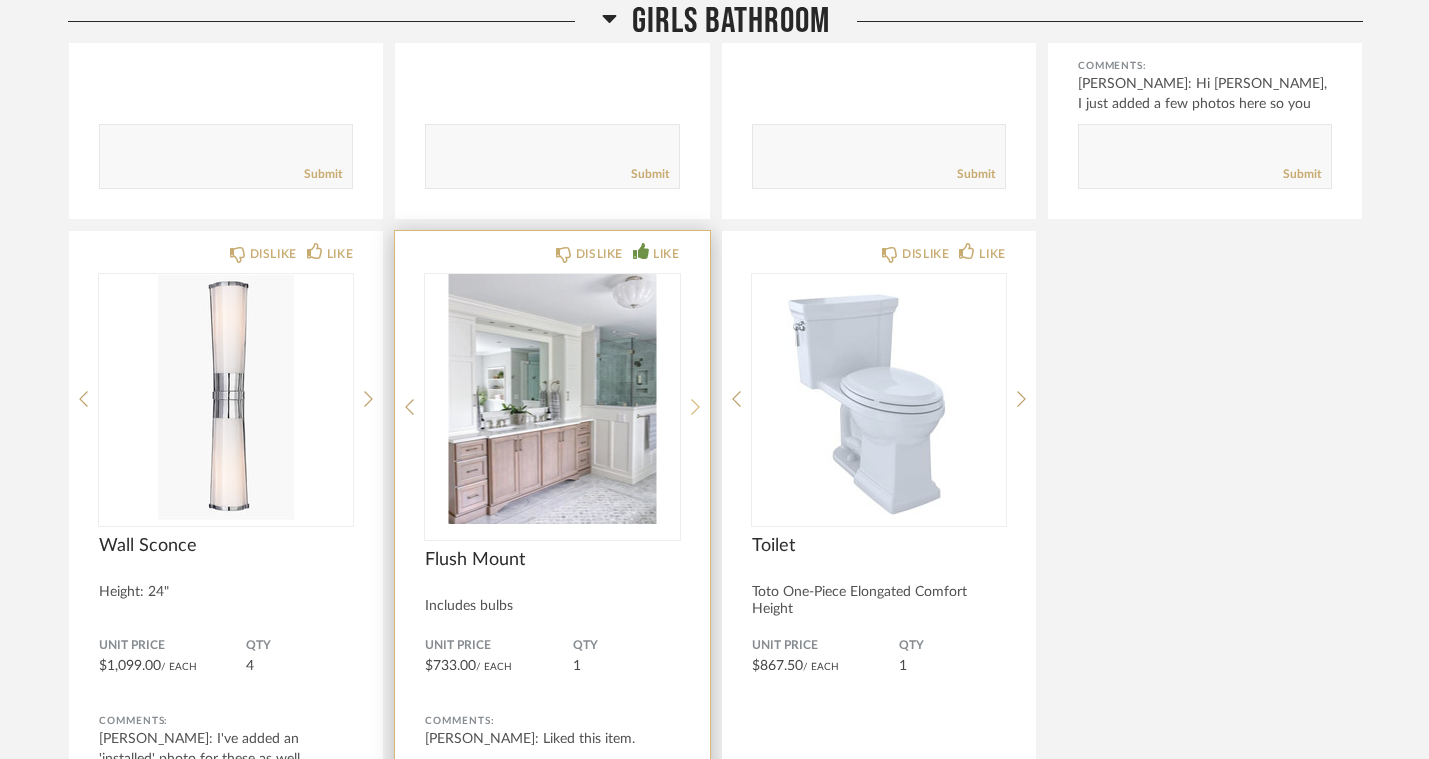 click 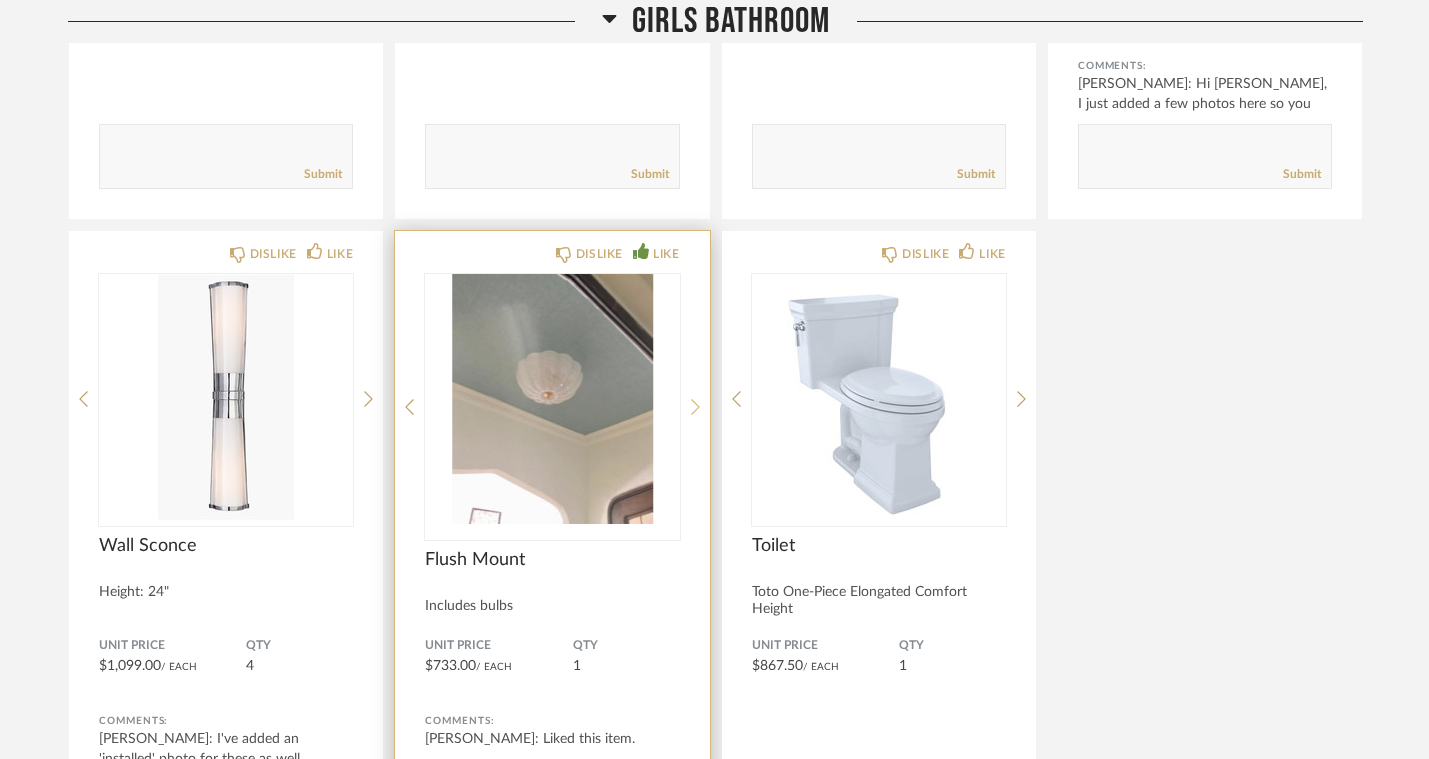 click 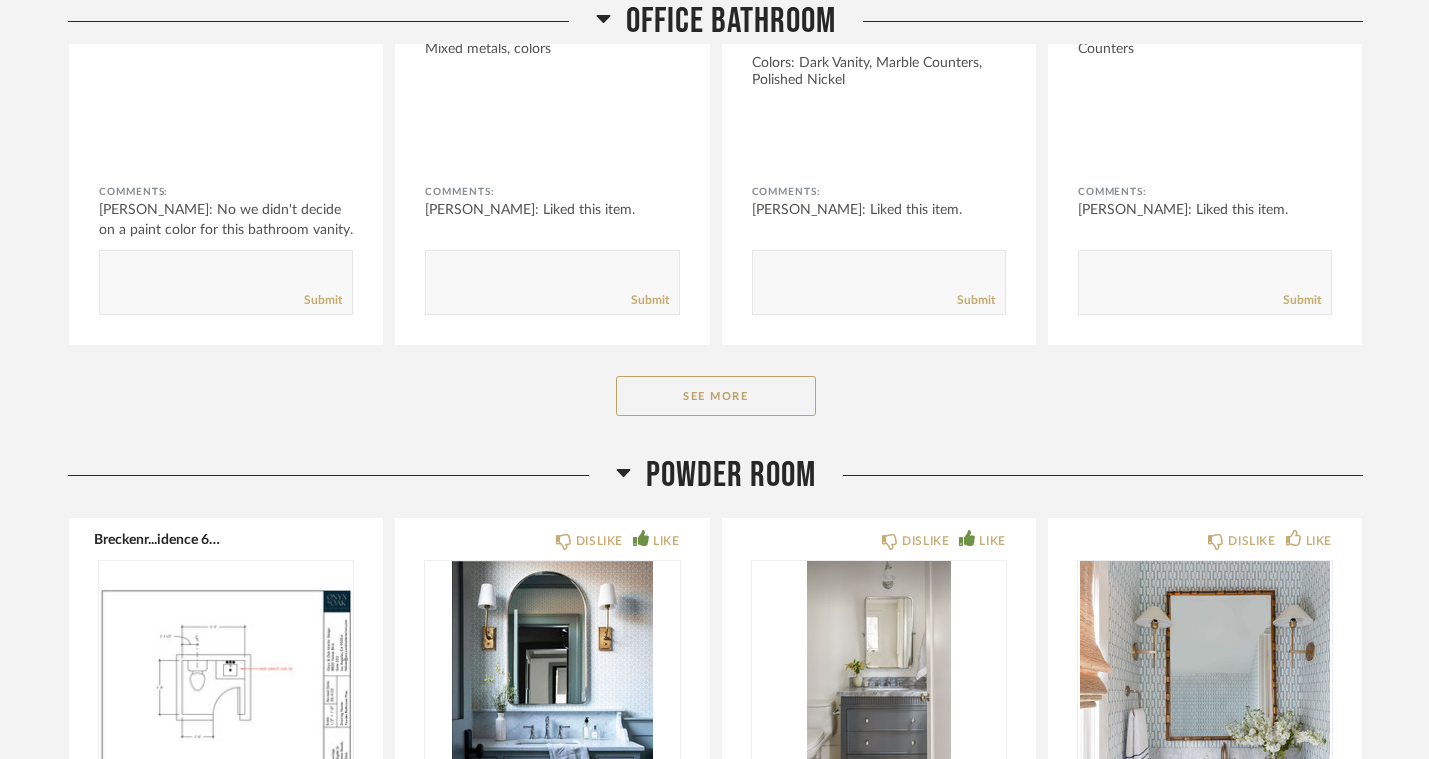 scroll, scrollTop: 8190, scrollLeft: 0, axis: vertical 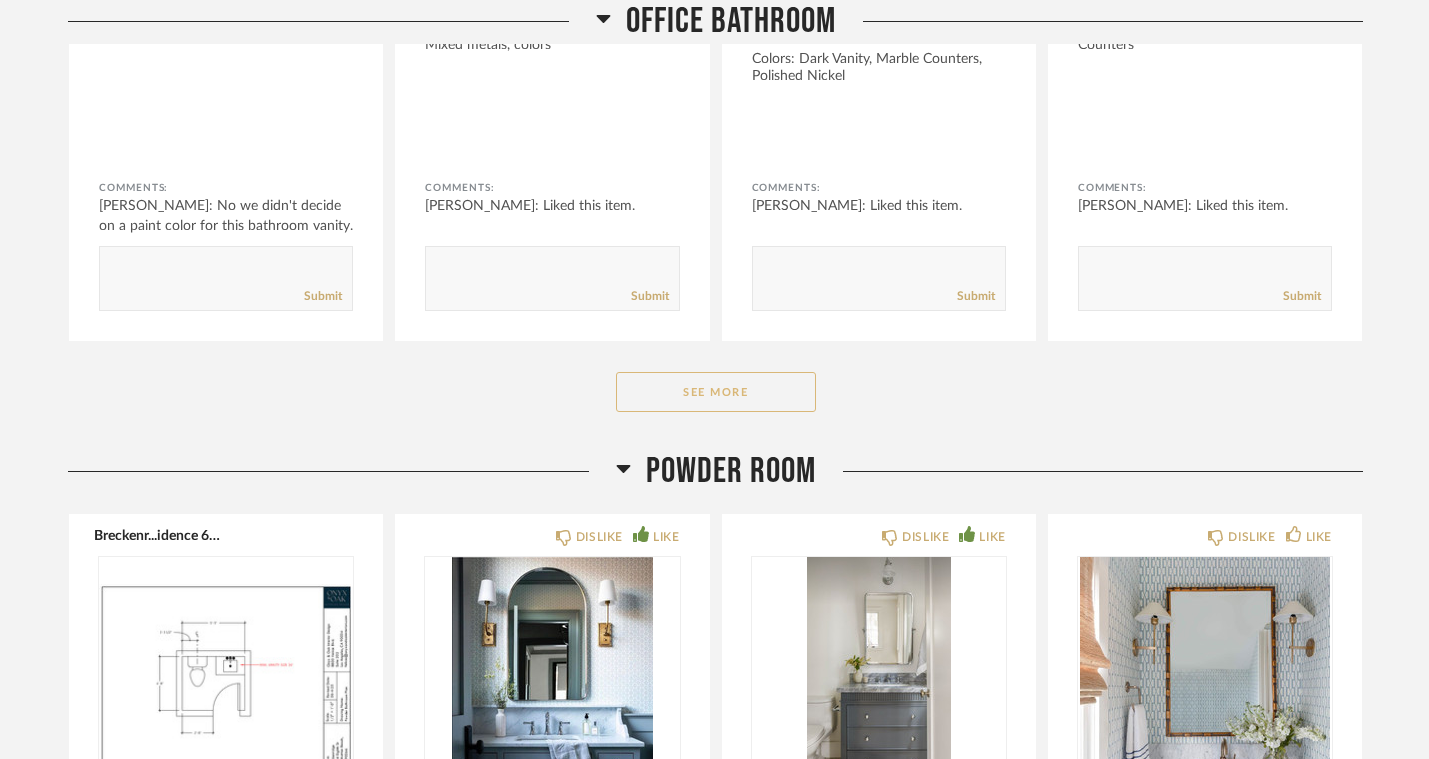 click on "See More" 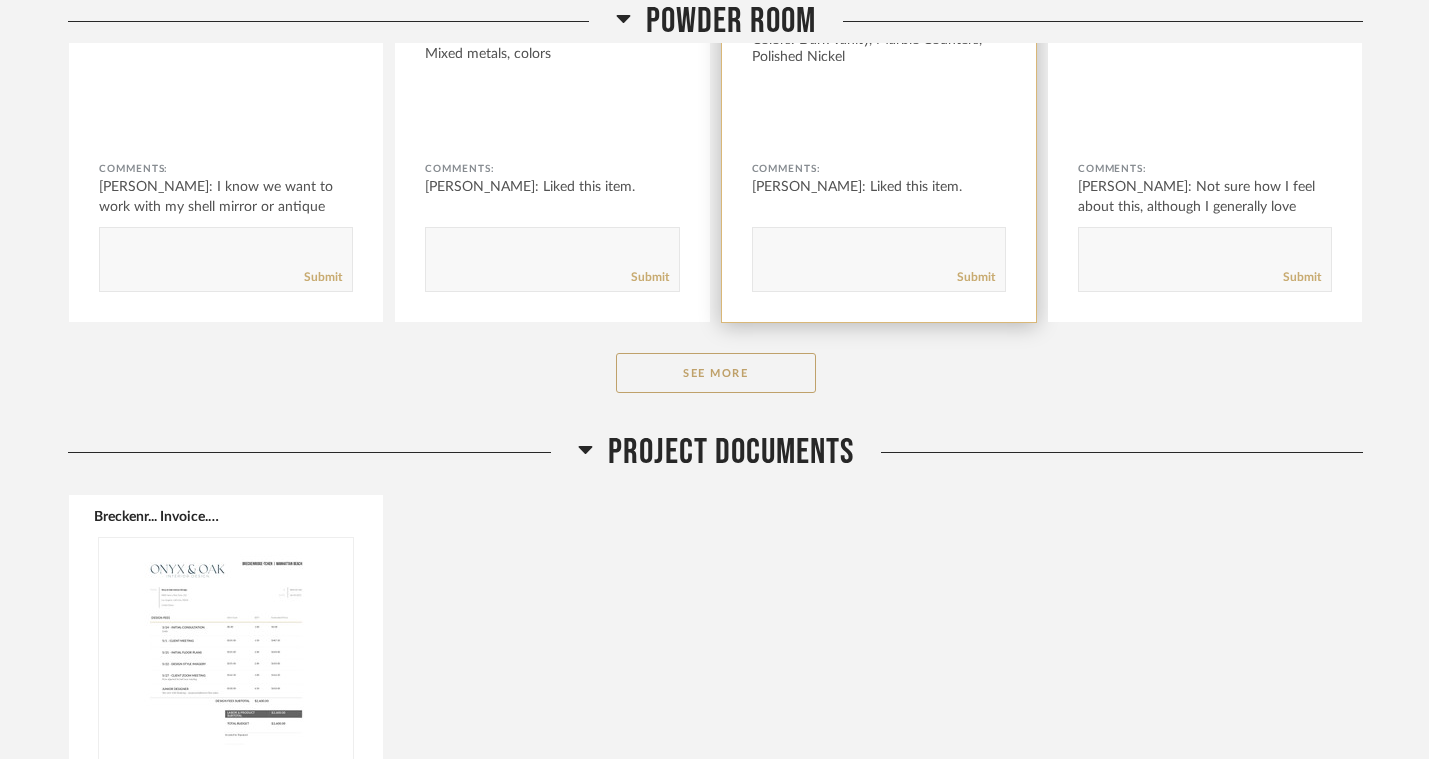 scroll, scrollTop: 11029, scrollLeft: 0, axis: vertical 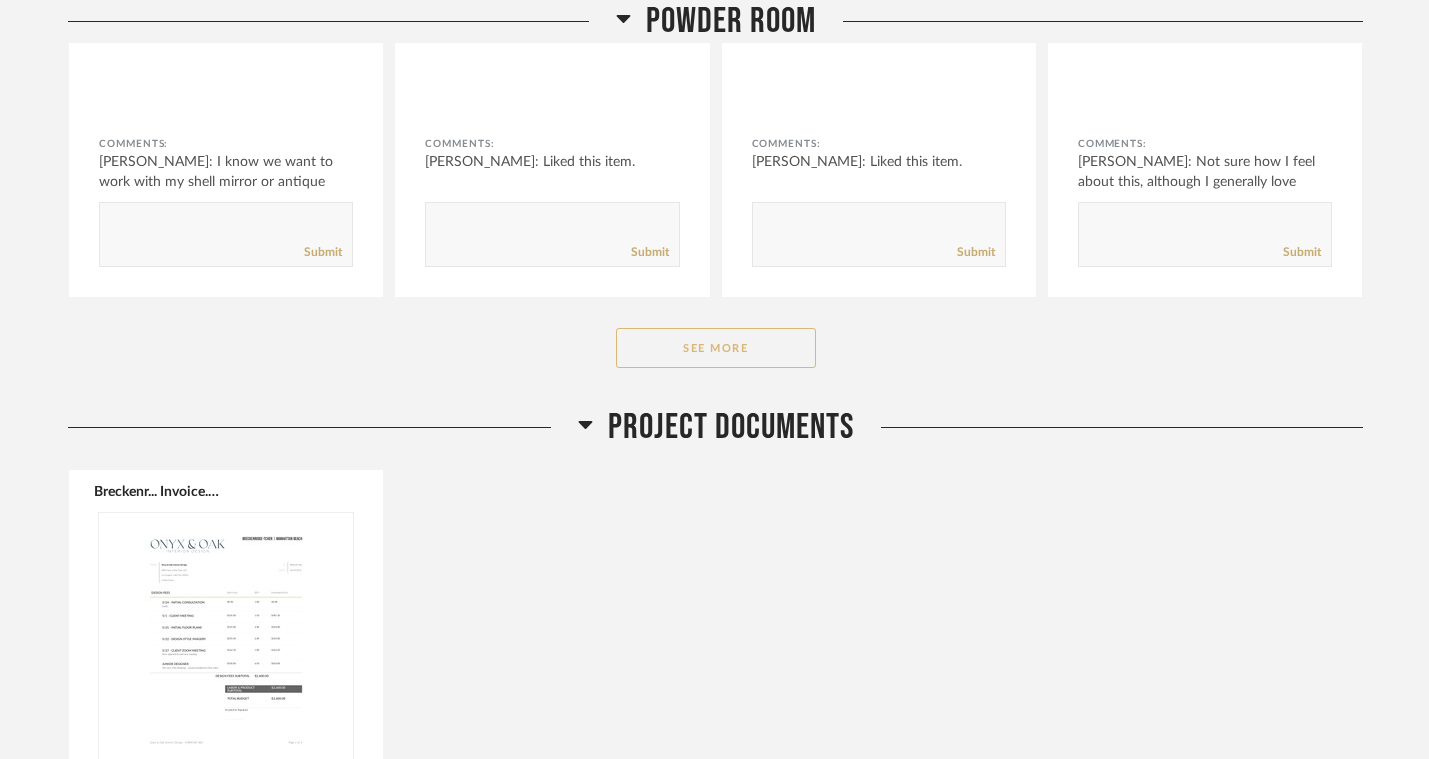 click on "See More" 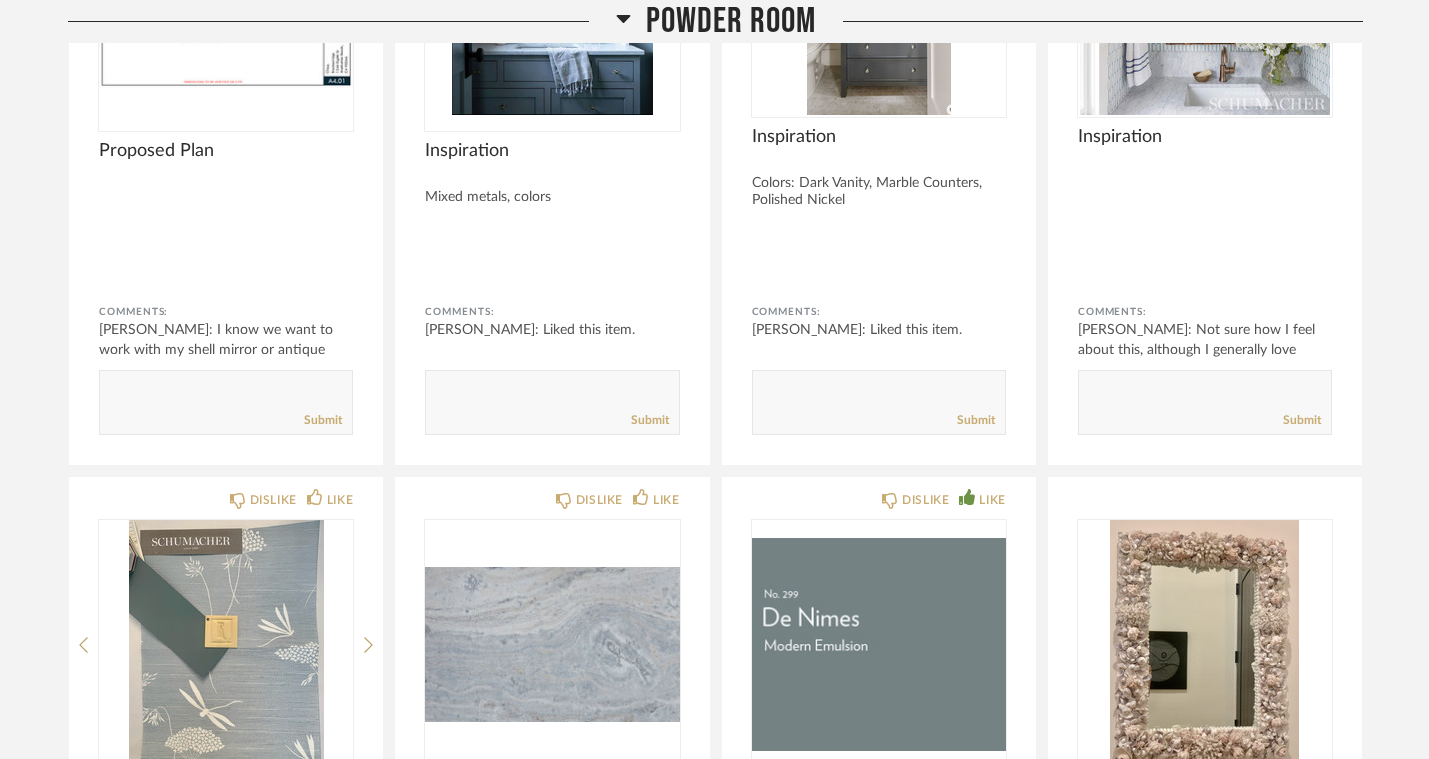 scroll, scrollTop: 10489, scrollLeft: 0, axis: vertical 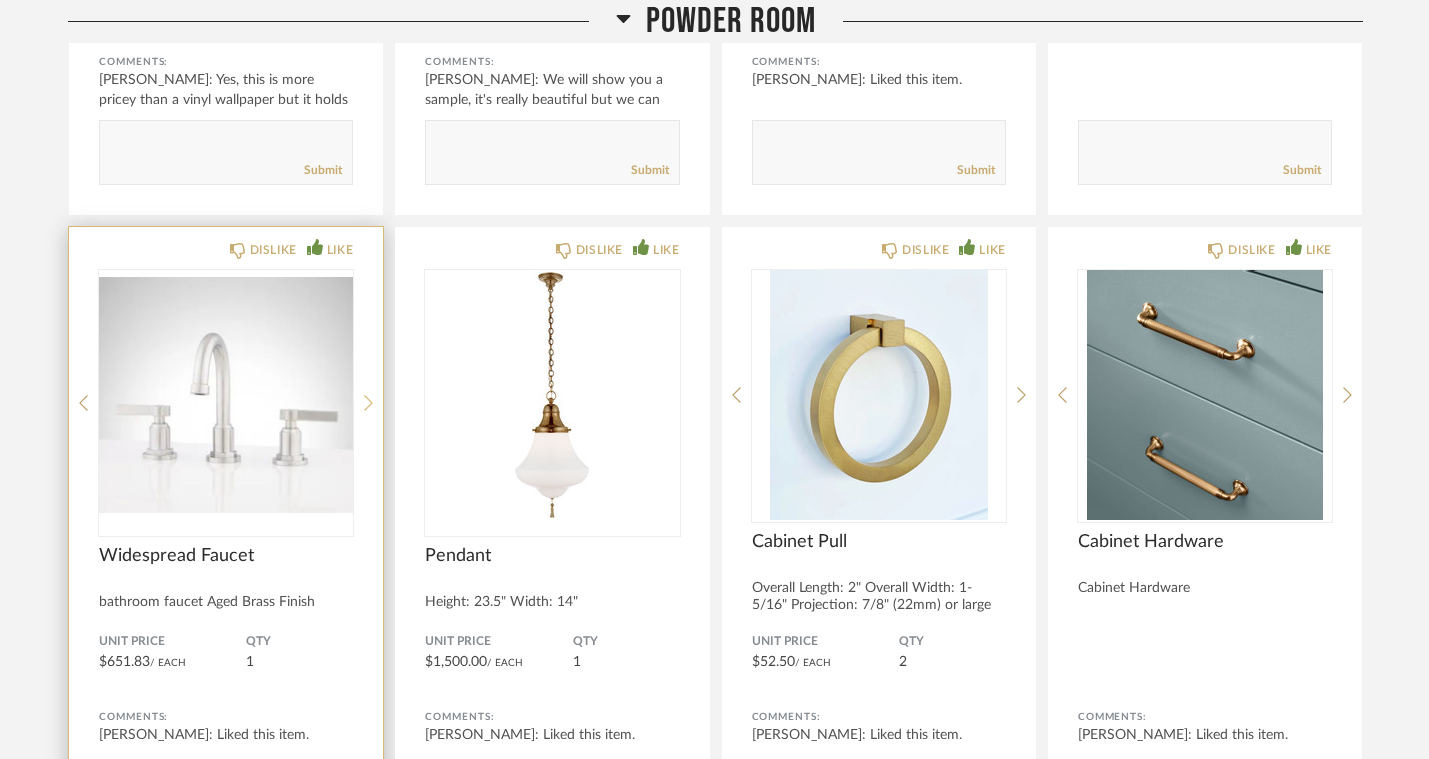 click 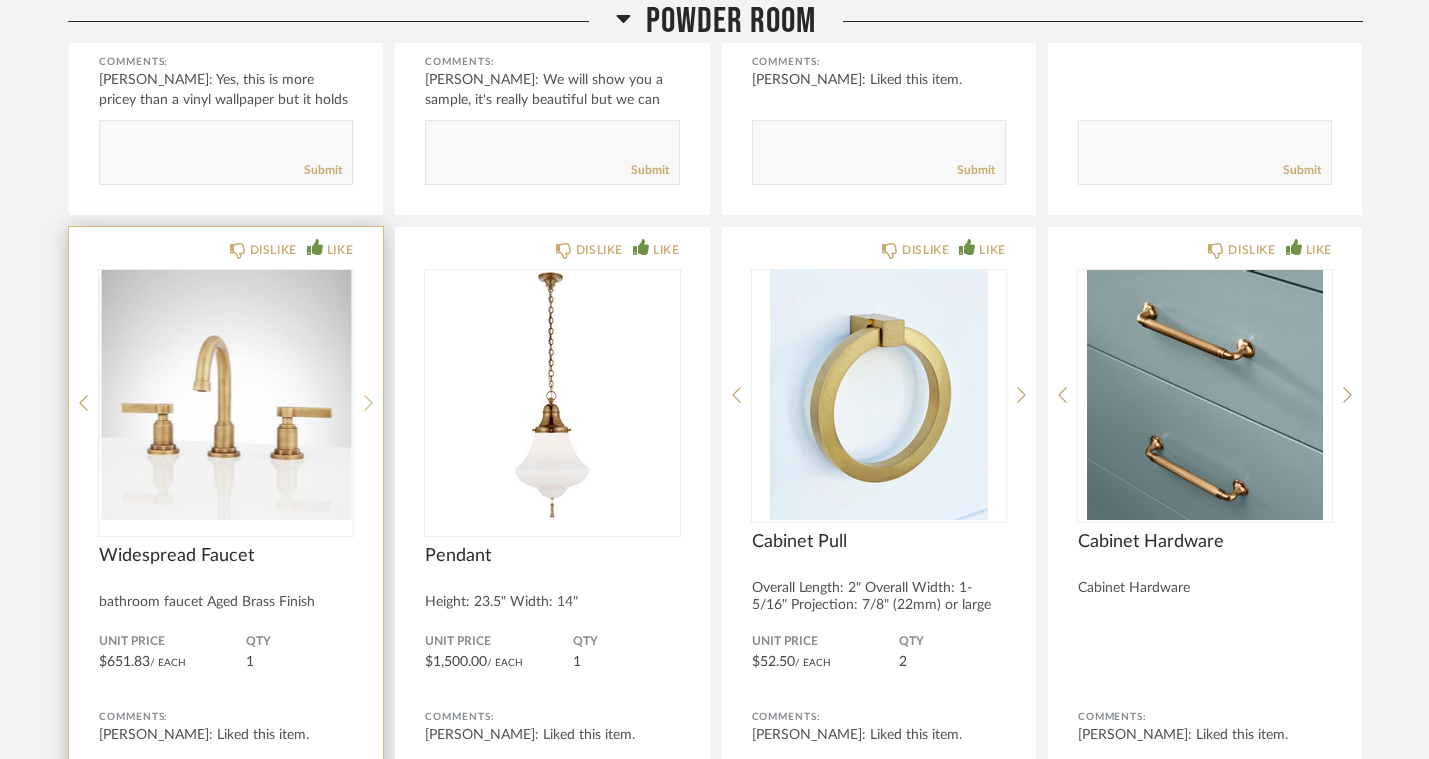 click 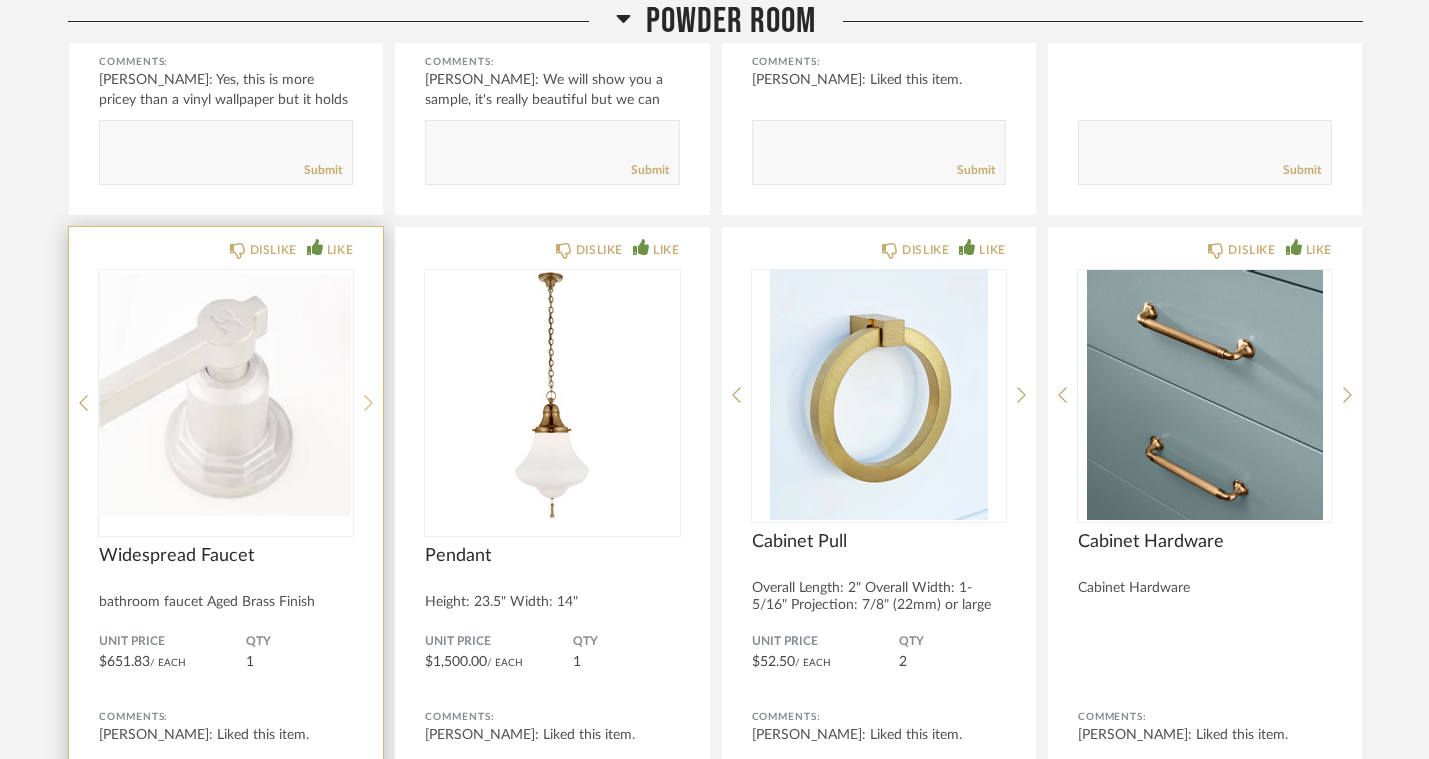 click 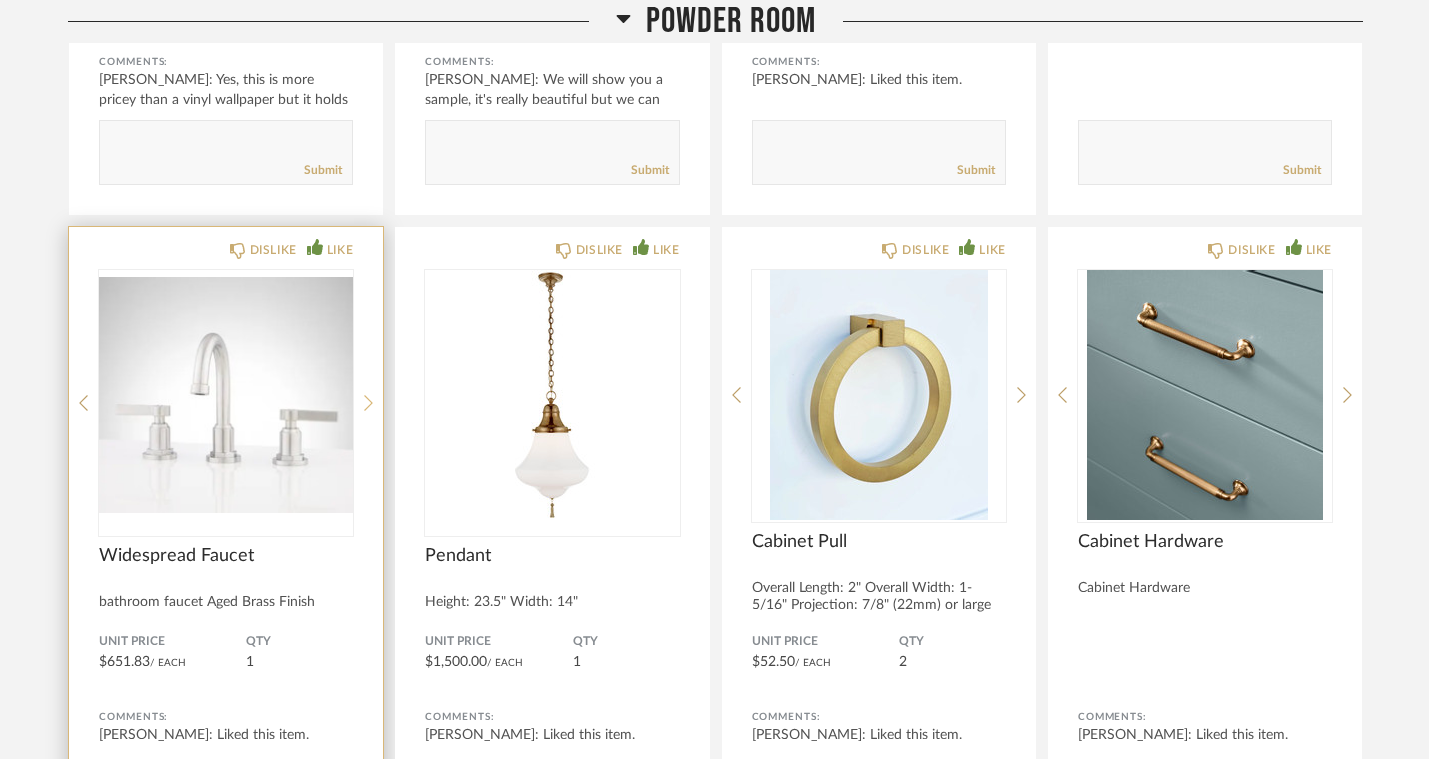 click 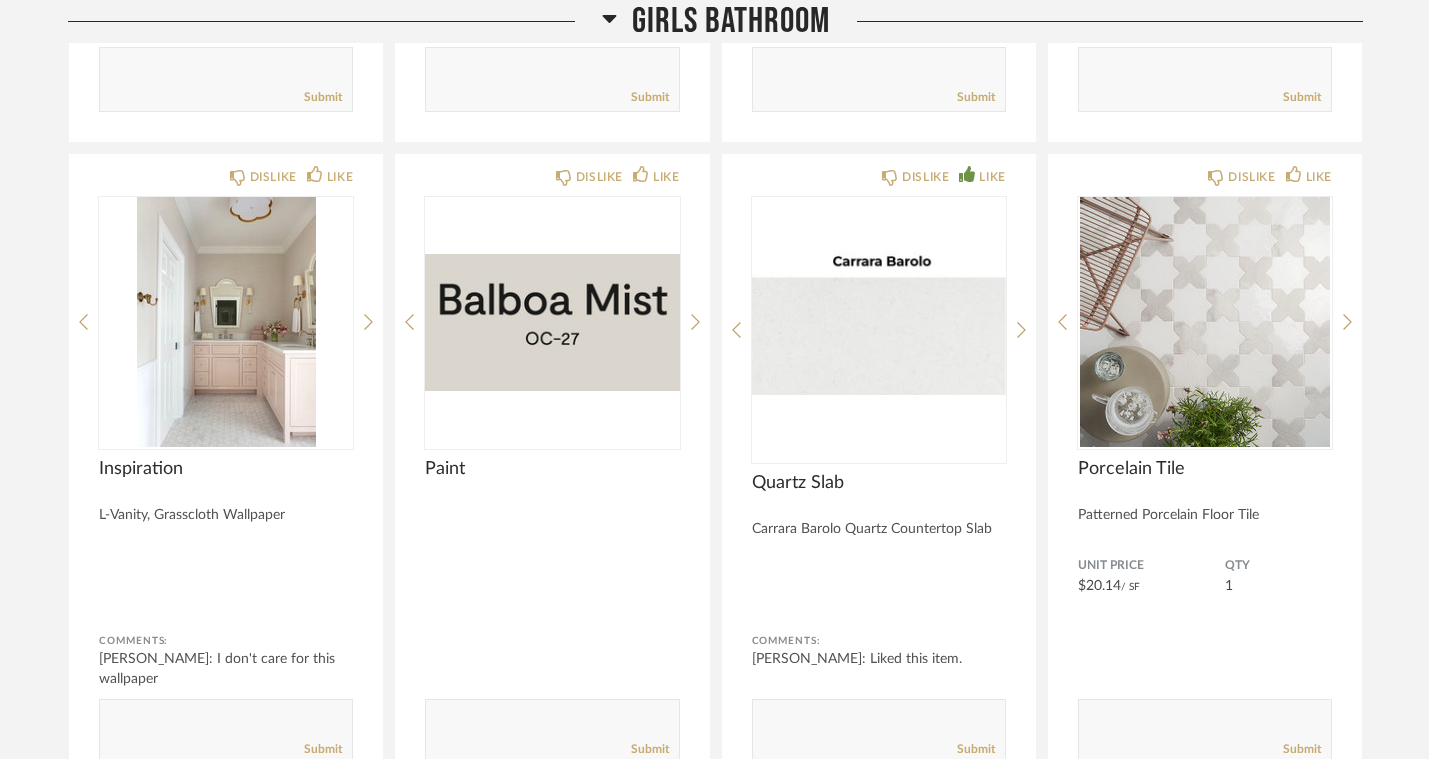 scroll, scrollTop: 4996, scrollLeft: 0, axis: vertical 